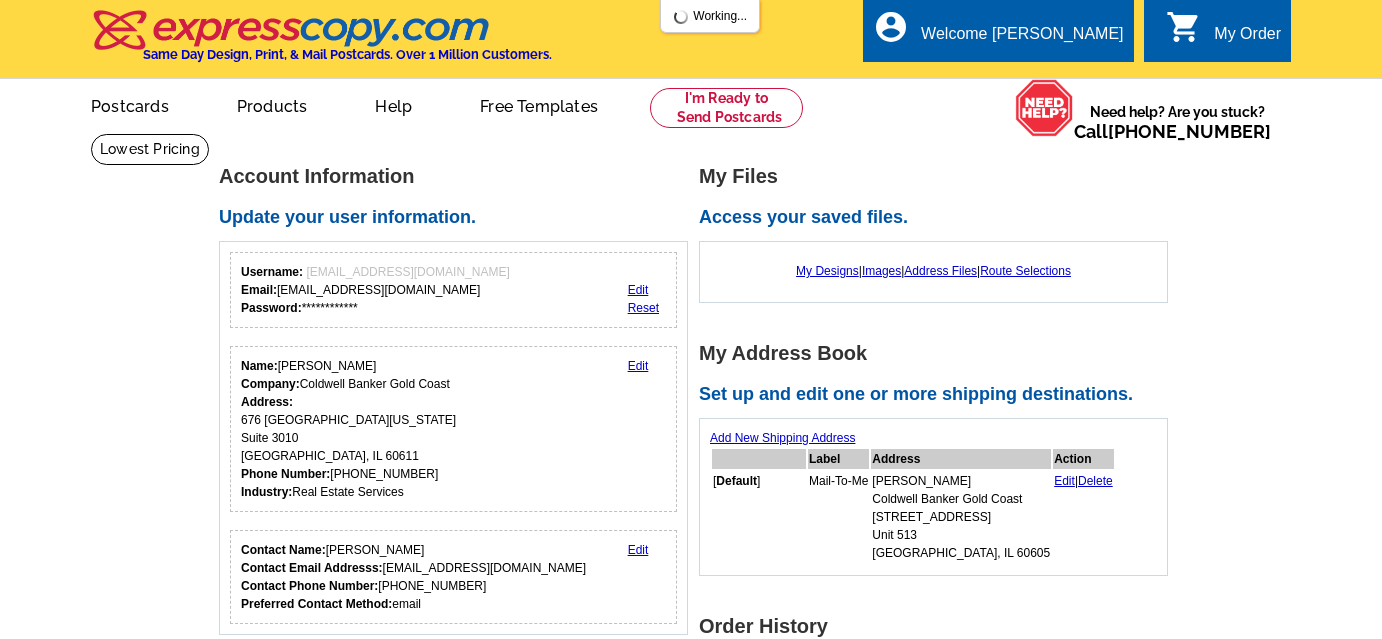scroll, scrollTop: 0, scrollLeft: 0, axis: both 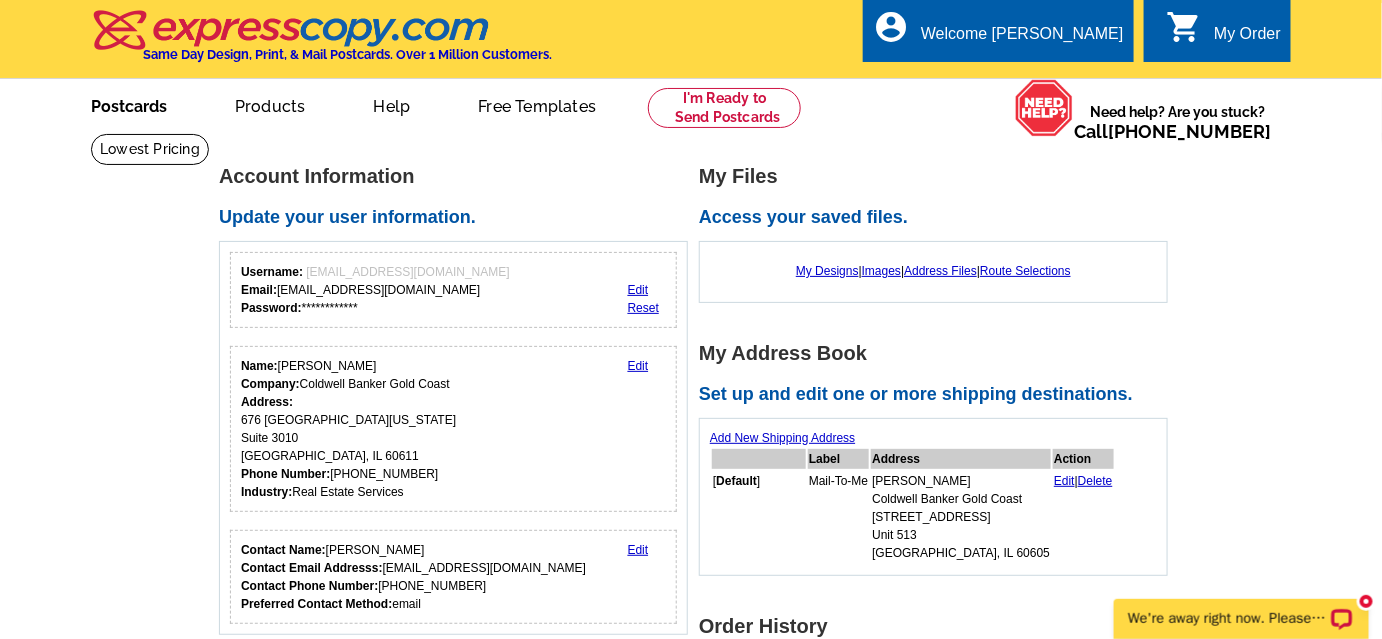 click on "Postcards" at bounding box center [129, 104] 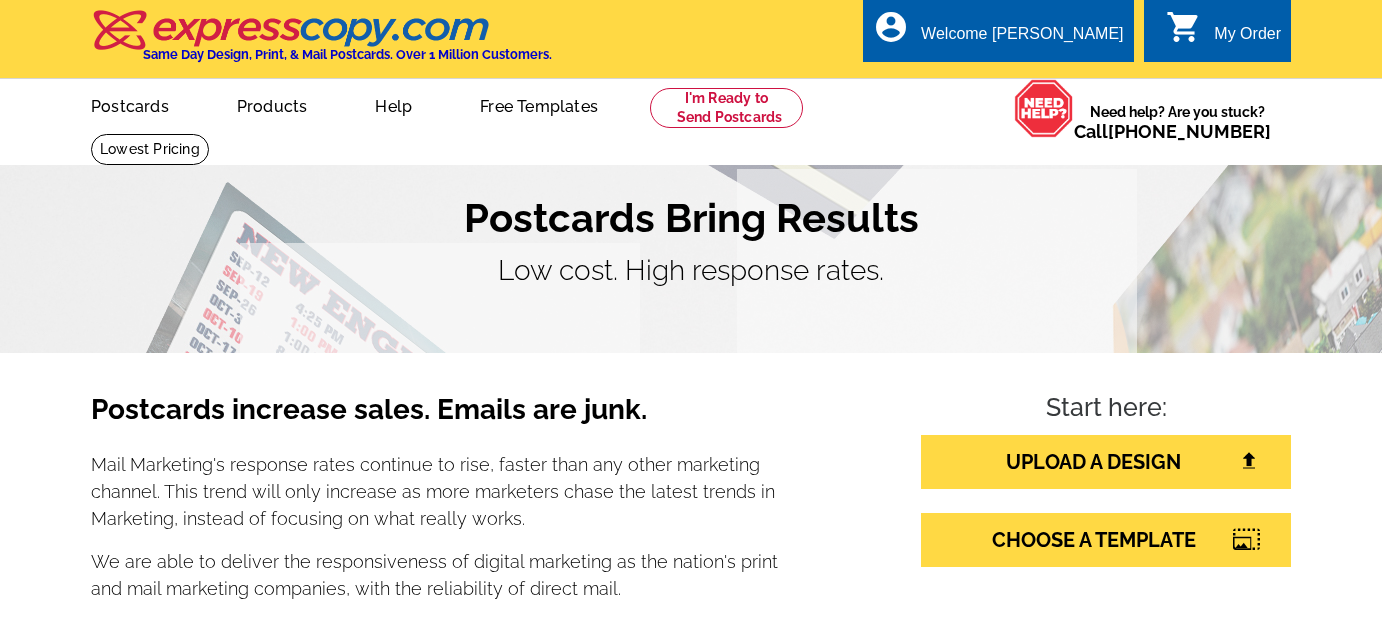 scroll, scrollTop: 0, scrollLeft: 0, axis: both 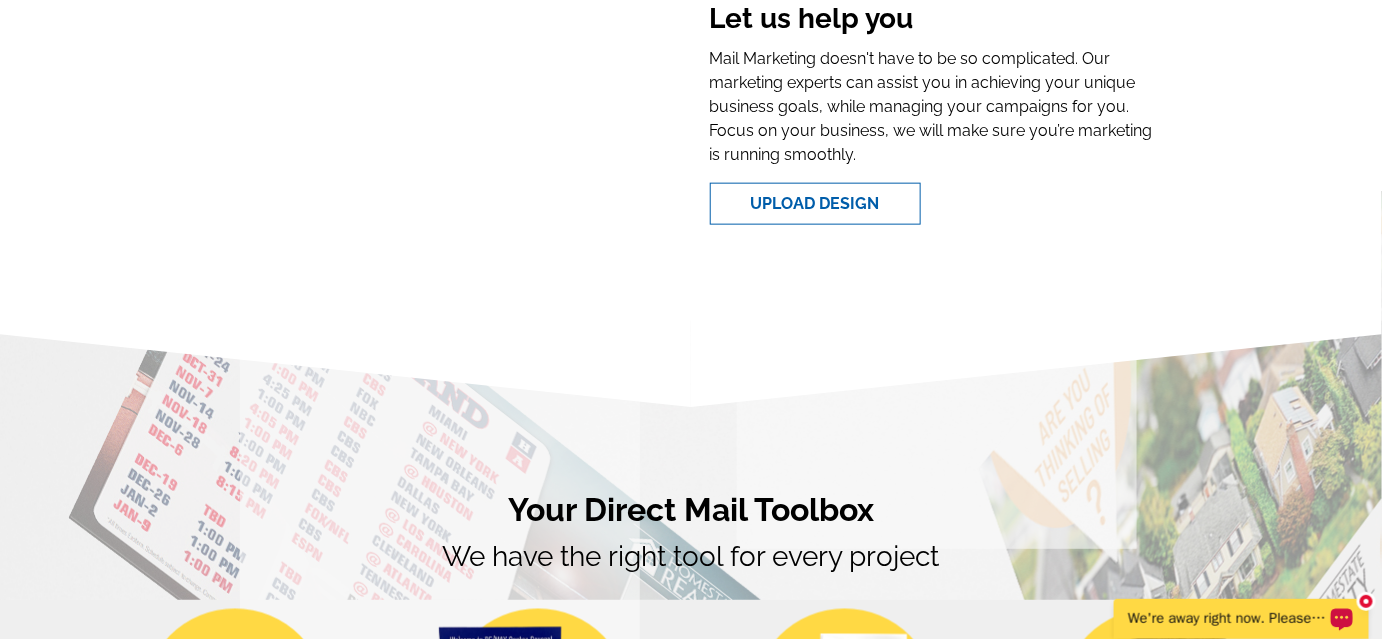 click on "We're away right now. Please check back later!" at bounding box center (1227, 618) 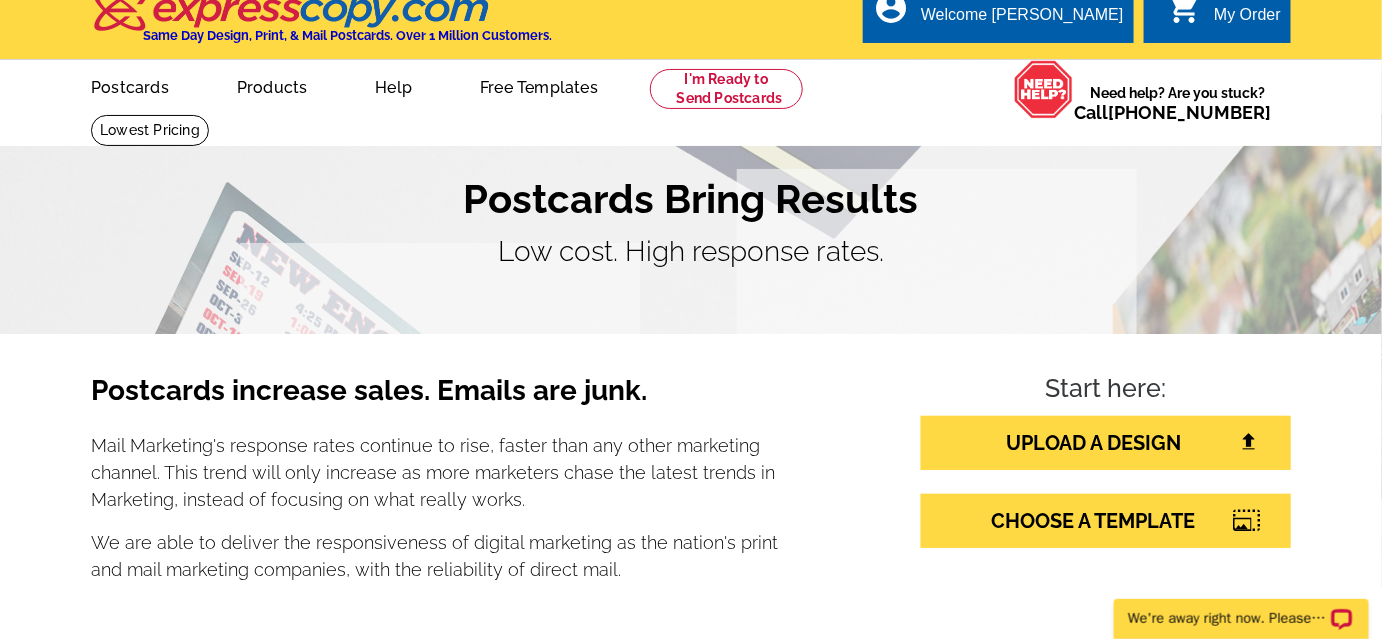 scroll, scrollTop: 0, scrollLeft: 0, axis: both 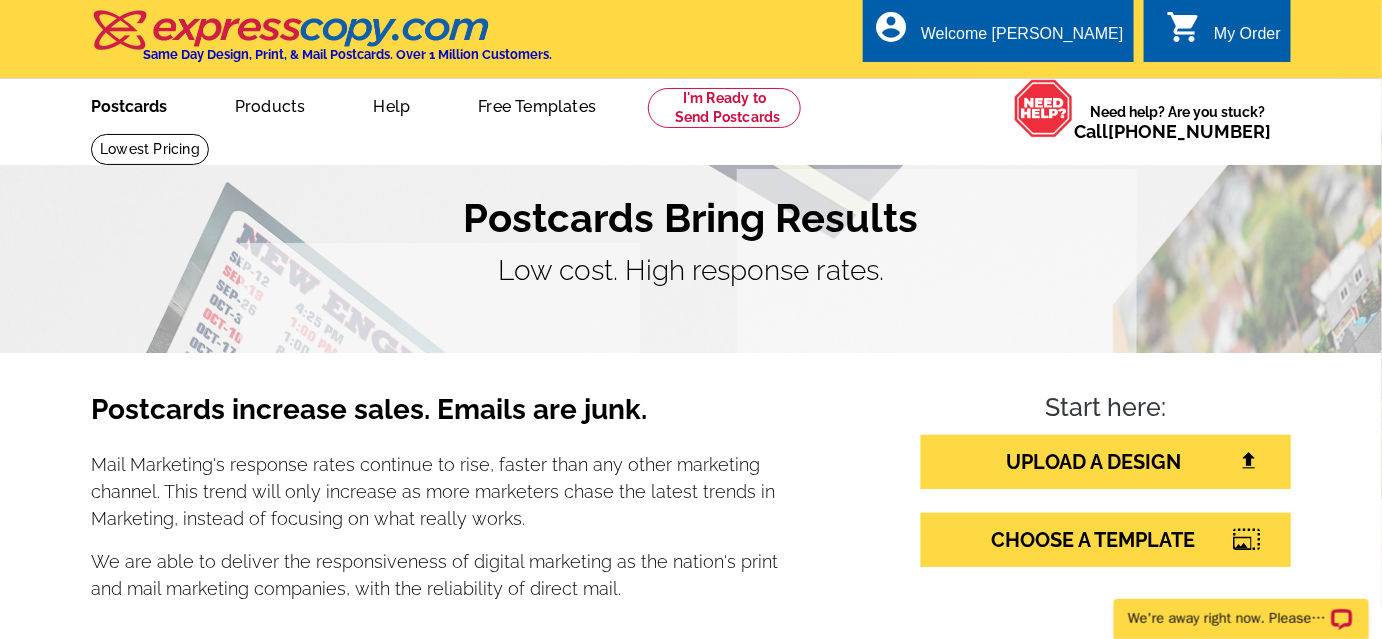 click on "Postcards" at bounding box center [129, 104] 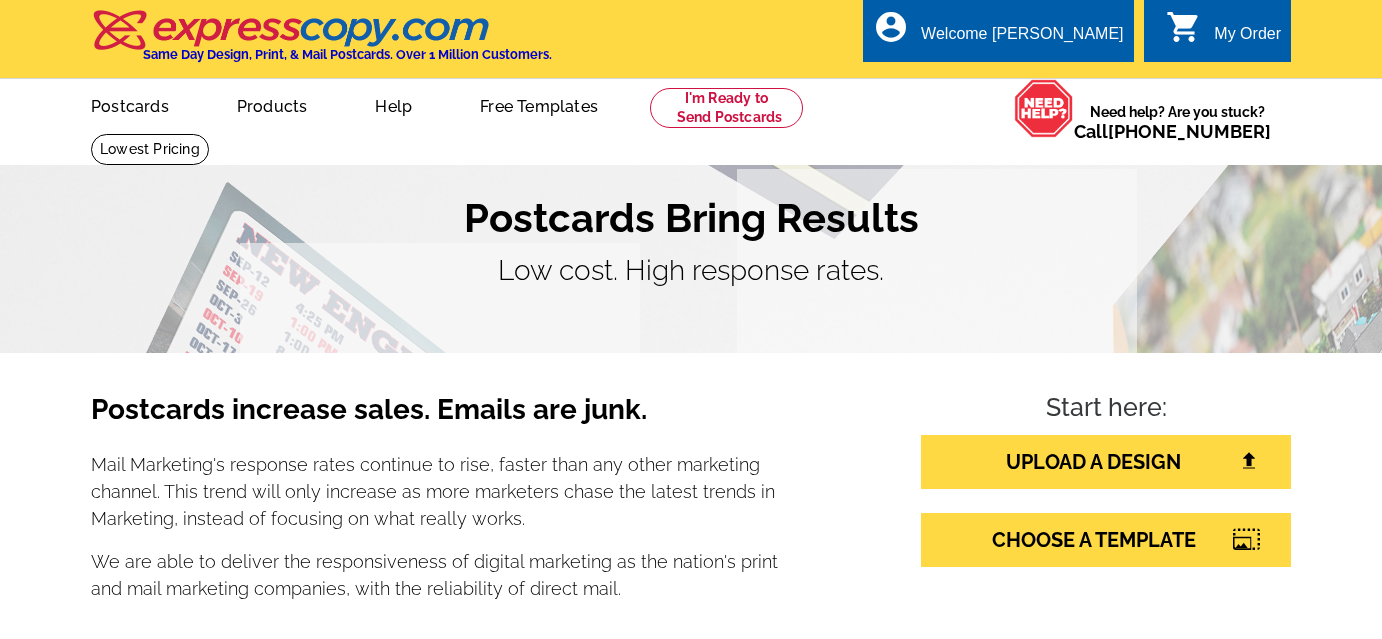 scroll, scrollTop: 0, scrollLeft: 0, axis: both 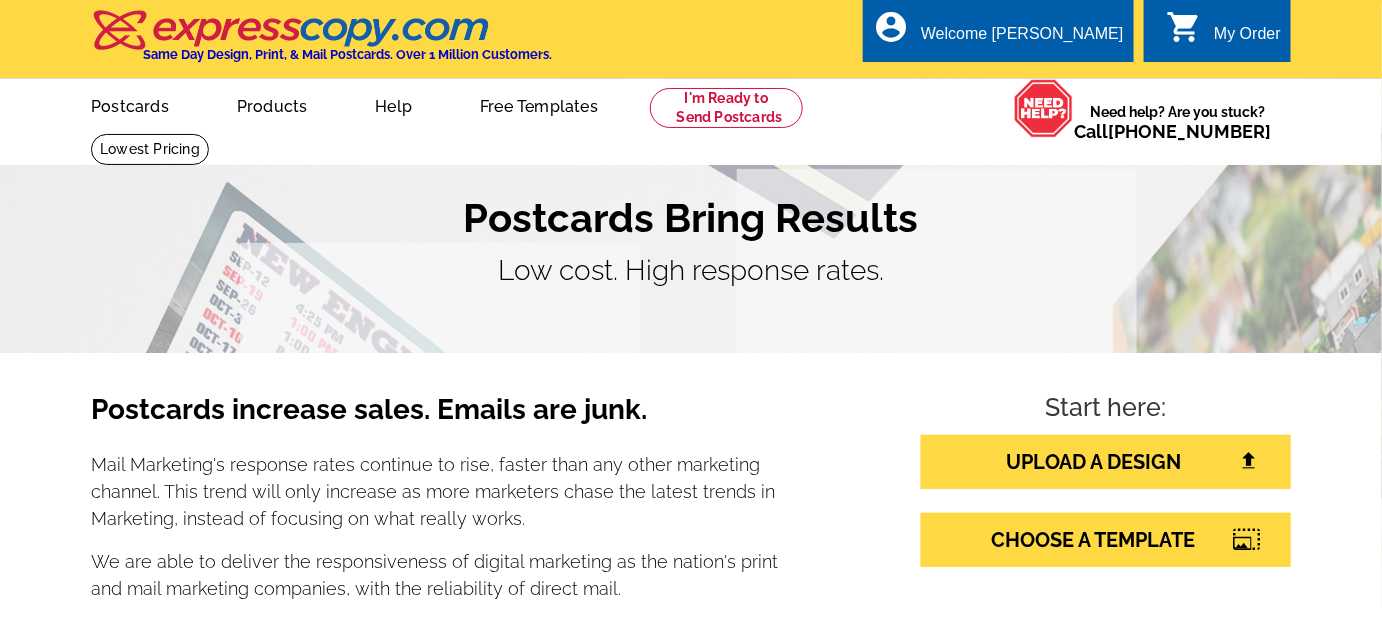 click on "Postcards" at bounding box center (130, 104) 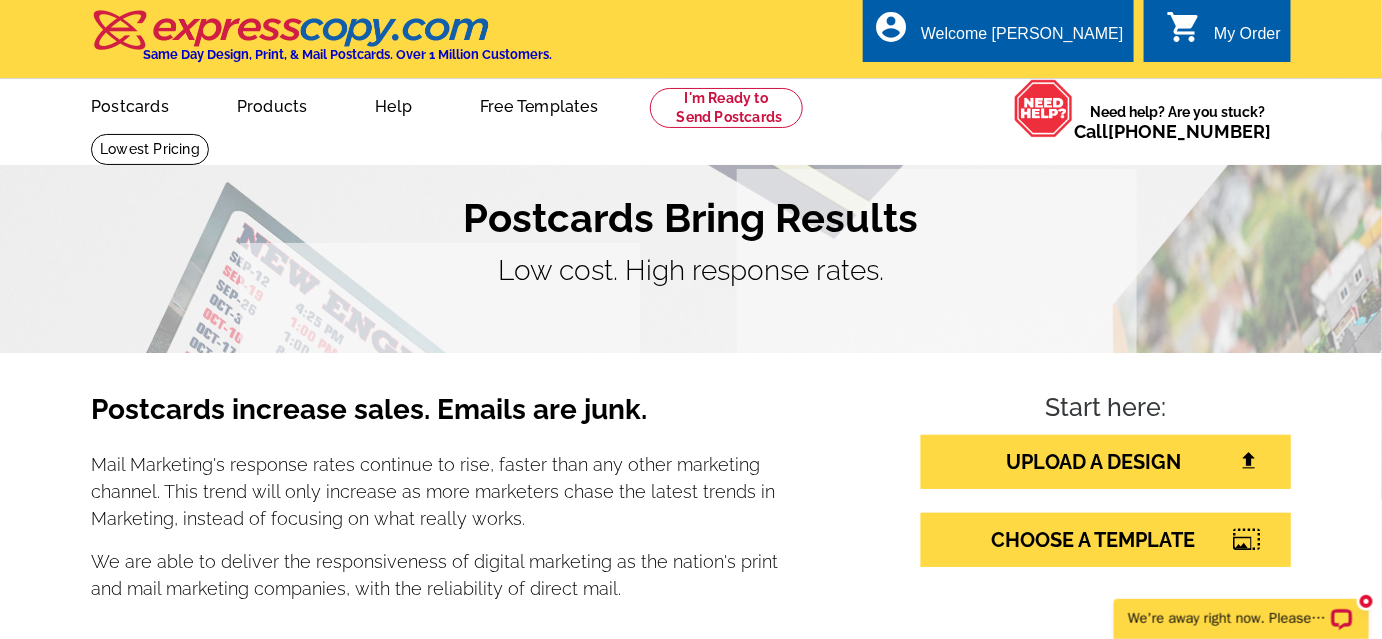 scroll, scrollTop: 0, scrollLeft: 0, axis: both 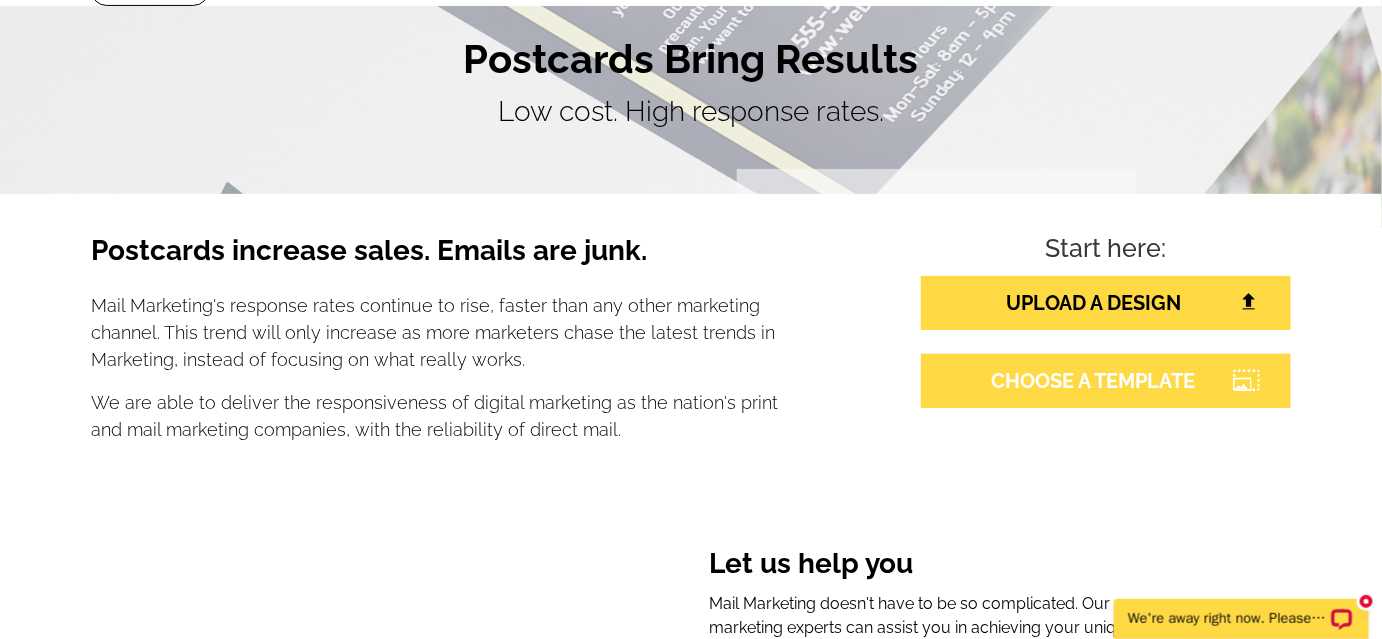 click on "CHOOSE
A TEMPLATE" at bounding box center (1106, 381) 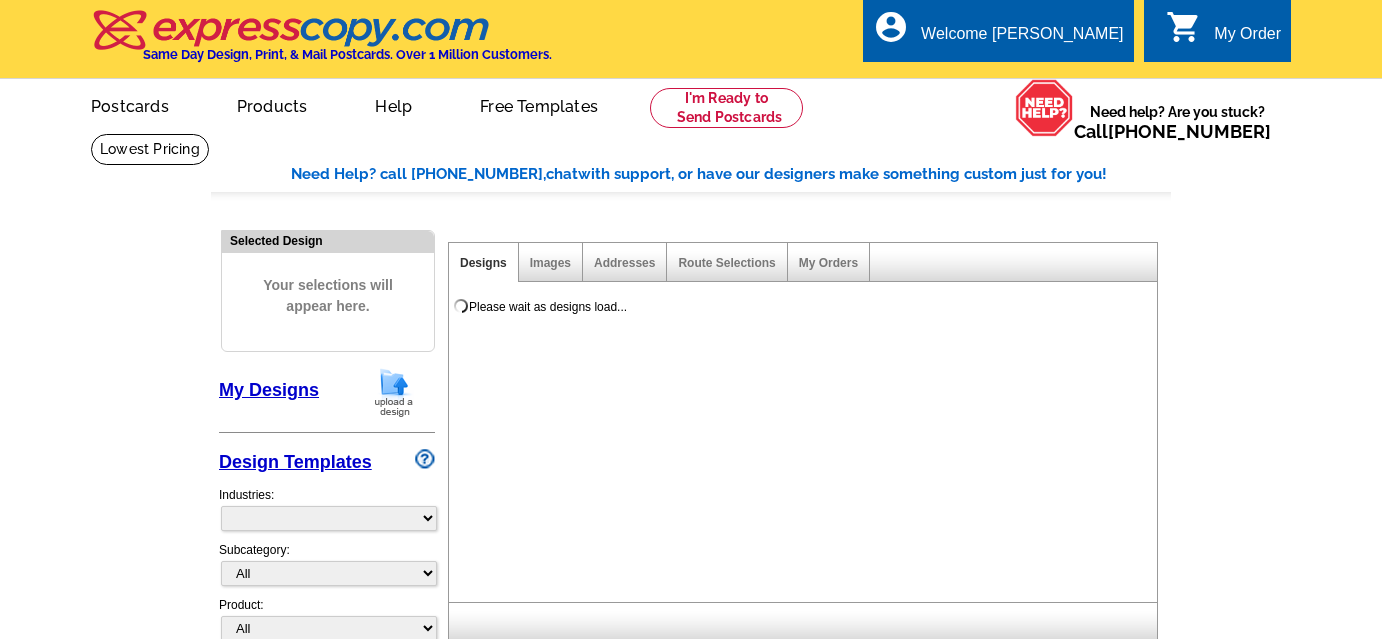 scroll, scrollTop: 0, scrollLeft: 0, axis: both 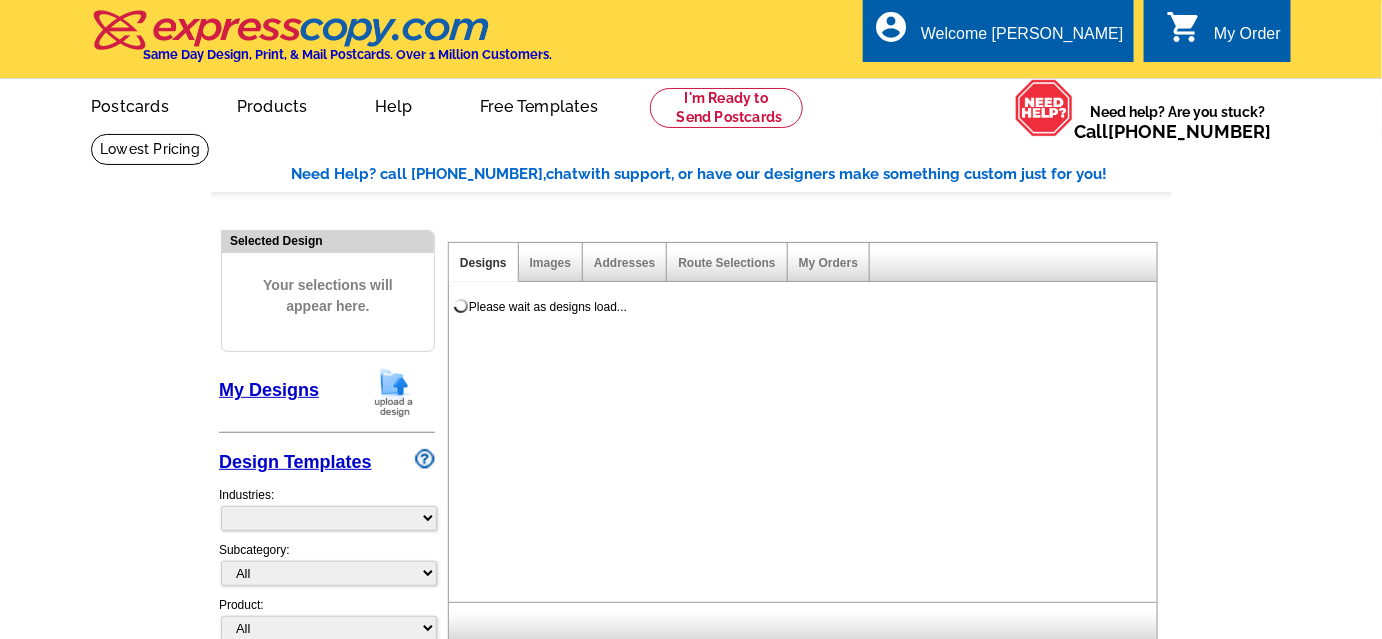 select on "785" 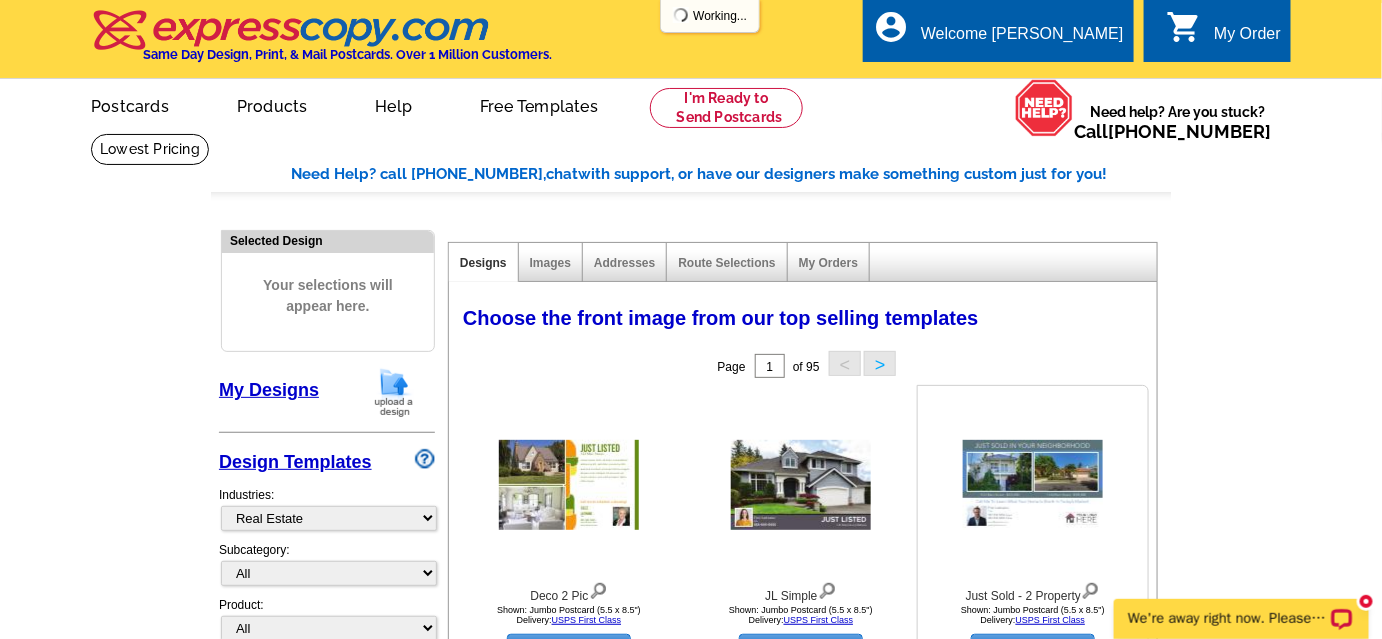scroll, scrollTop: 0, scrollLeft: 0, axis: both 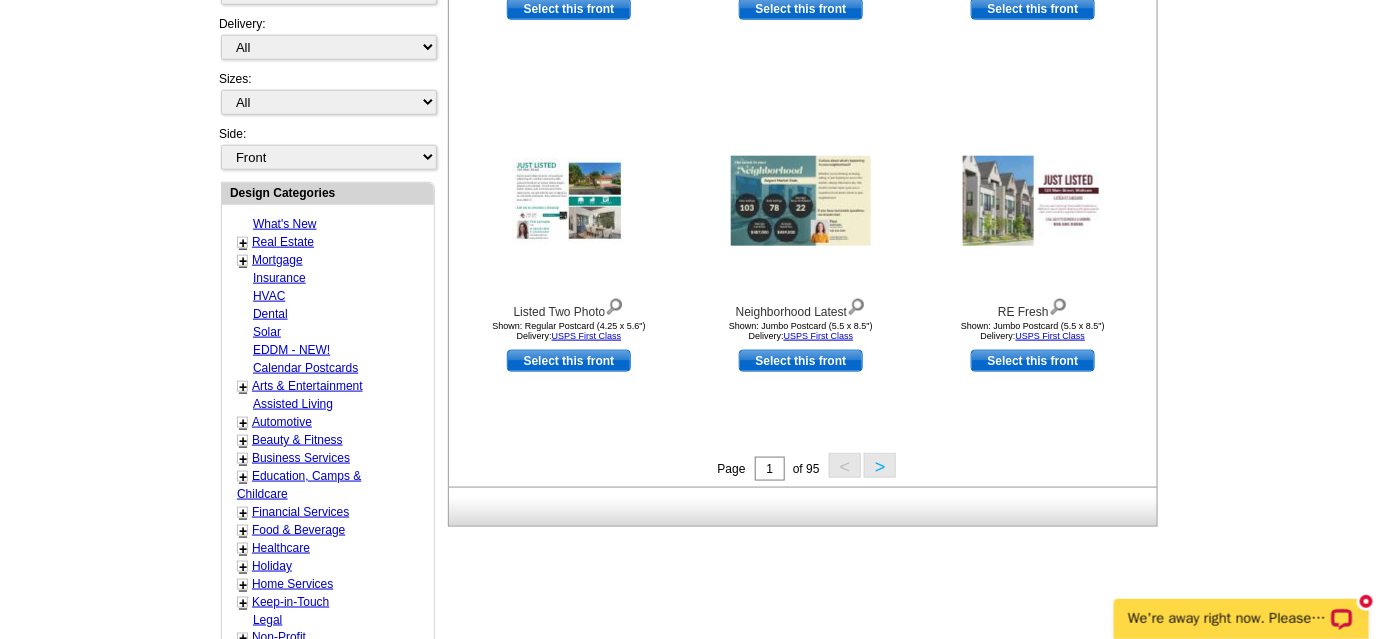 click on "Real Estate" at bounding box center [283, 242] 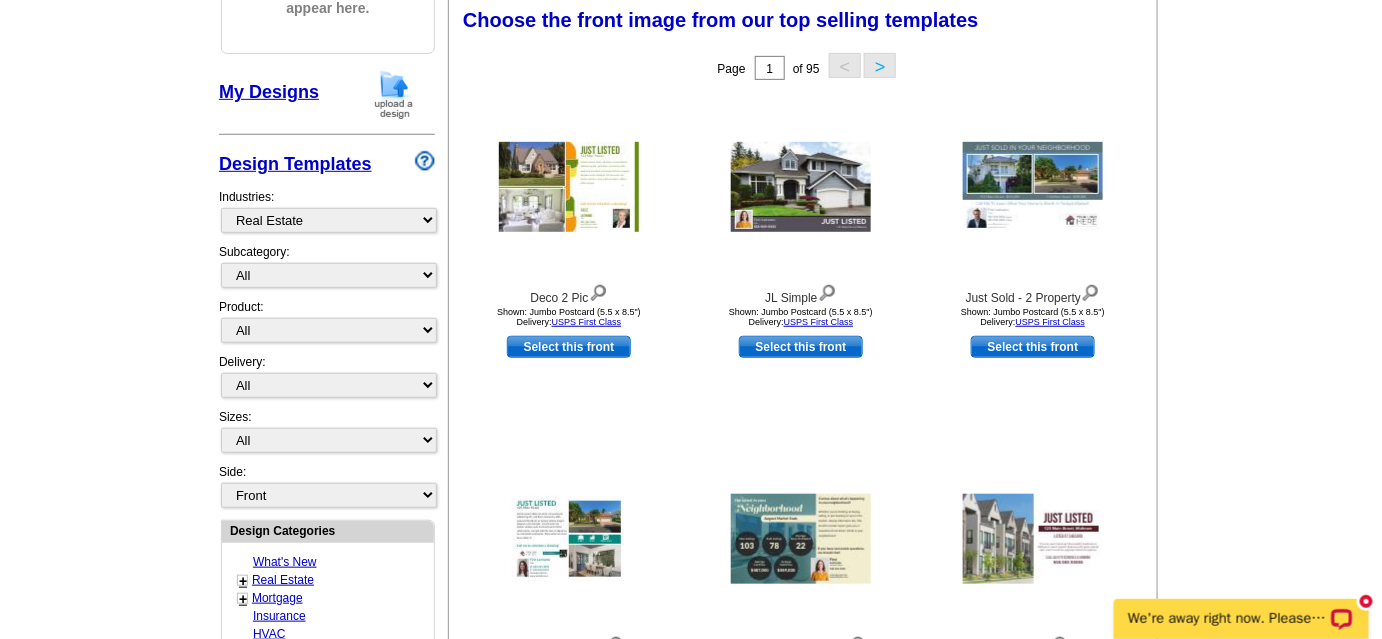 scroll, scrollTop: 295, scrollLeft: 0, axis: vertical 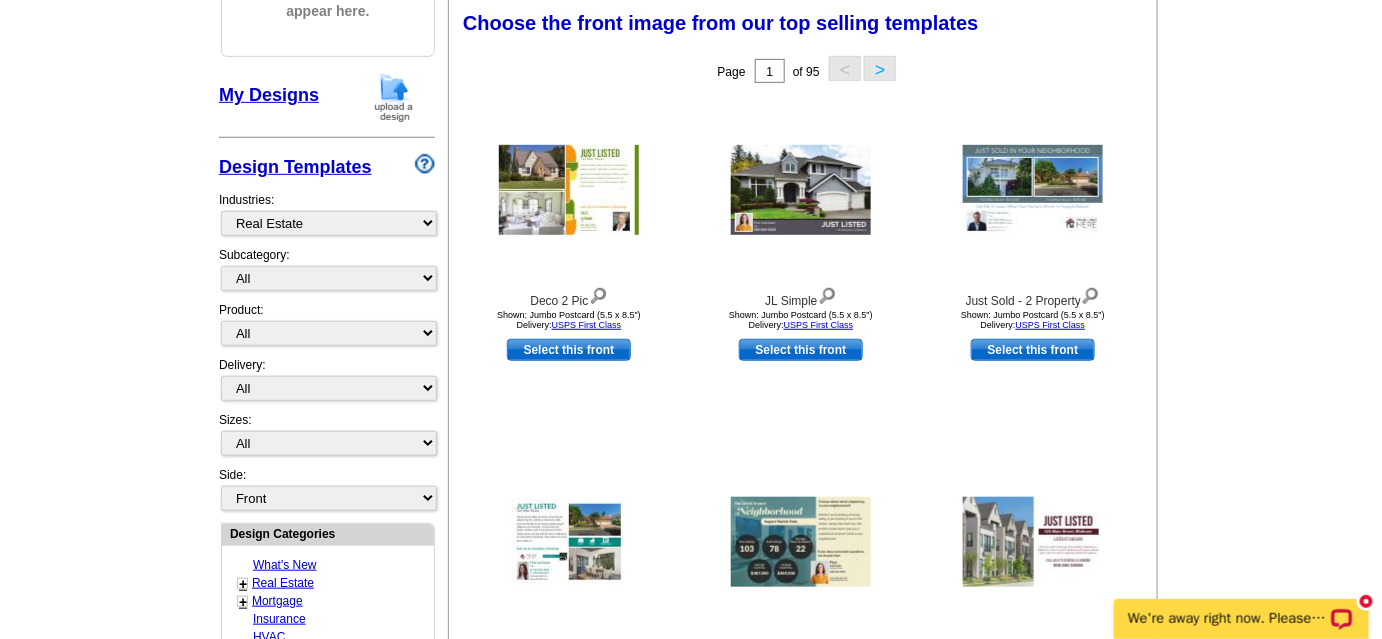 click on "+" at bounding box center [243, 584] 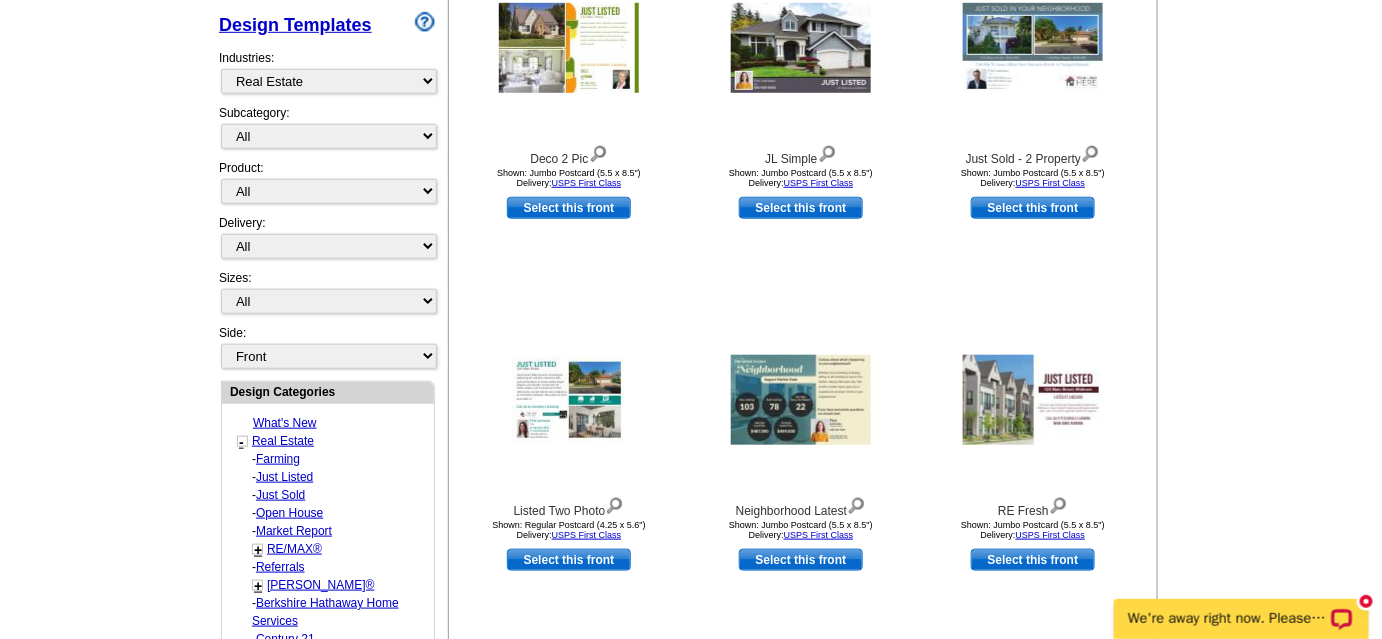 scroll, scrollTop: 477, scrollLeft: 0, axis: vertical 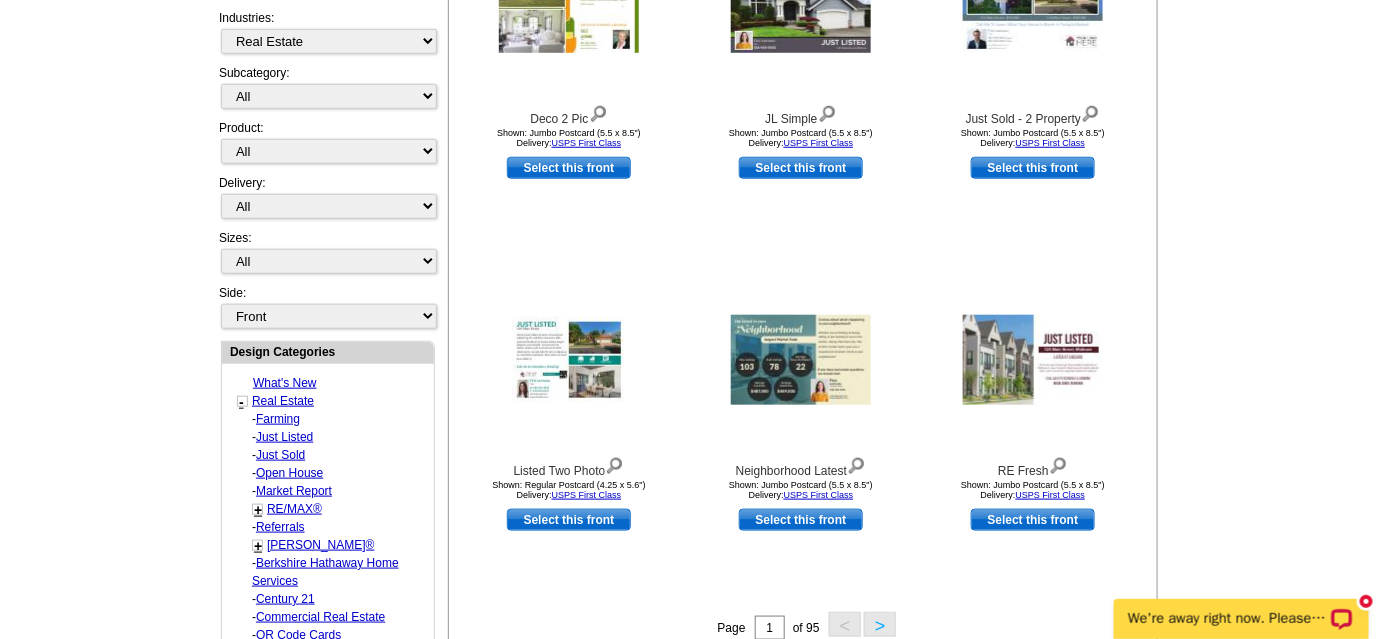 click on "Farming" at bounding box center (278, 419) 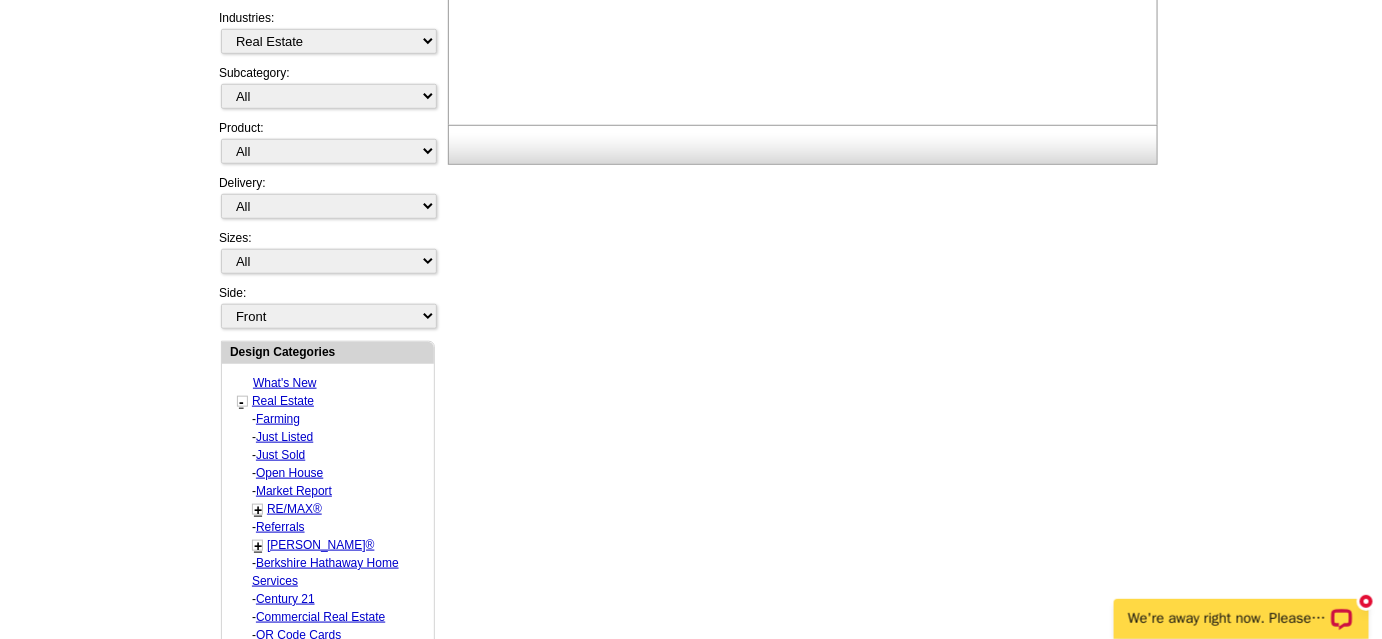select on "1208" 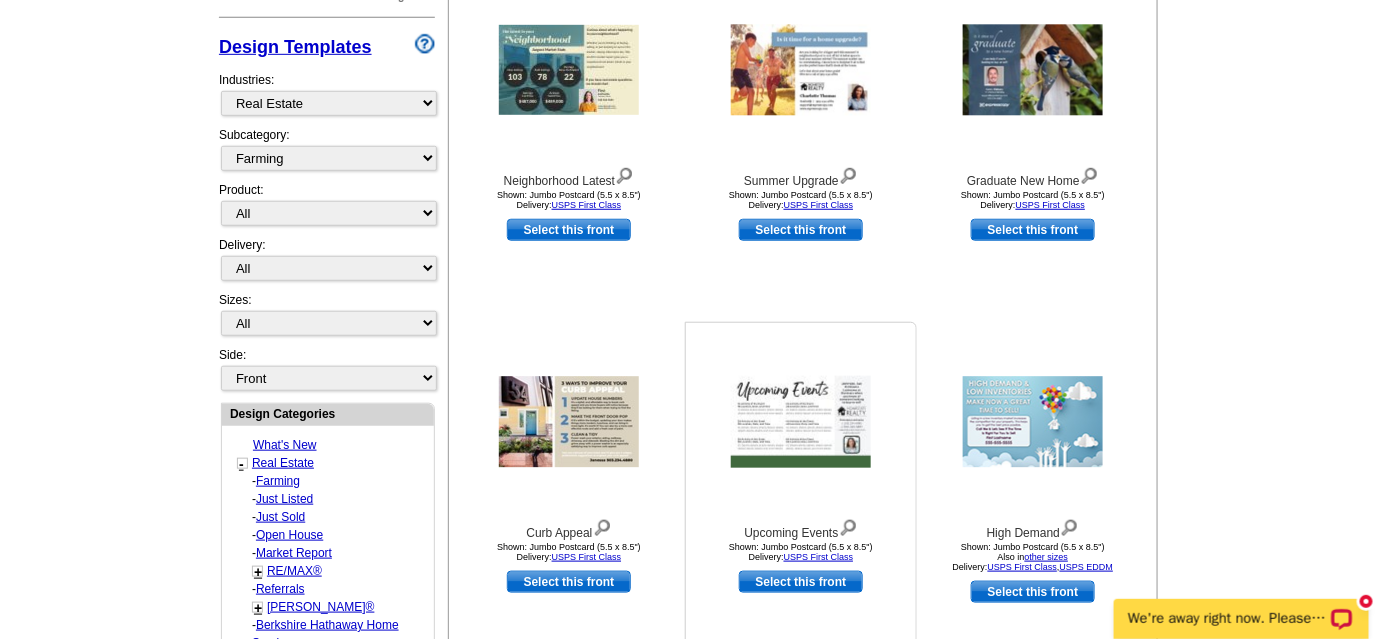 scroll, scrollTop: 477, scrollLeft: 0, axis: vertical 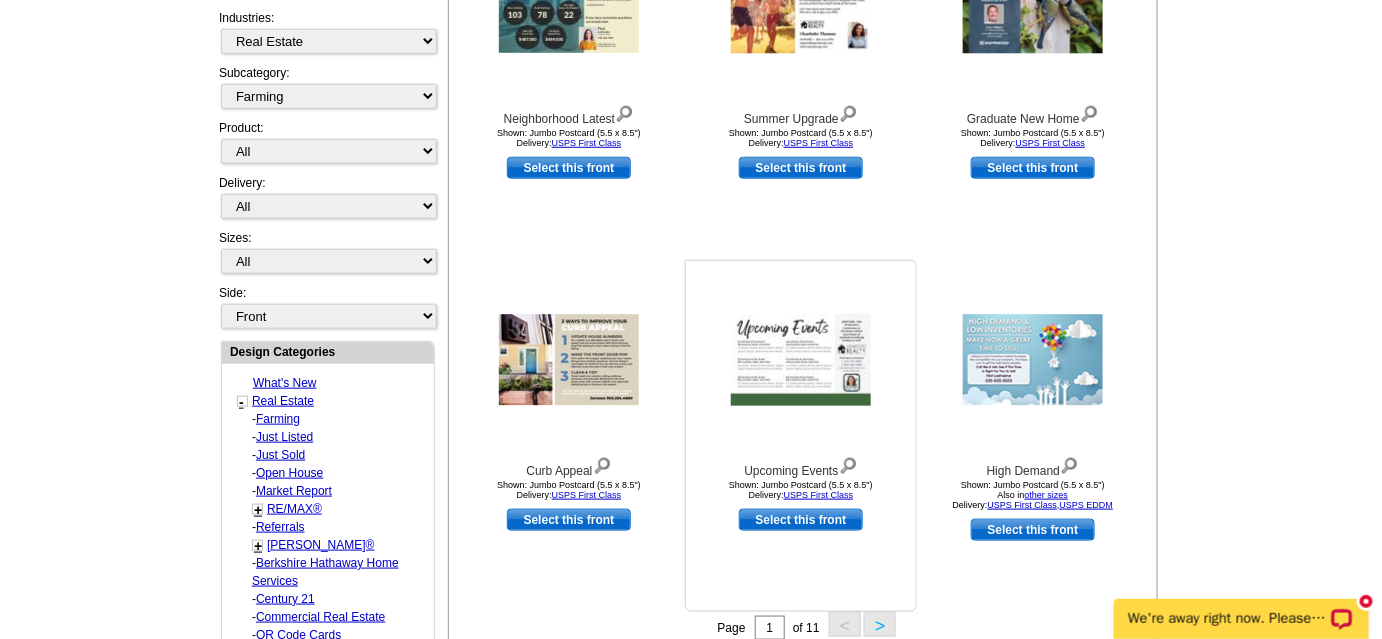 click at bounding box center [801, 360] 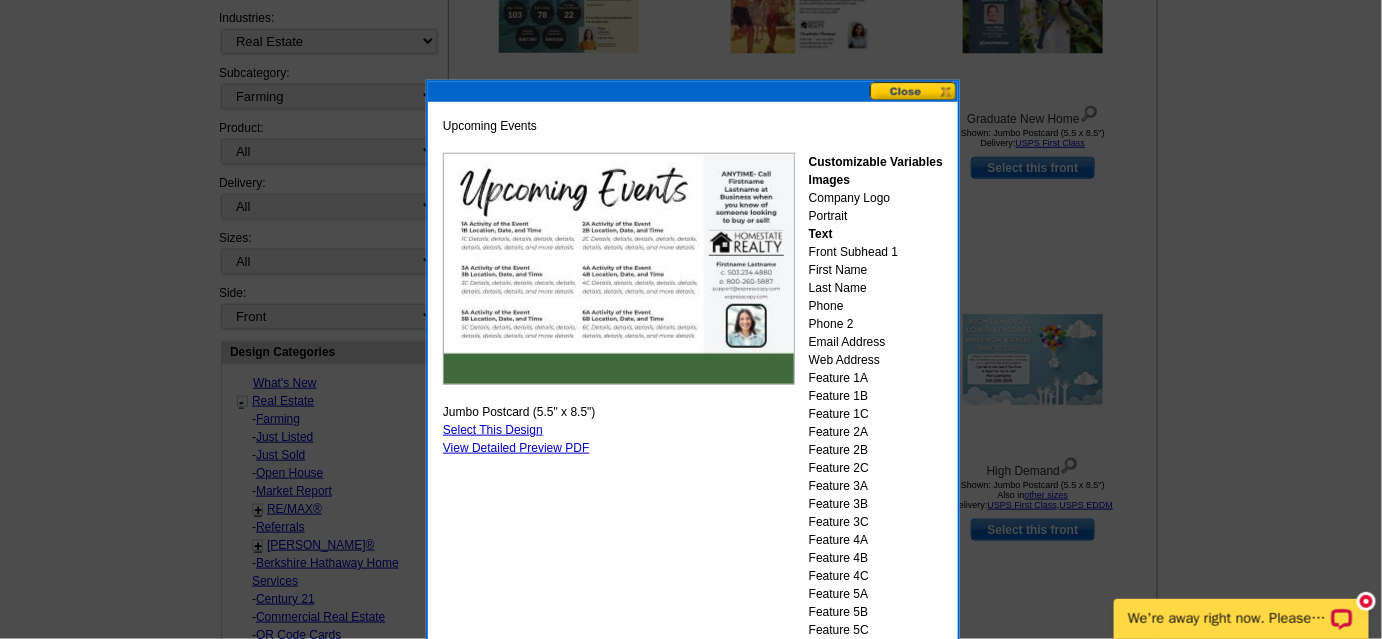 click at bounding box center [914, 91] 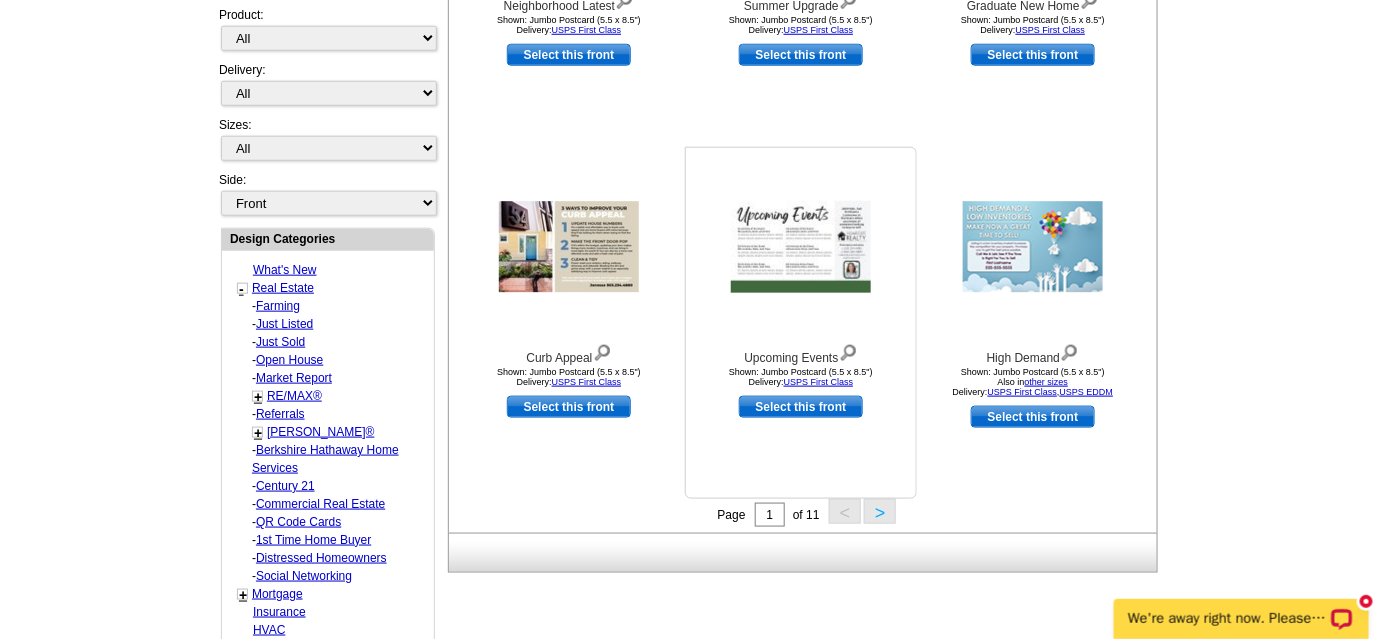 scroll, scrollTop: 591, scrollLeft: 0, axis: vertical 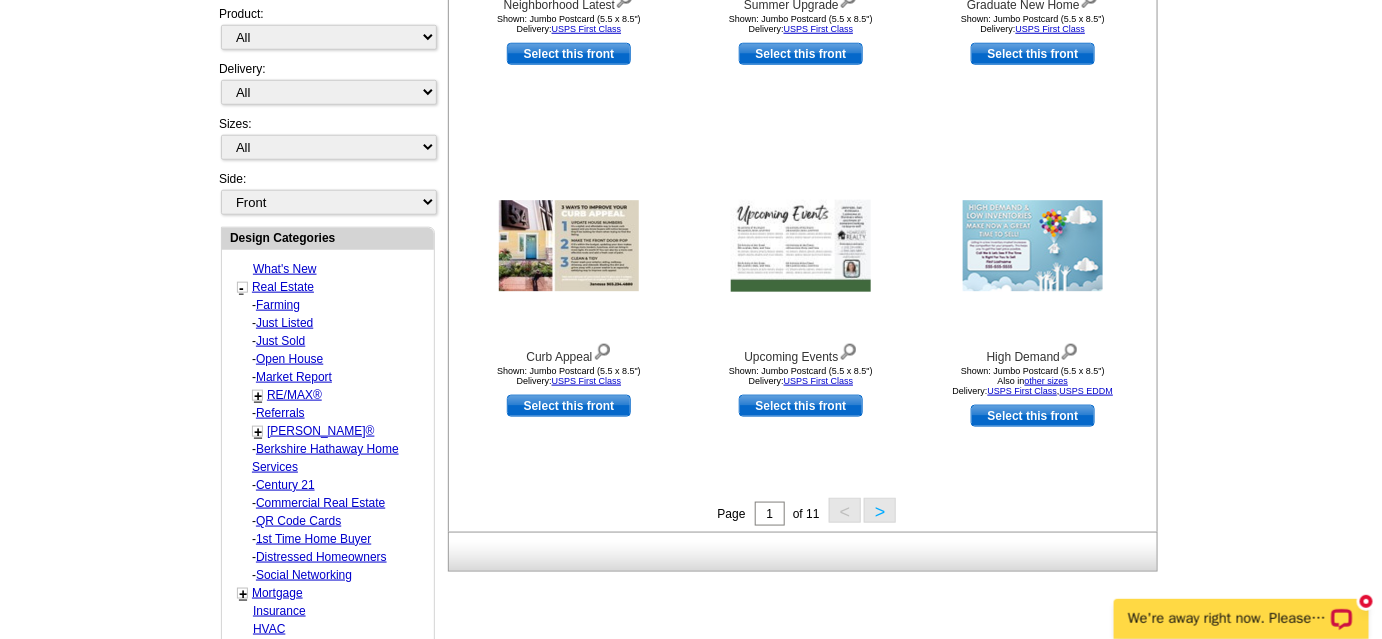 click on ">" at bounding box center [880, 510] 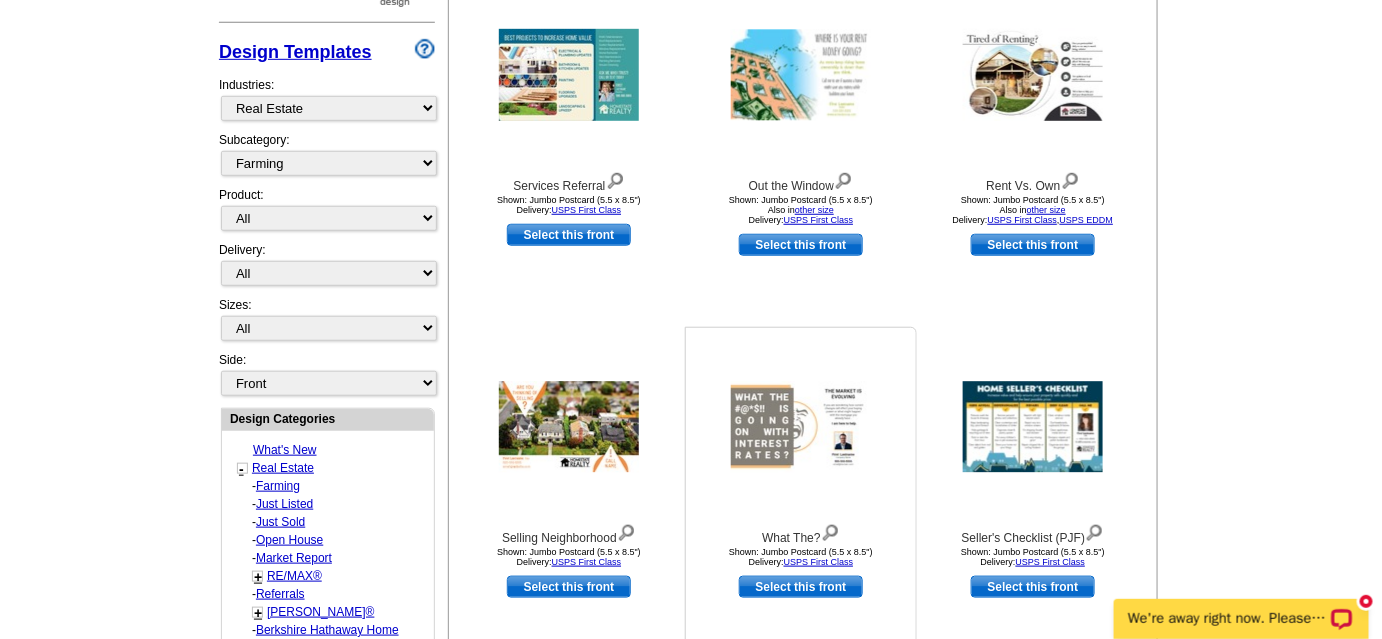scroll, scrollTop: 432, scrollLeft: 0, axis: vertical 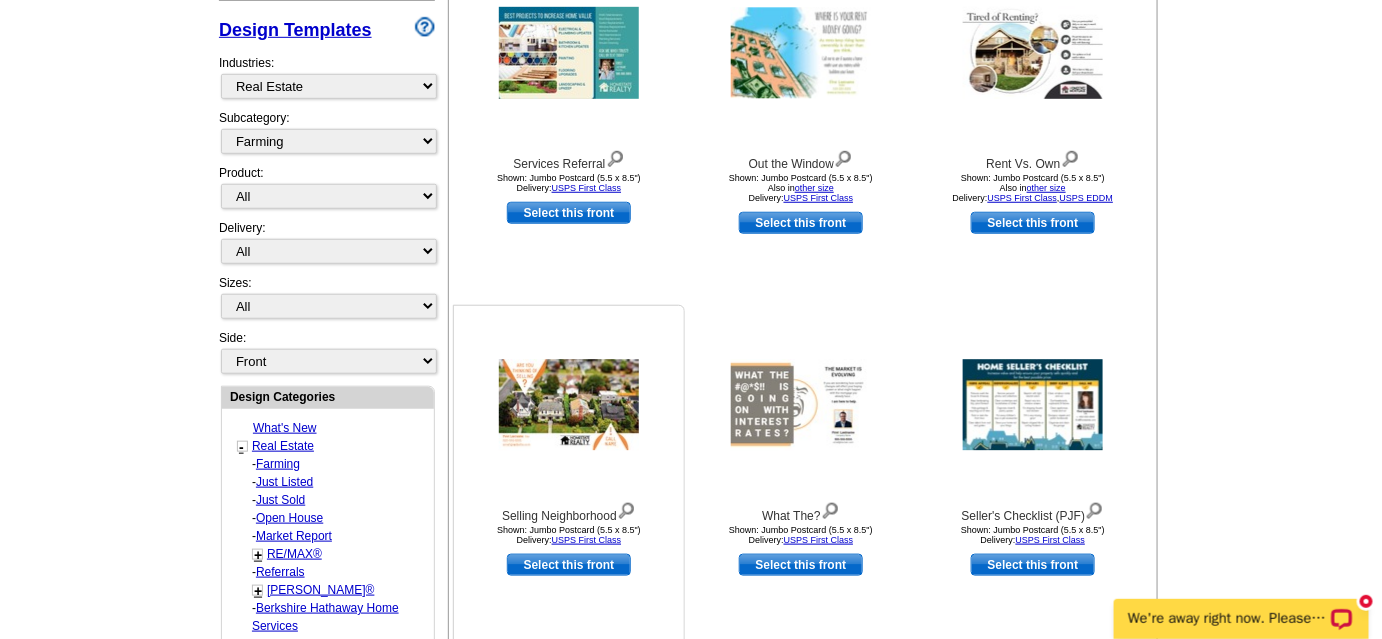 click at bounding box center [569, 405] 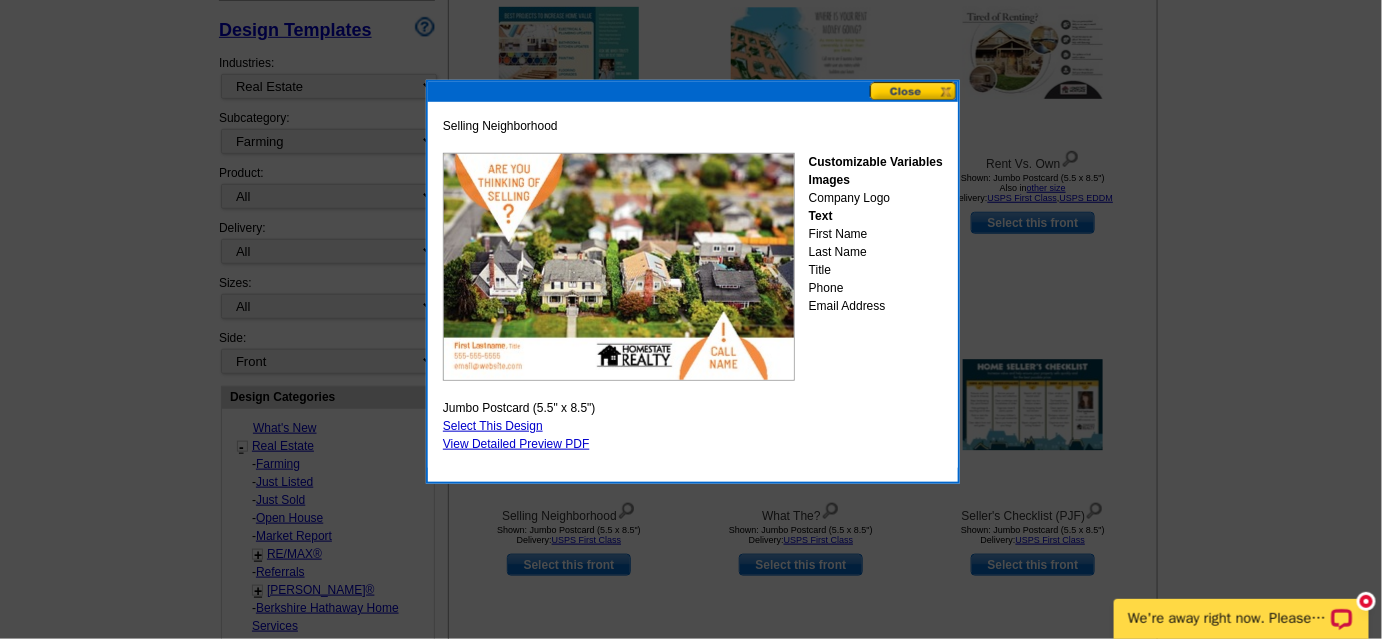 click at bounding box center (914, 91) 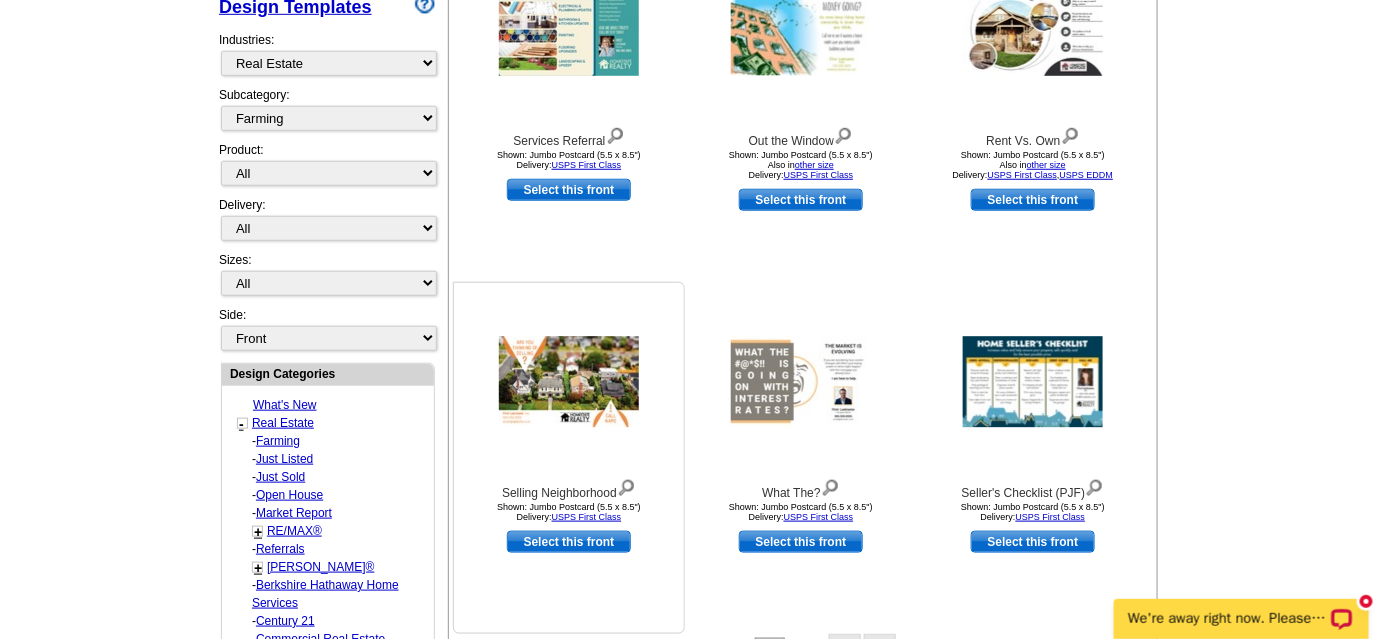 scroll, scrollTop: 477, scrollLeft: 0, axis: vertical 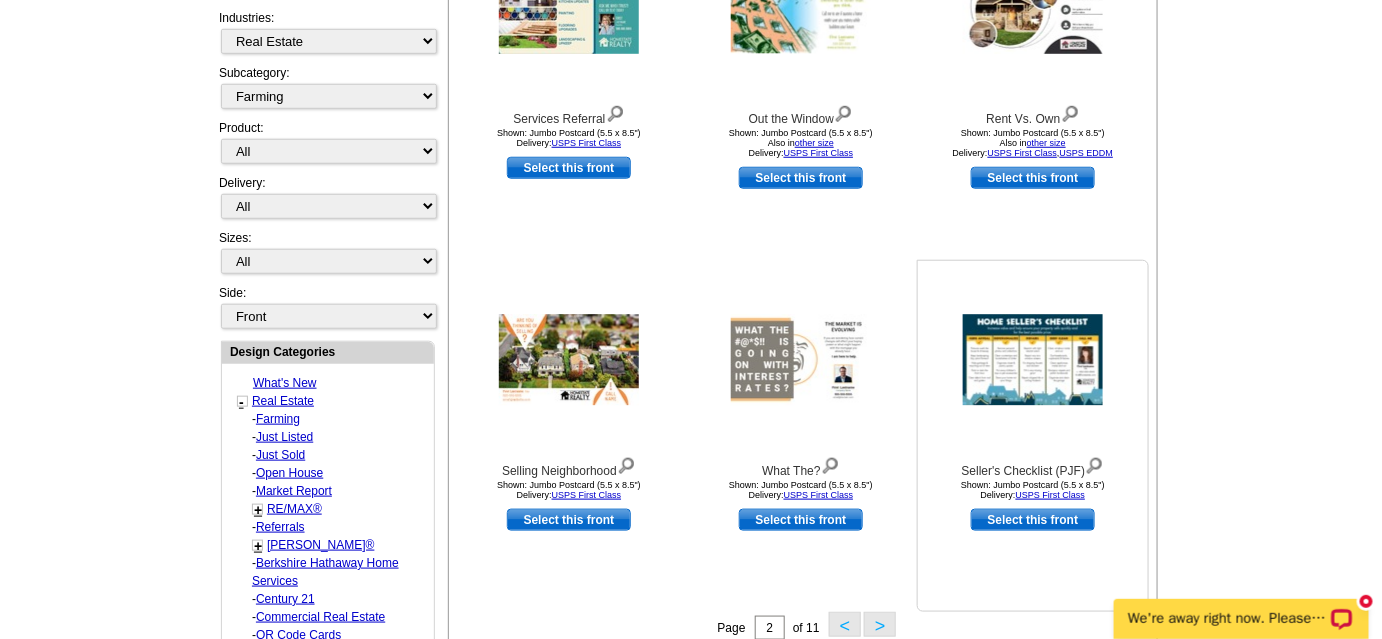 click at bounding box center [1033, 360] 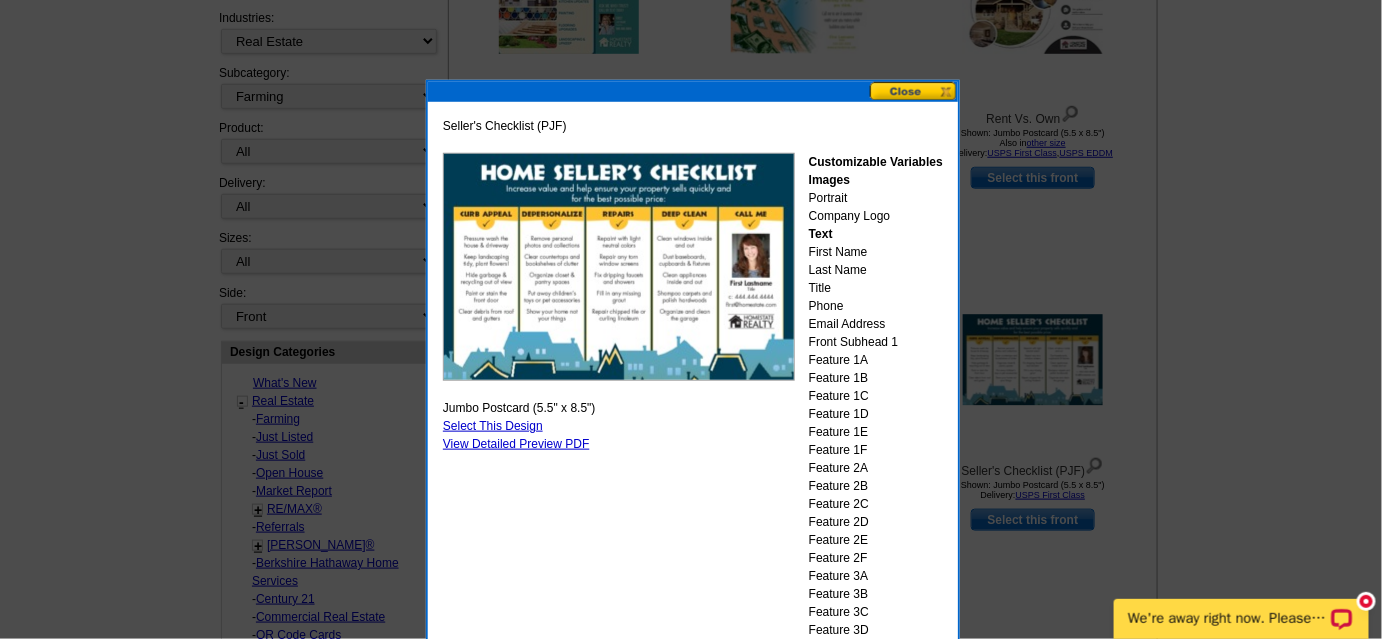 click at bounding box center (914, 91) 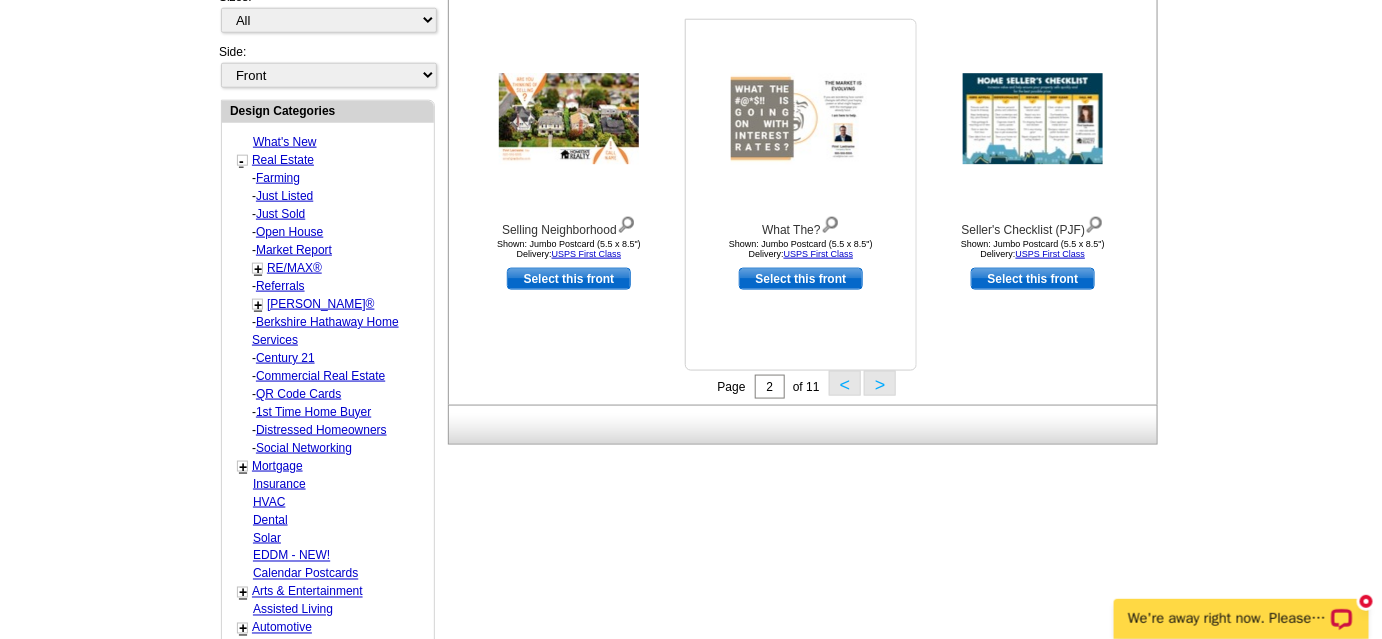 scroll, scrollTop: 750, scrollLeft: 0, axis: vertical 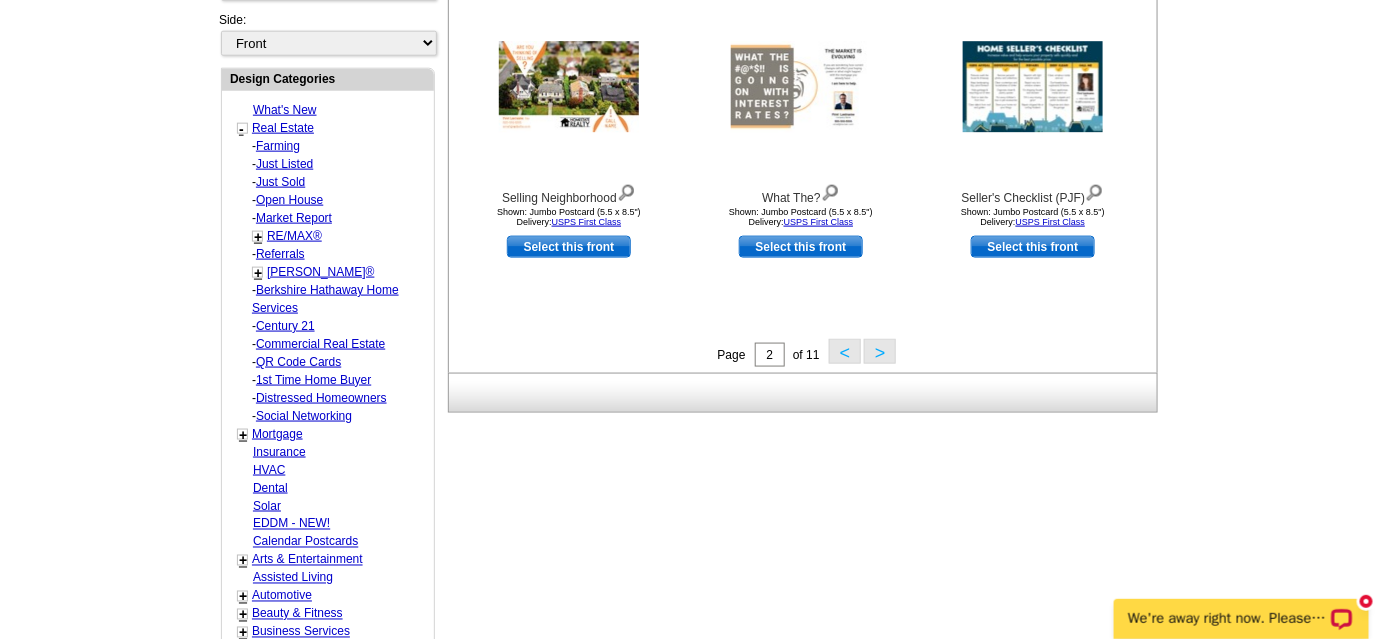 click on ">" at bounding box center [880, 351] 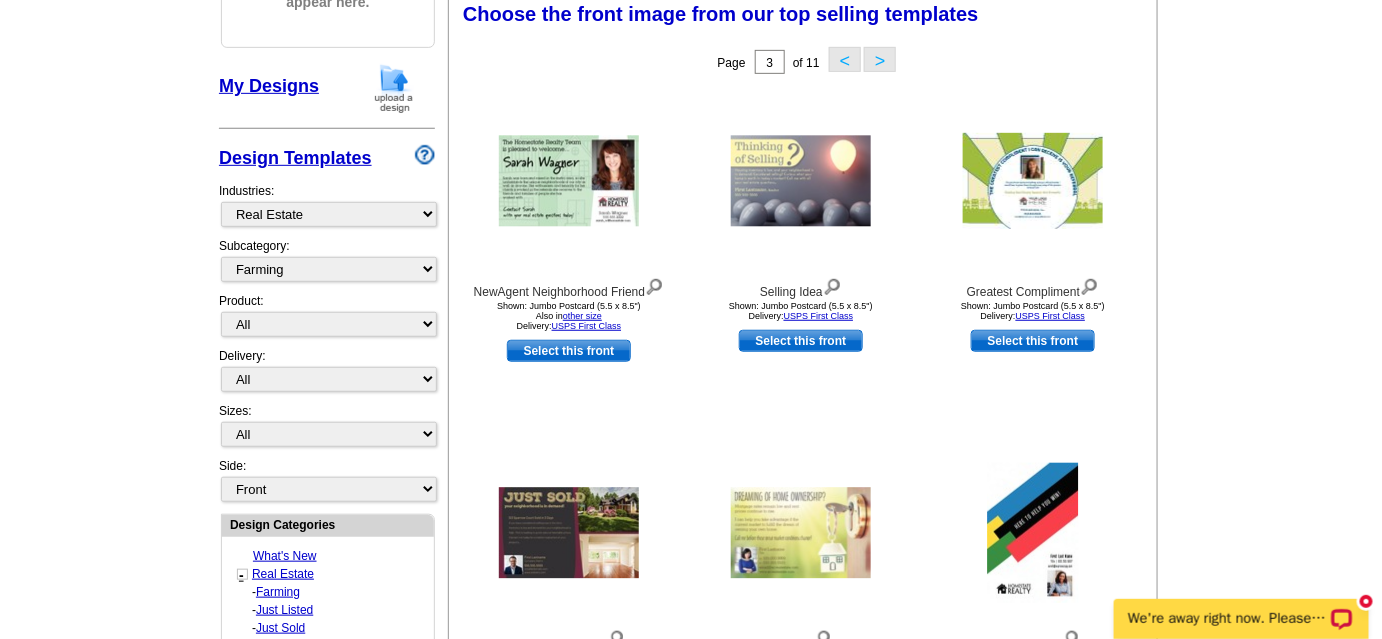 scroll, scrollTop: 295, scrollLeft: 0, axis: vertical 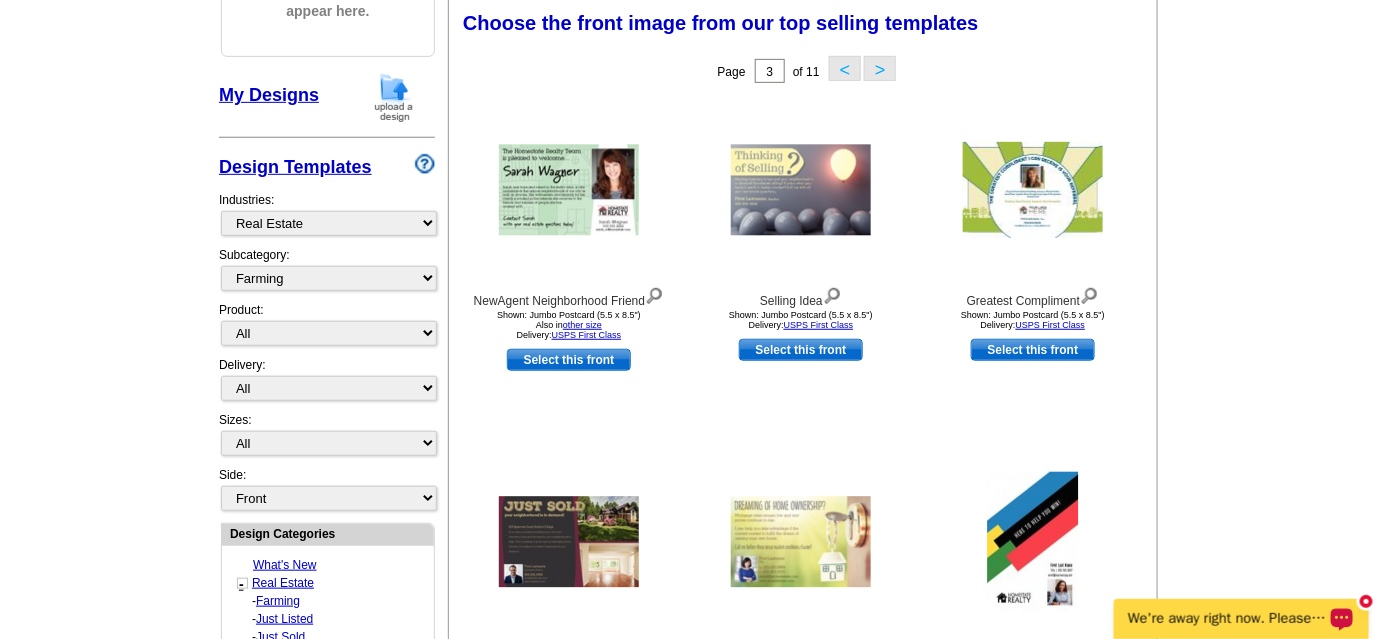 click on "We're away right now. Please check back later!" at bounding box center [1227, 618] 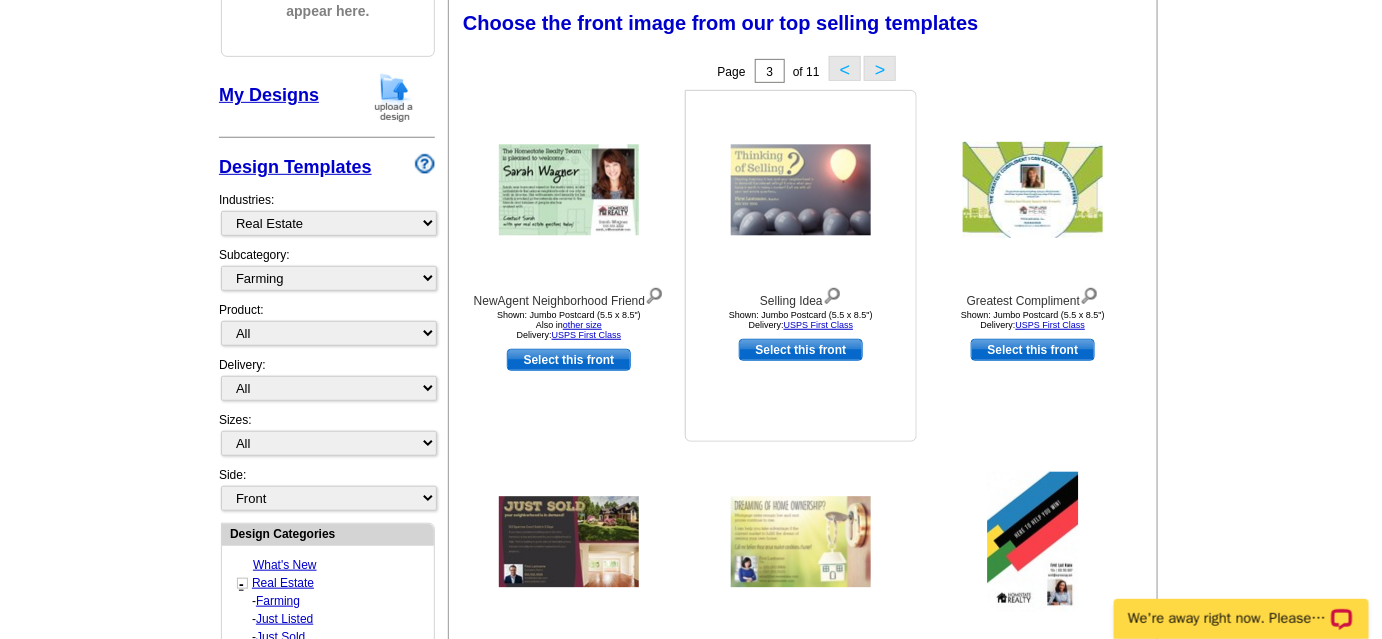 click at bounding box center [801, 190] 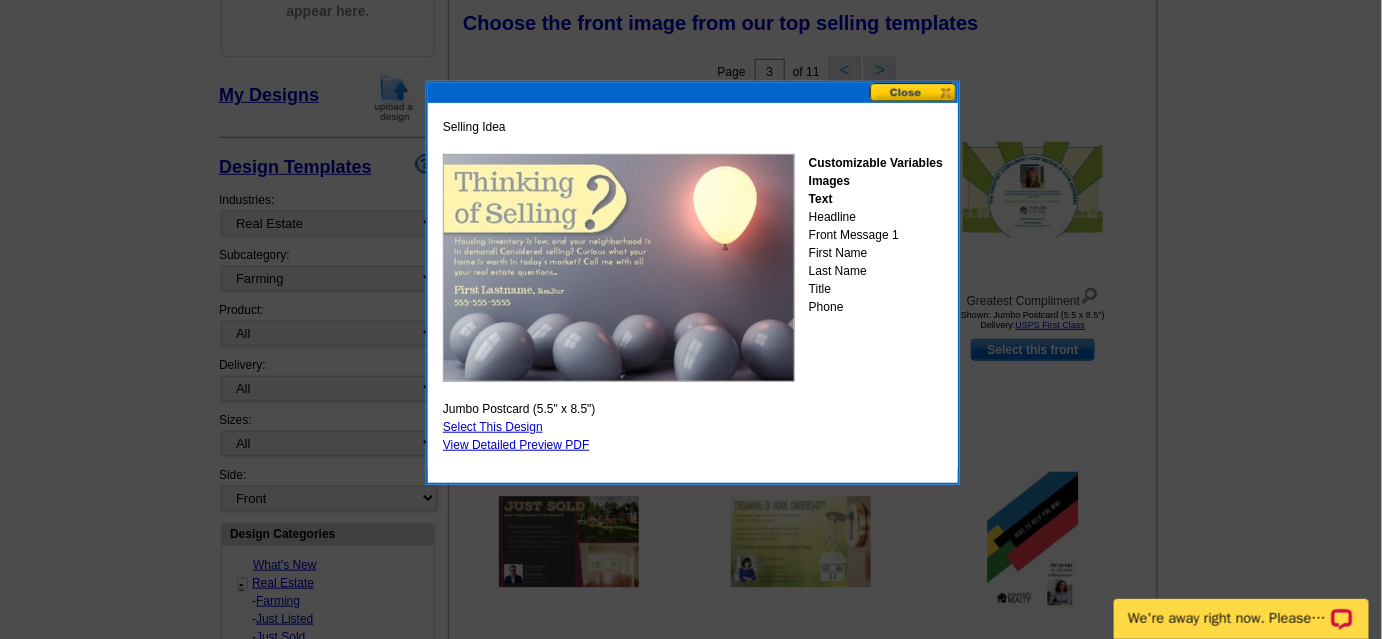 click at bounding box center [914, 92] 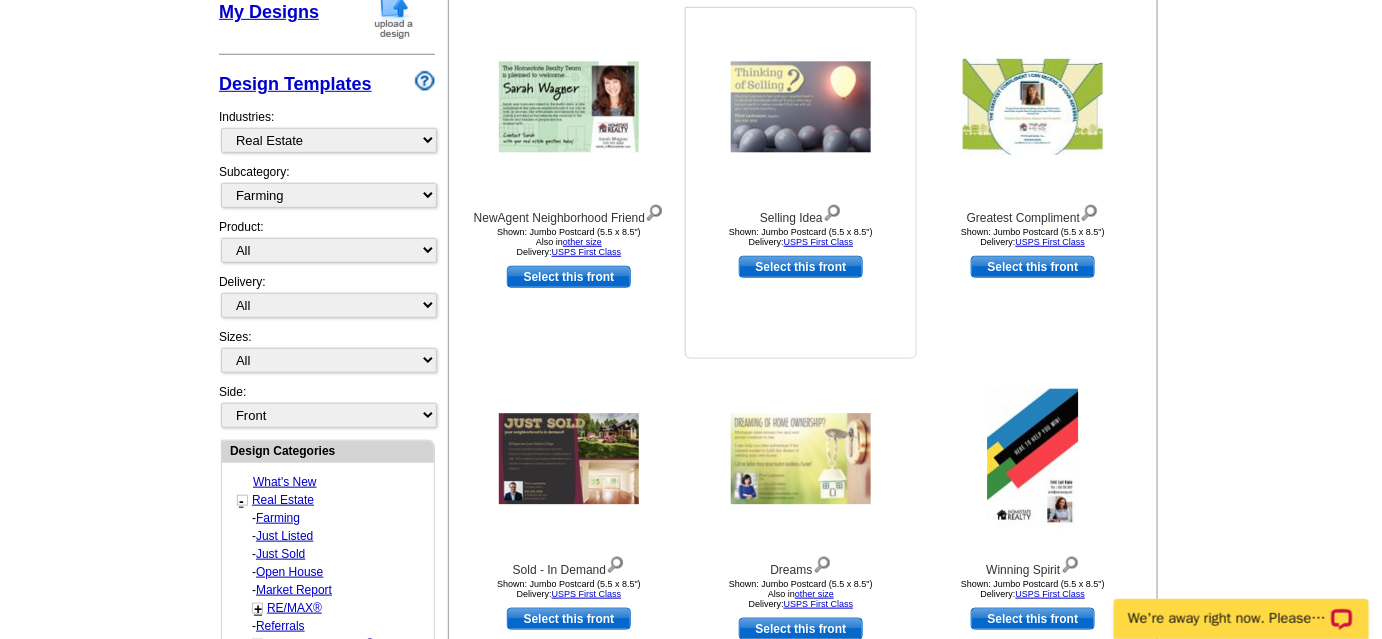 scroll, scrollTop: 432, scrollLeft: 0, axis: vertical 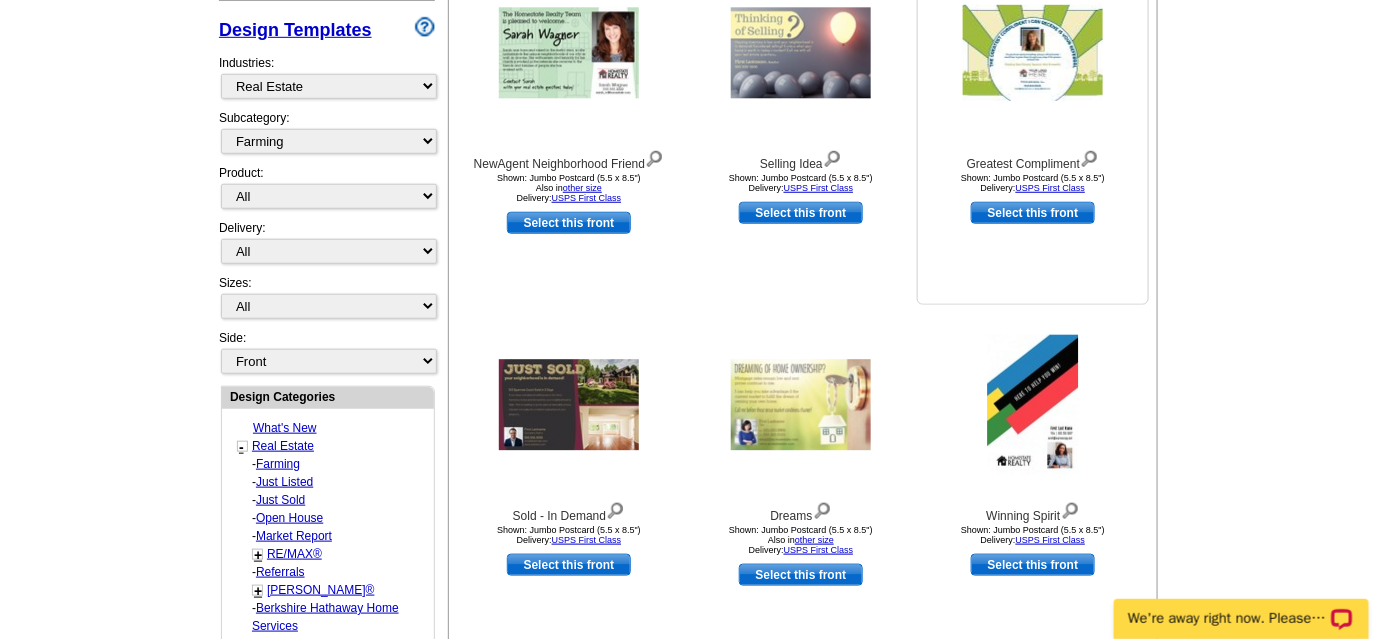 click at bounding box center [1033, 53] 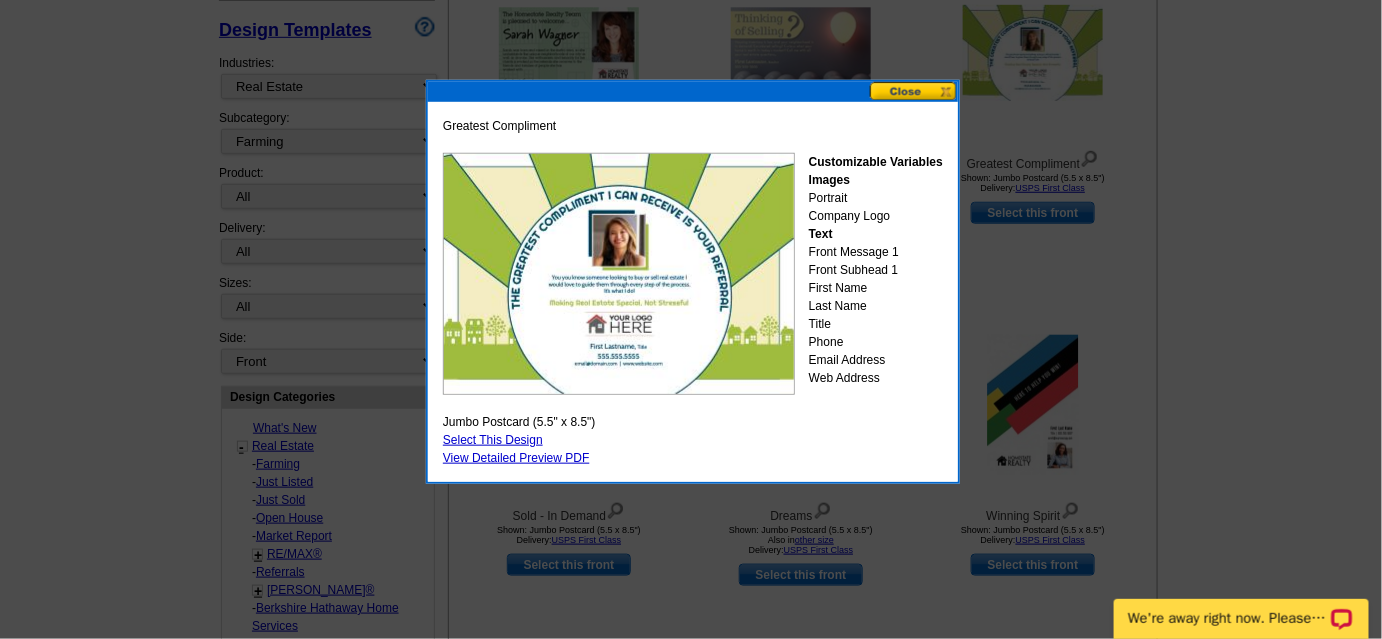 click at bounding box center [914, 91] 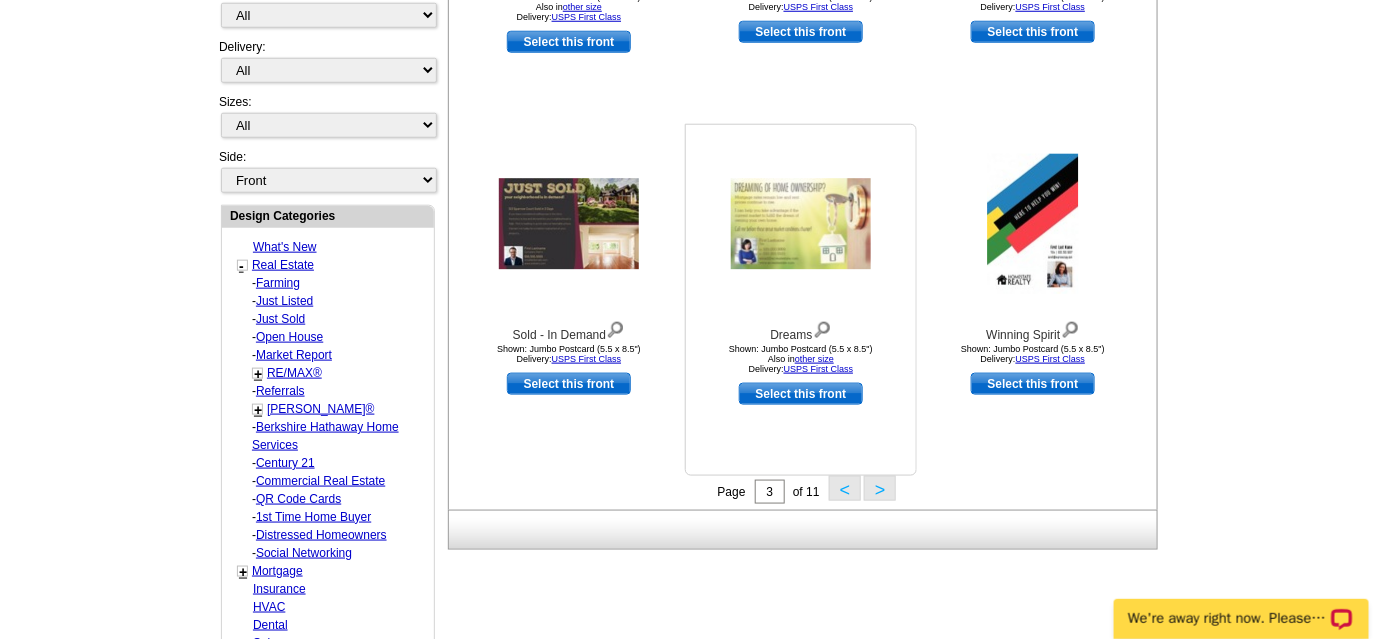 scroll, scrollTop: 613, scrollLeft: 0, axis: vertical 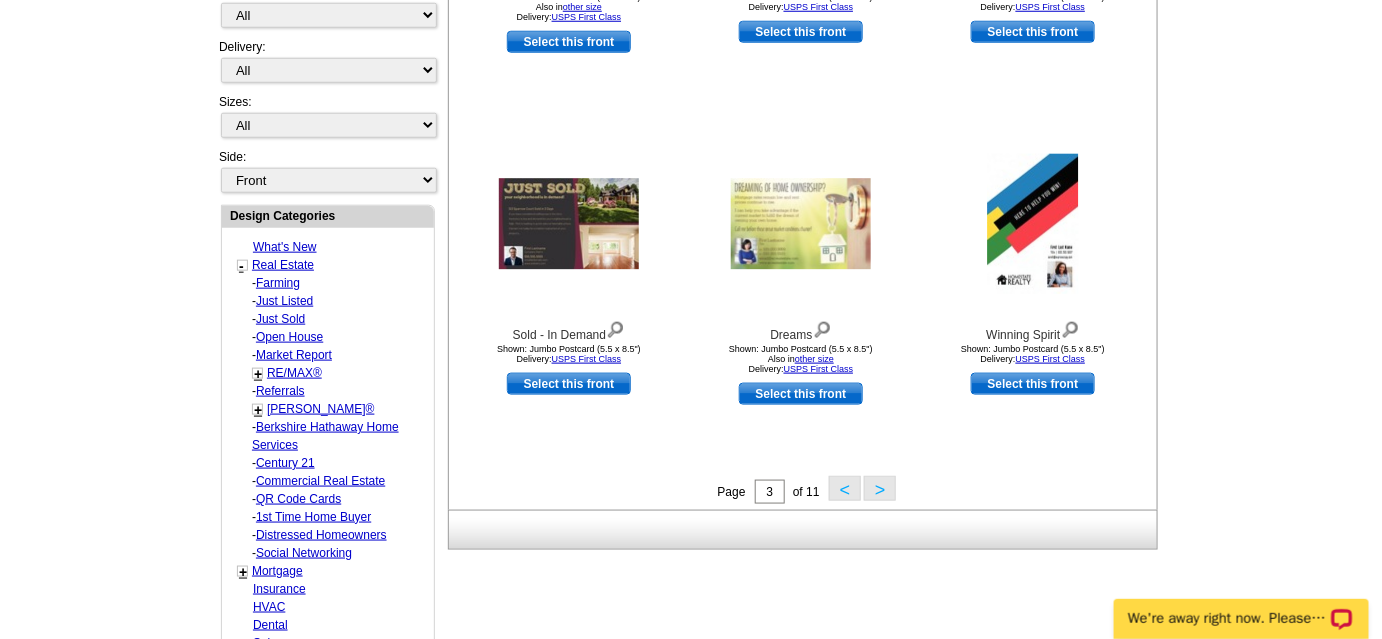 click on ">" at bounding box center (880, 488) 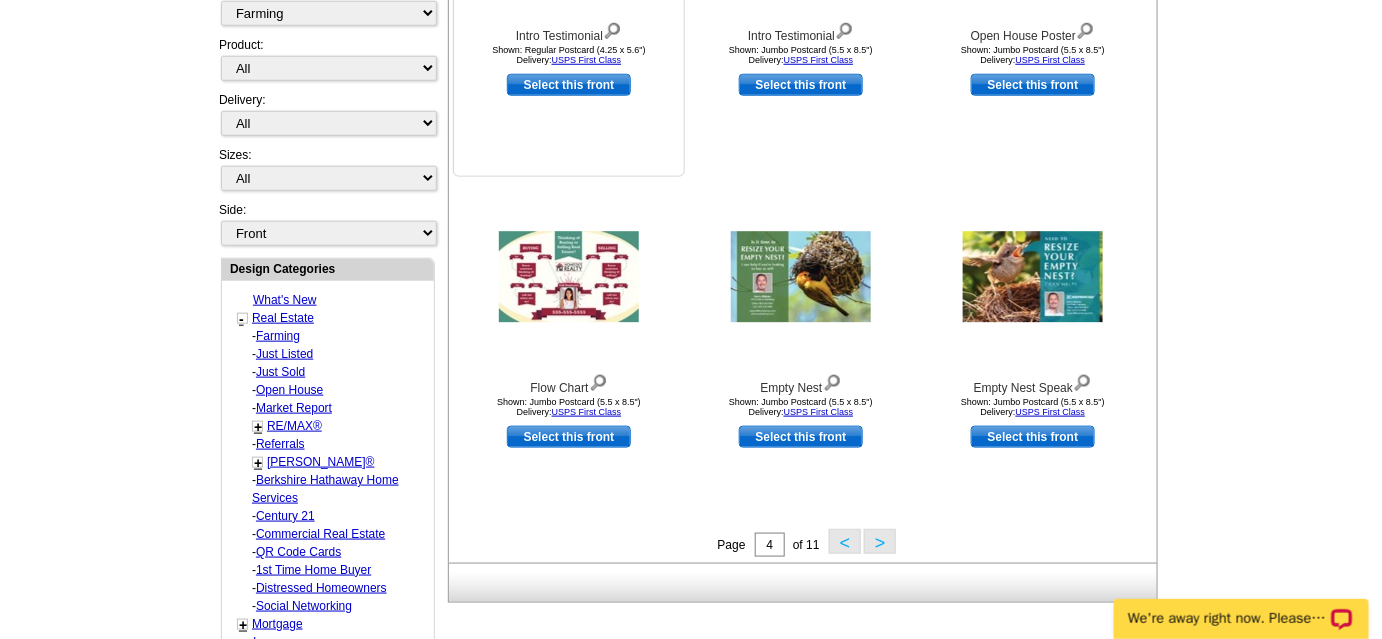 scroll, scrollTop: 568, scrollLeft: 0, axis: vertical 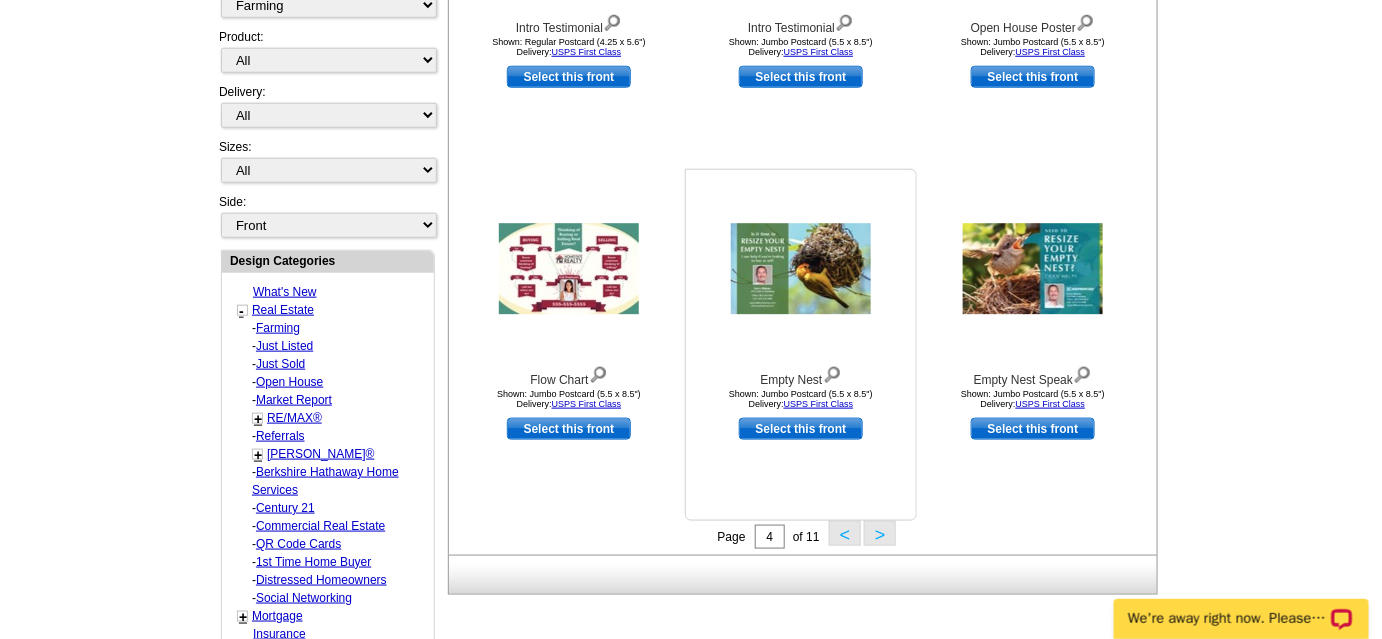 click at bounding box center [801, 269] 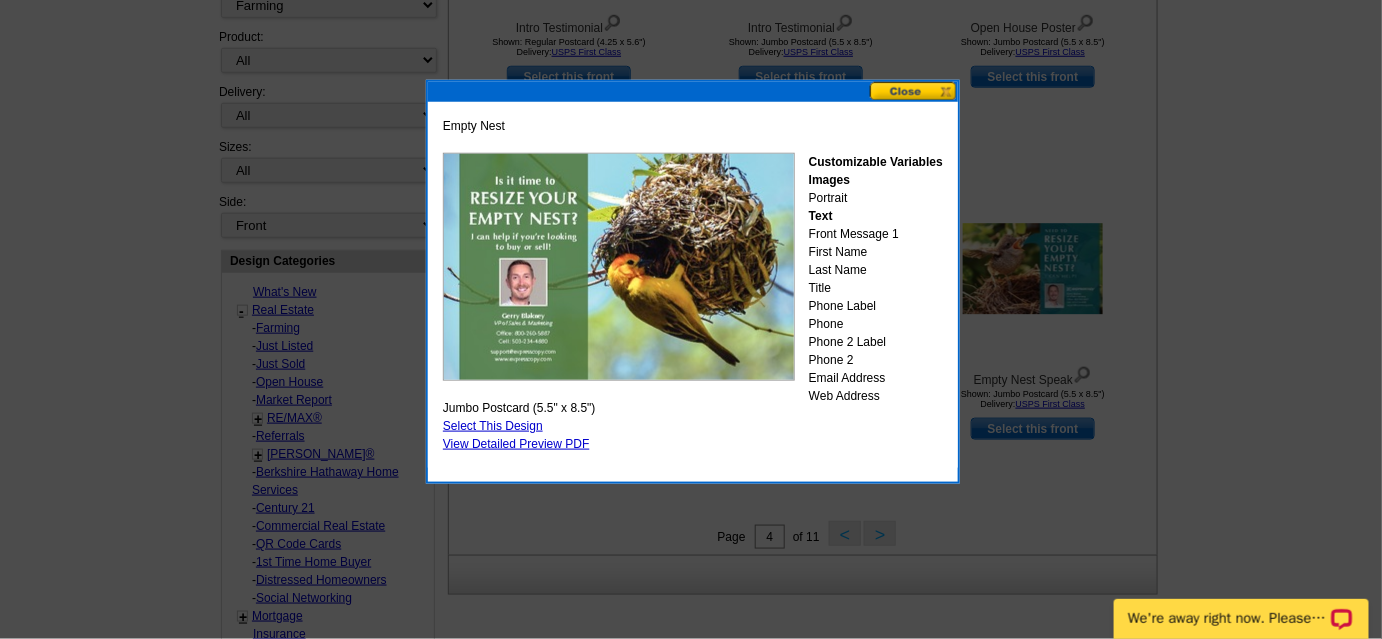 click at bounding box center (619, 267) 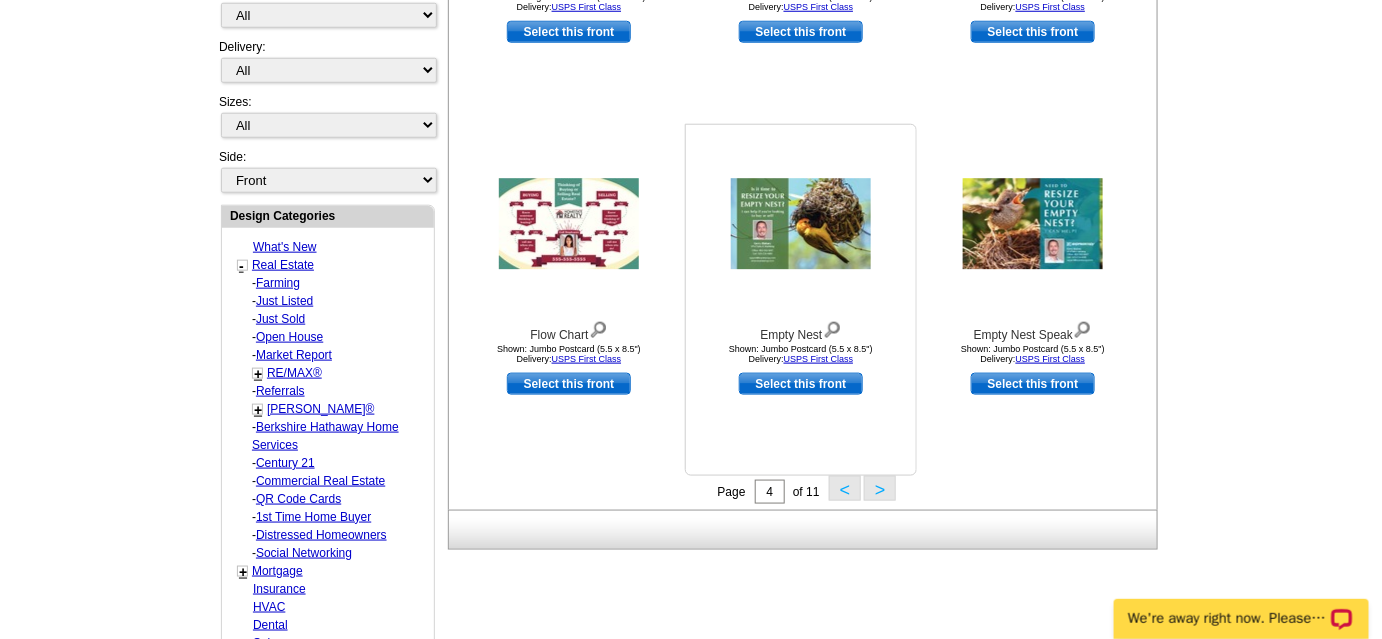 scroll, scrollTop: 613, scrollLeft: 0, axis: vertical 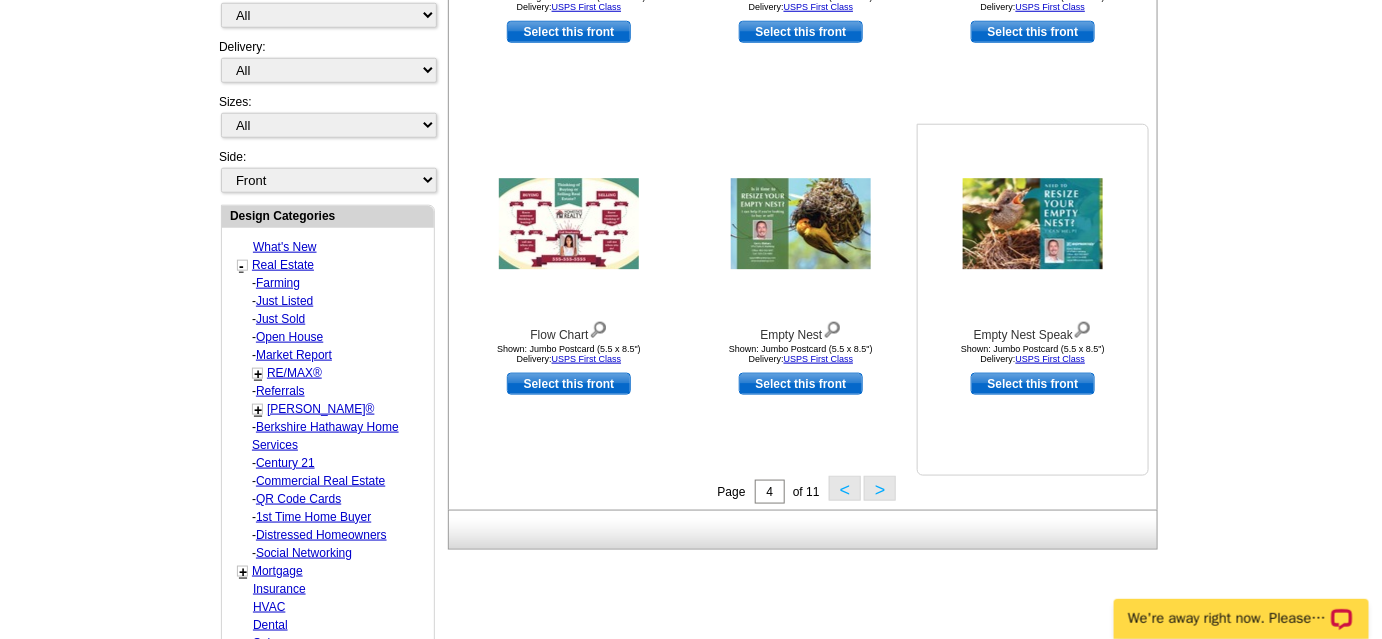 click at bounding box center [1033, 224] 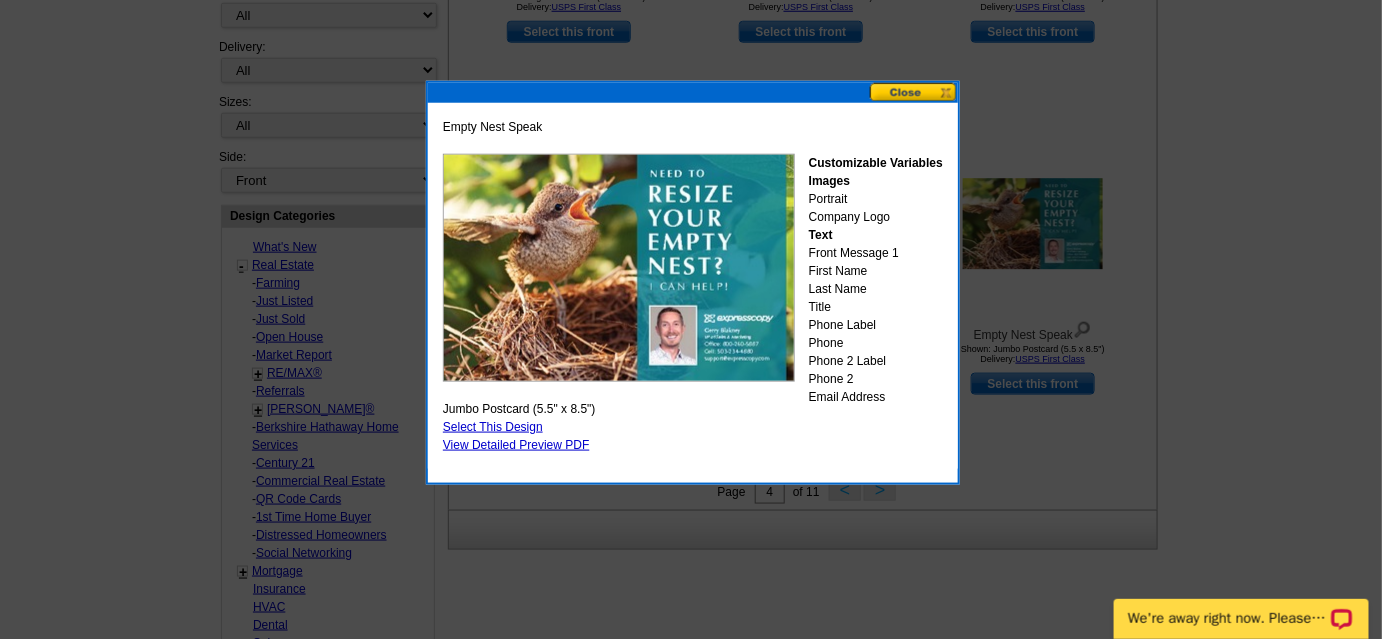 click at bounding box center [914, 92] 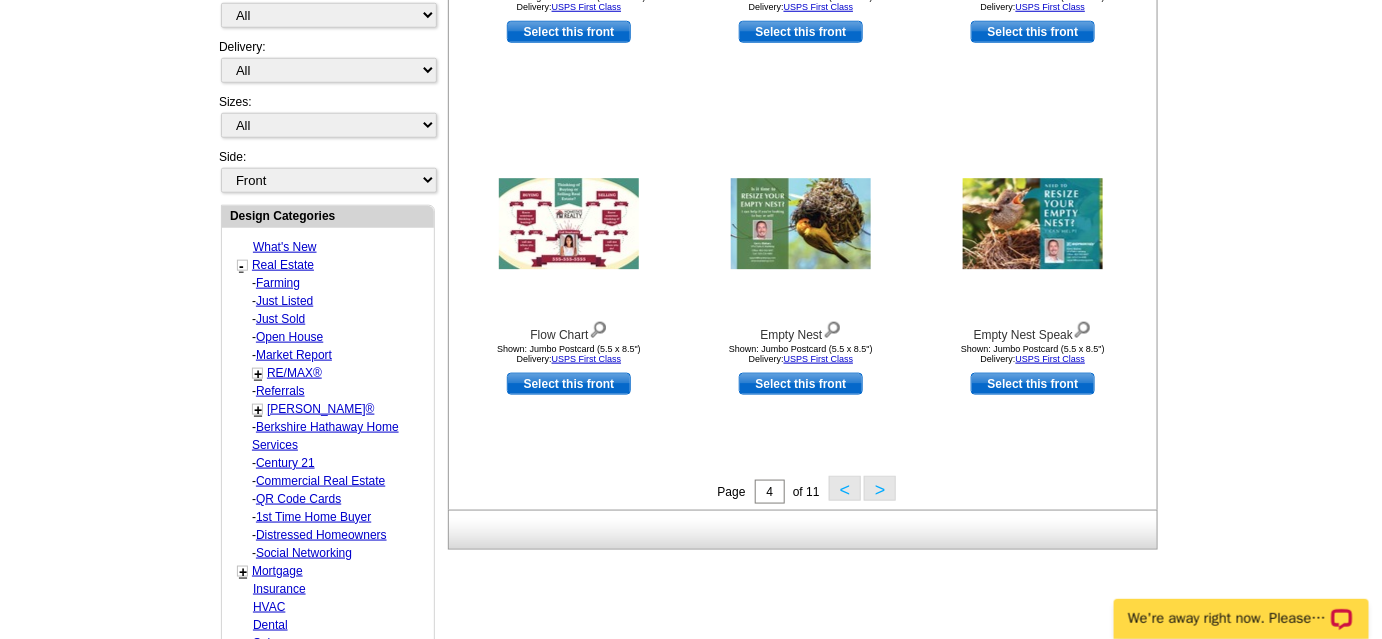 click on ">" at bounding box center (880, 488) 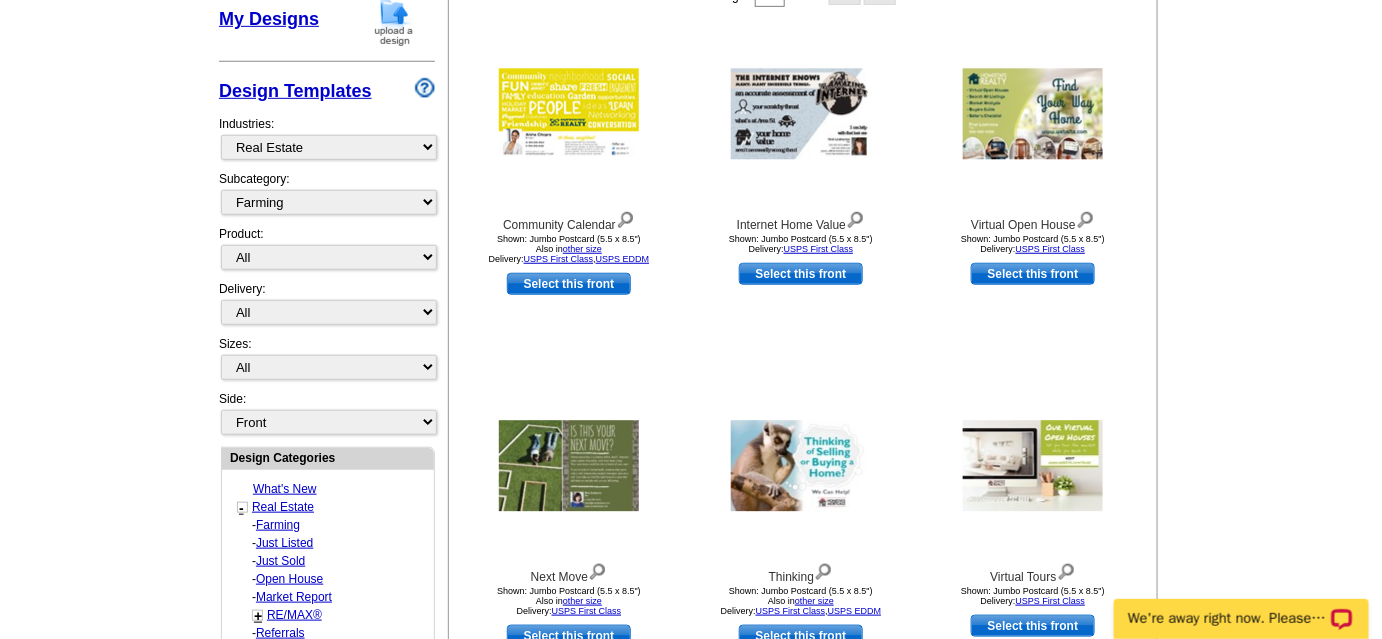 scroll, scrollTop: 432, scrollLeft: 0, axis: vertical 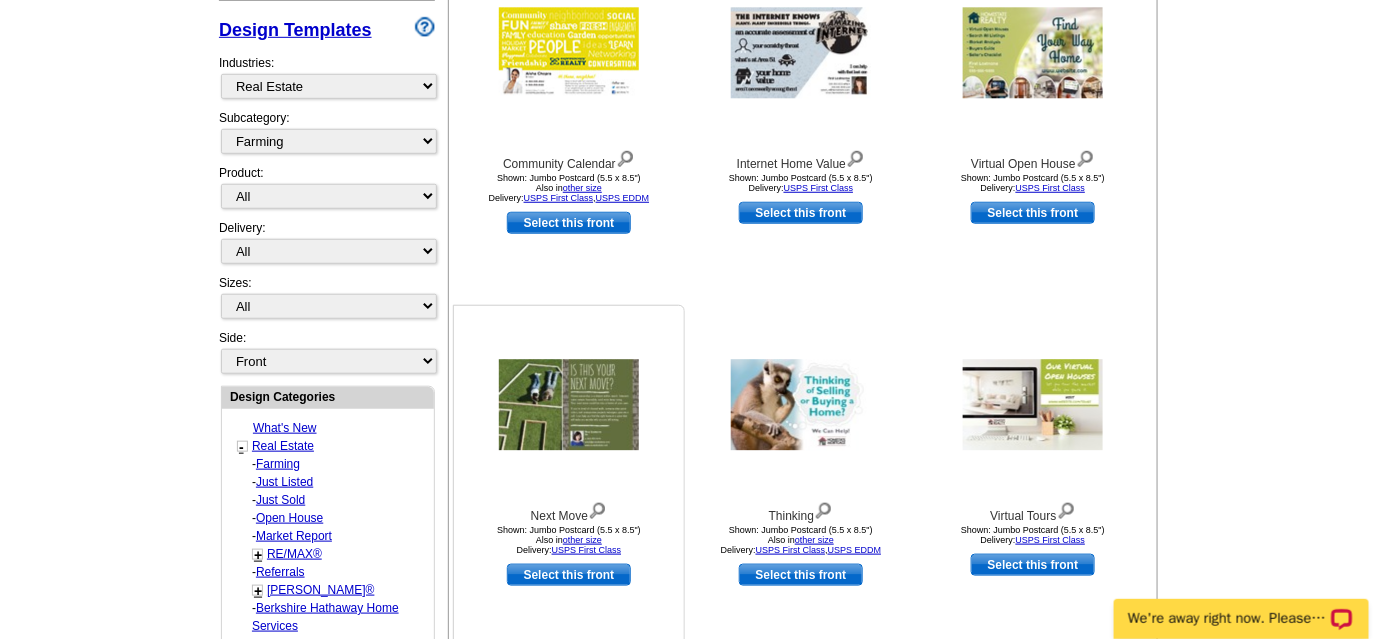 click at bounding box center [569, 405] 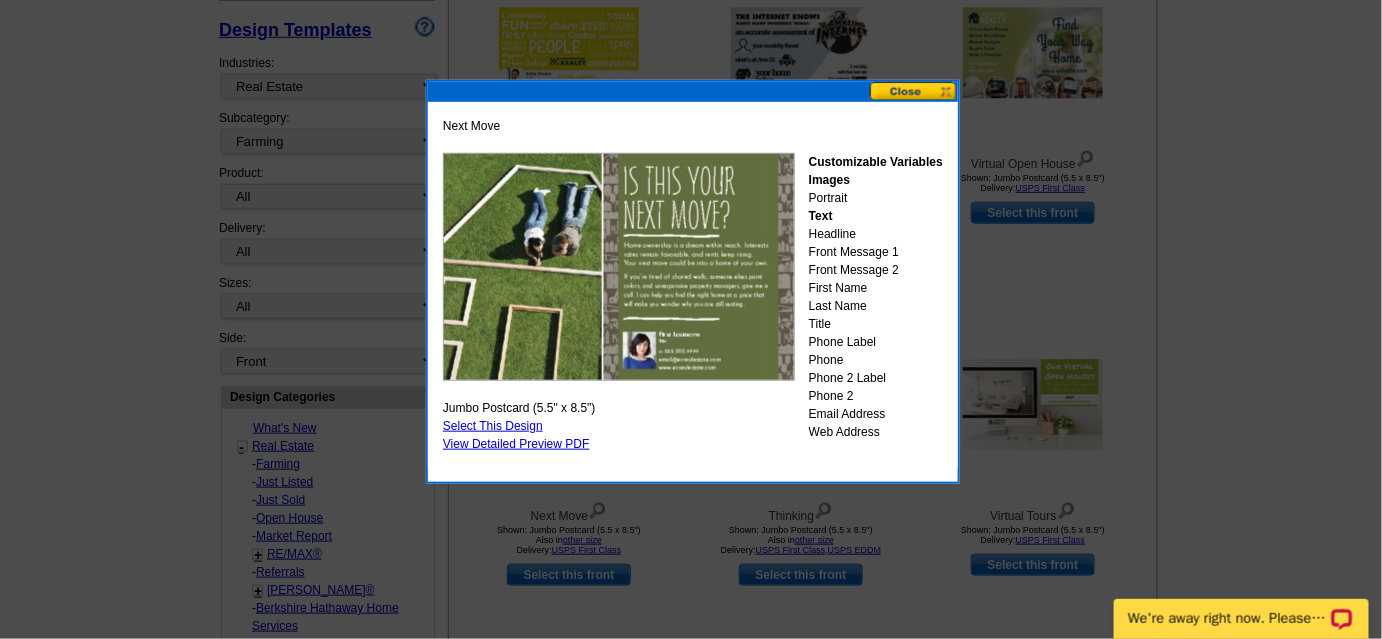 click at bounding box center [914, 91] 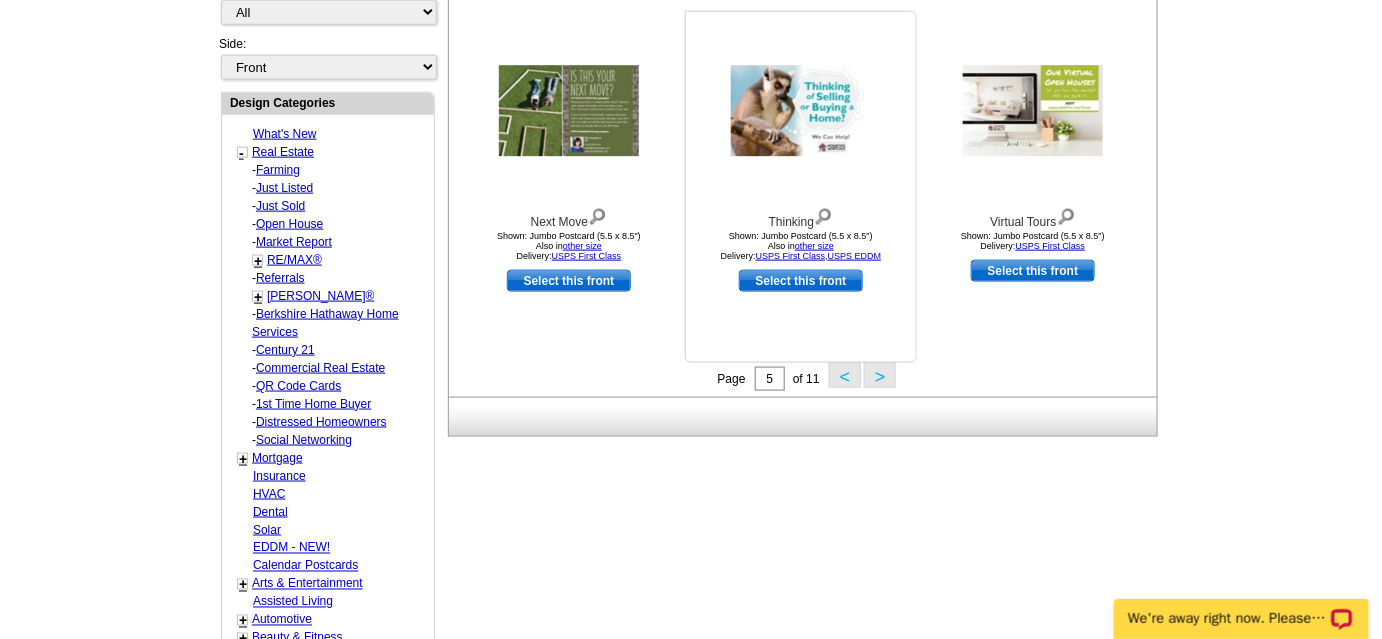 scroll, scrollTop: 727, scrollLeft: 0, axis: vertical 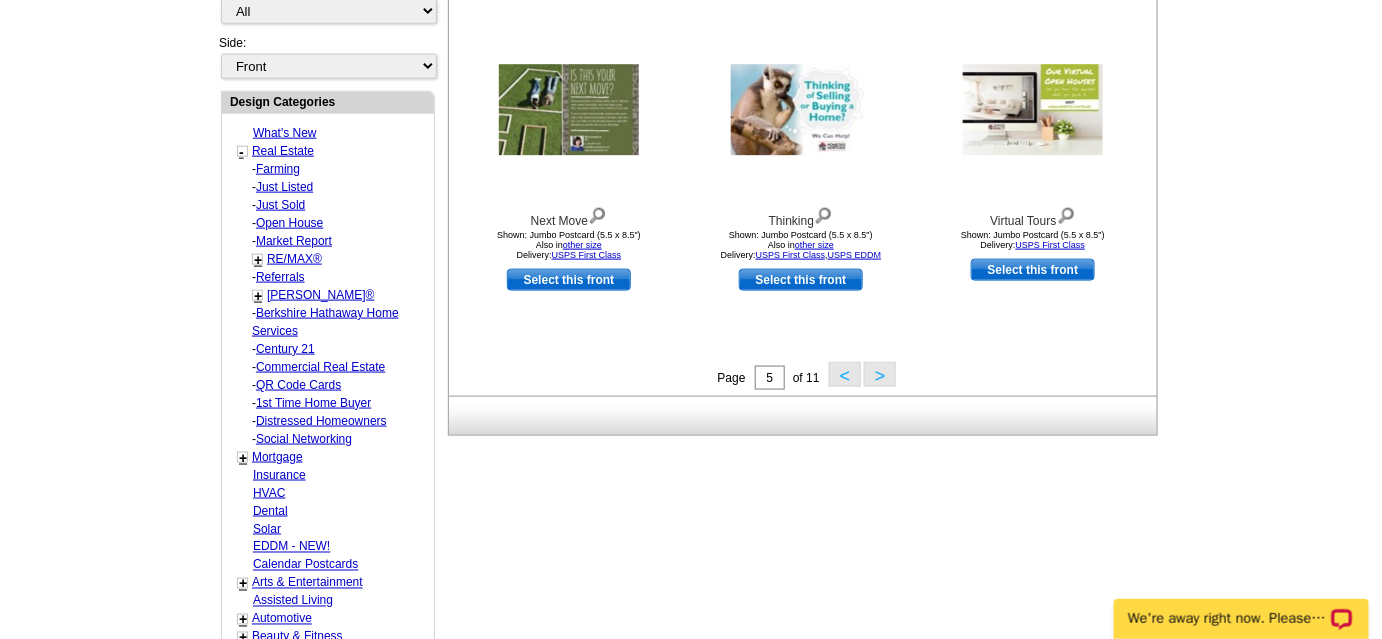 click on ">" at bounding box center (880, 374) 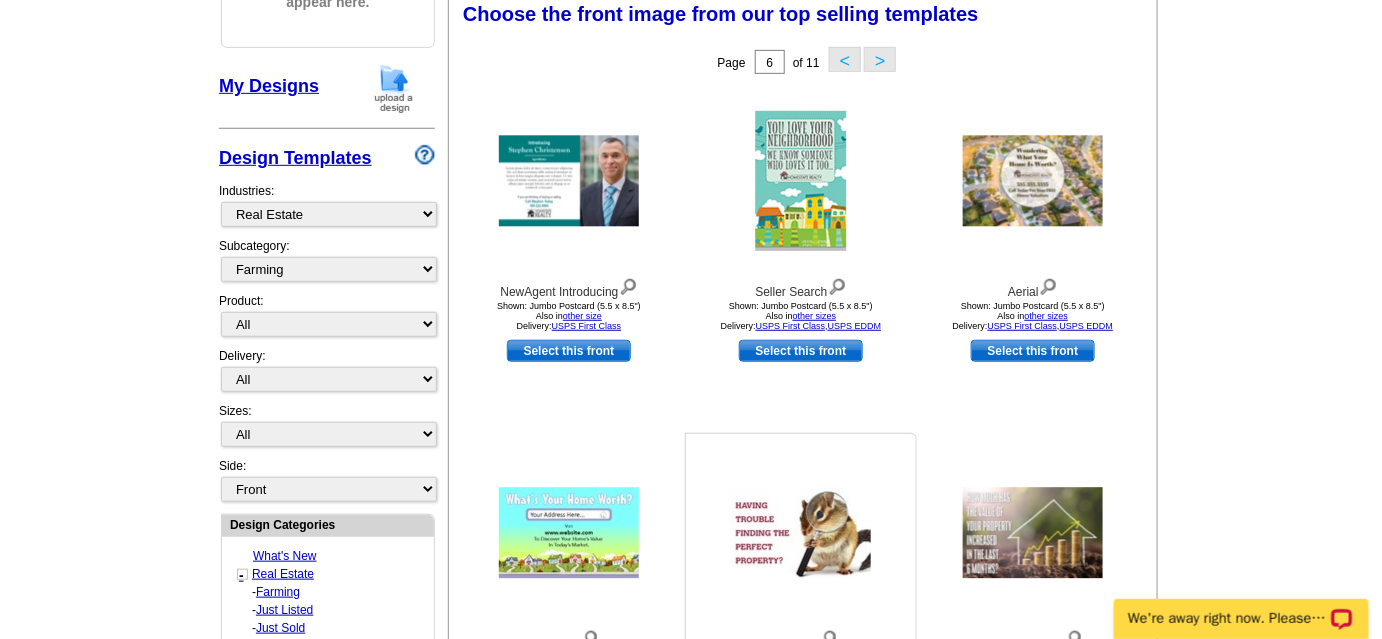 scroll, scrollTop: 295, scrollLeft: 0, axis: vertical 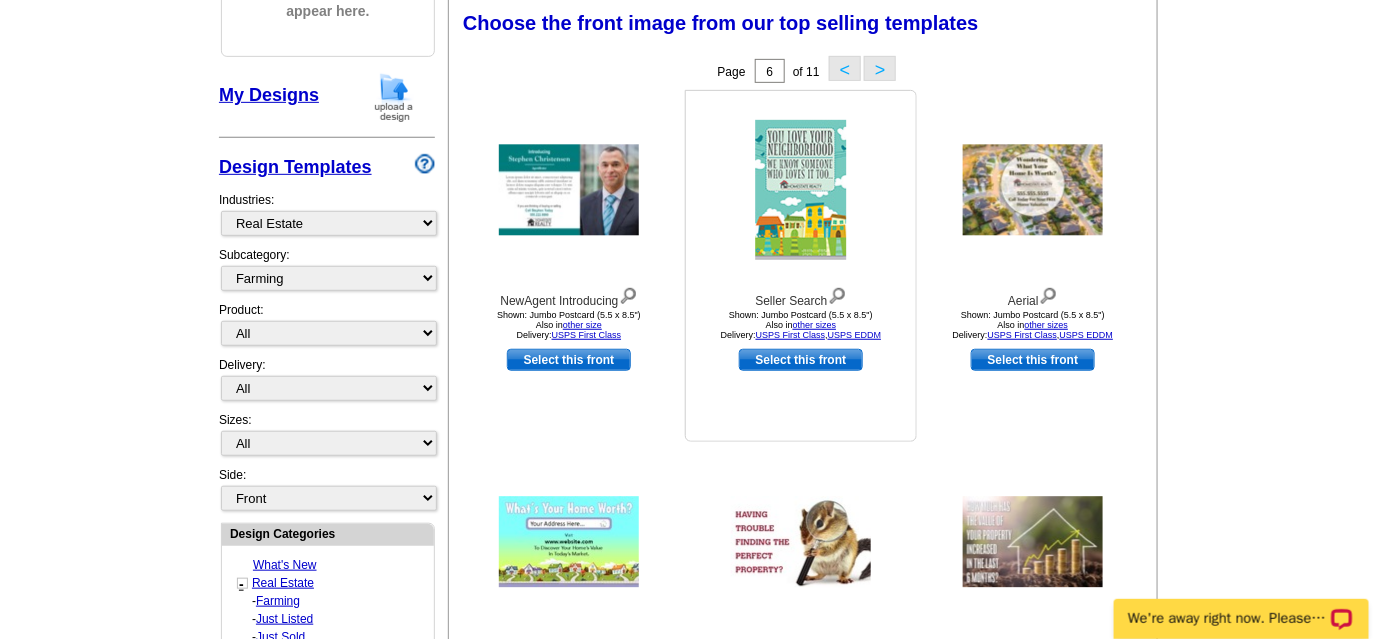 click at bounding box center [801, 190] 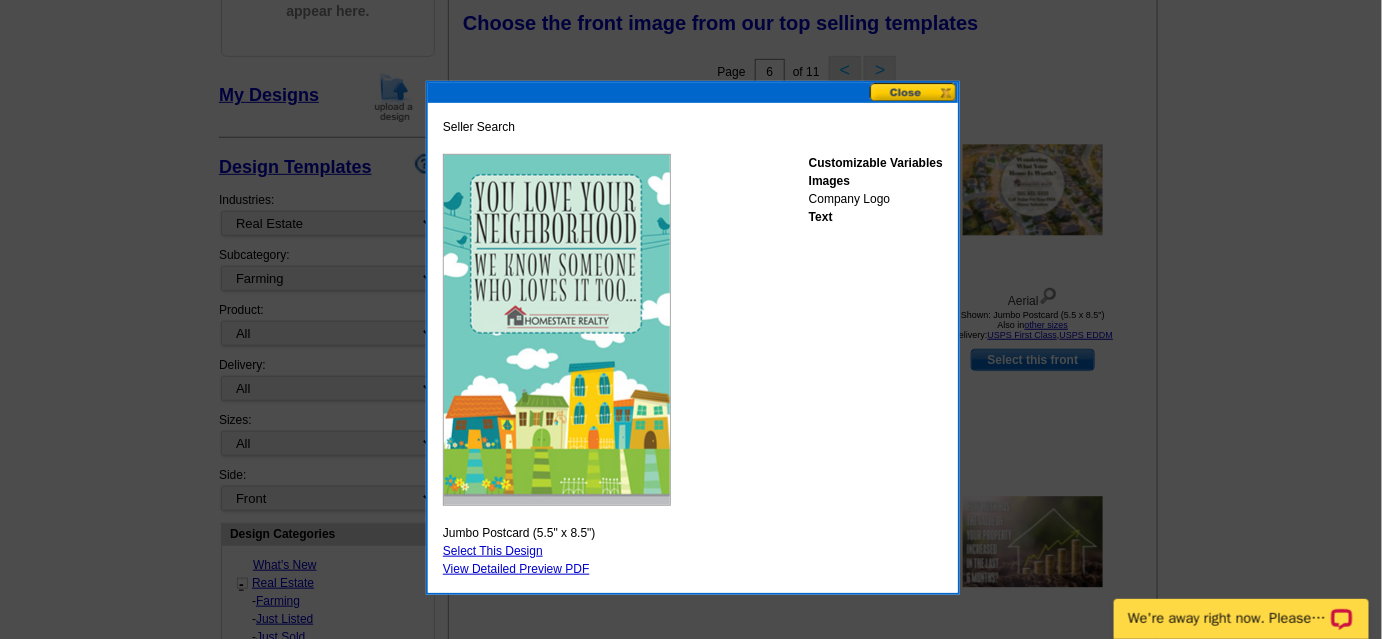 click at bounding box center [914, 92] 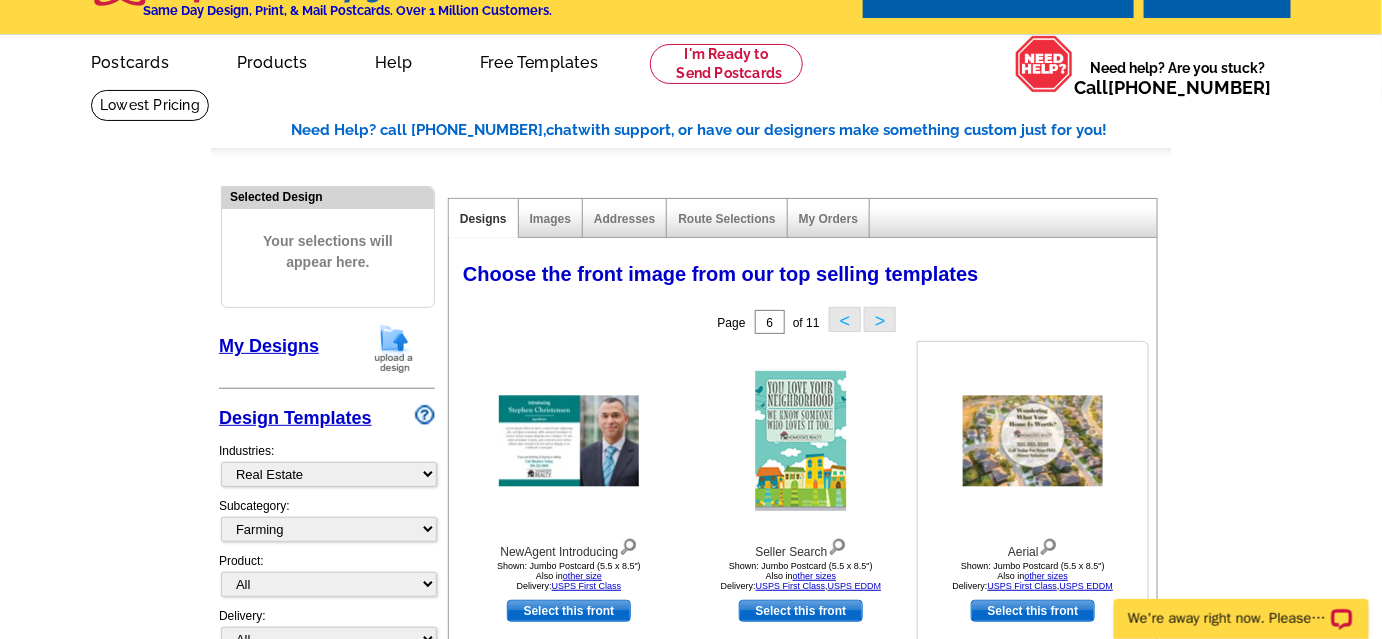 scroll, scrollTop: 45, scrollLeft: 0, axis: vertical 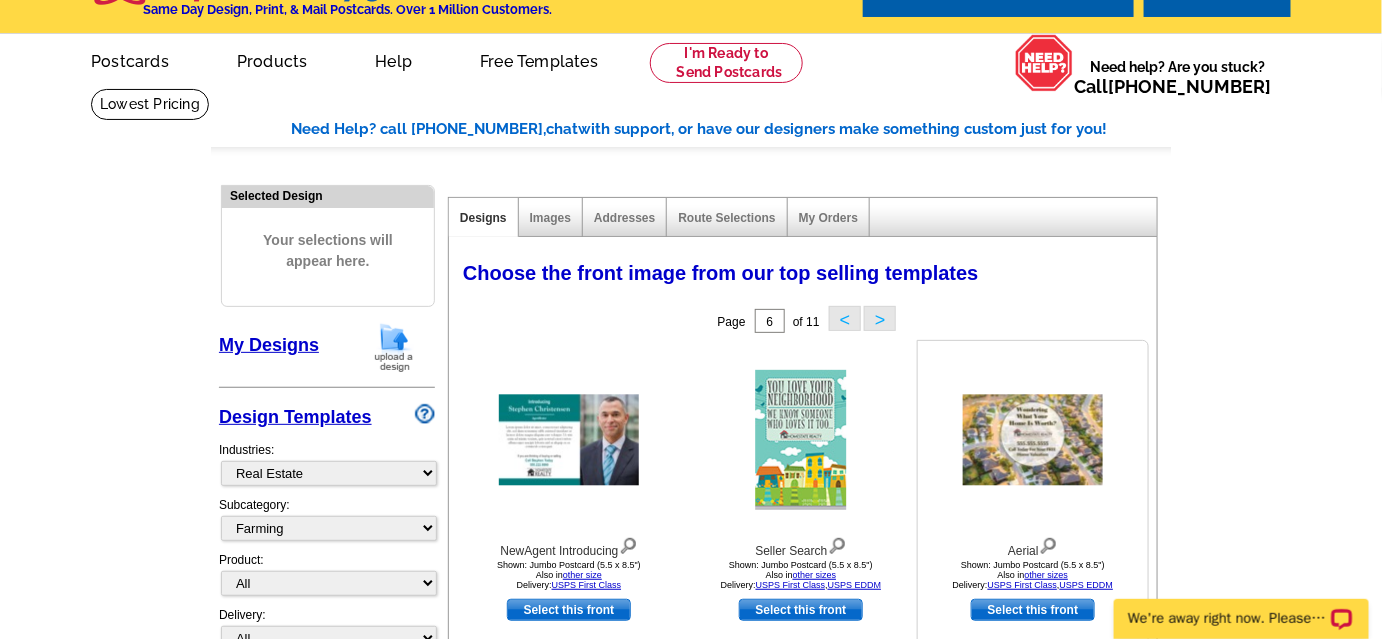 click at bounding box center (1033, 440) 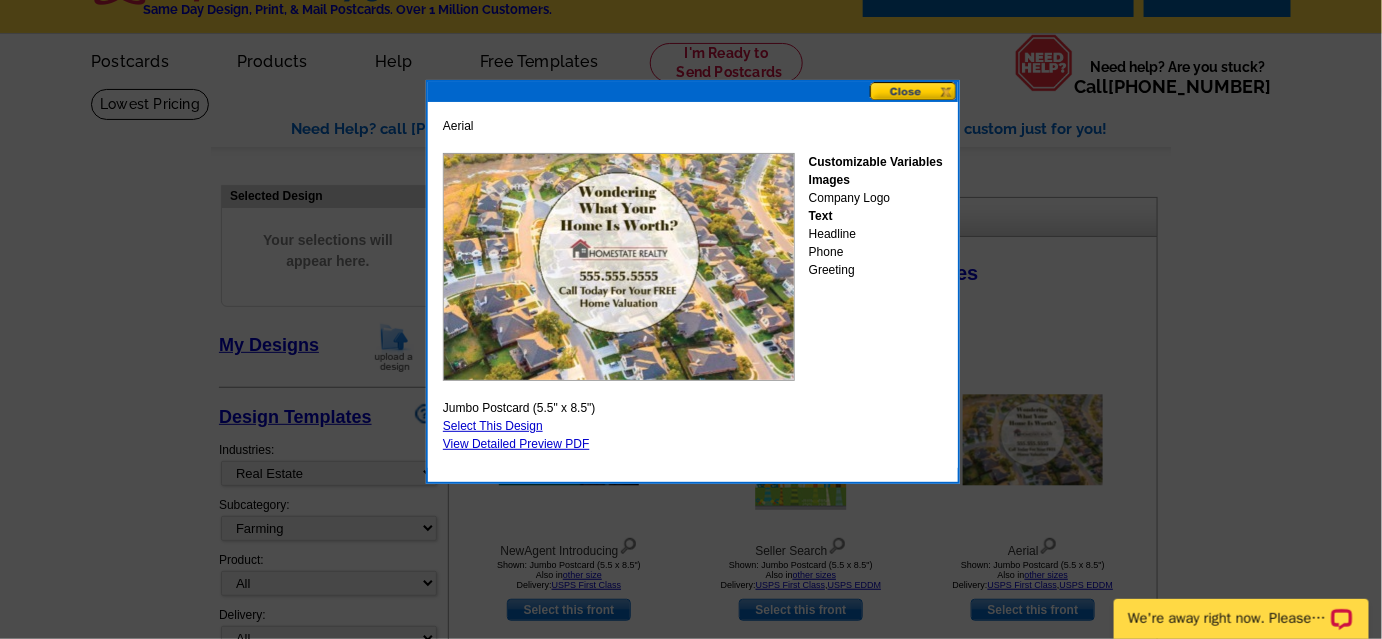 click at bounding box center [914, 91] 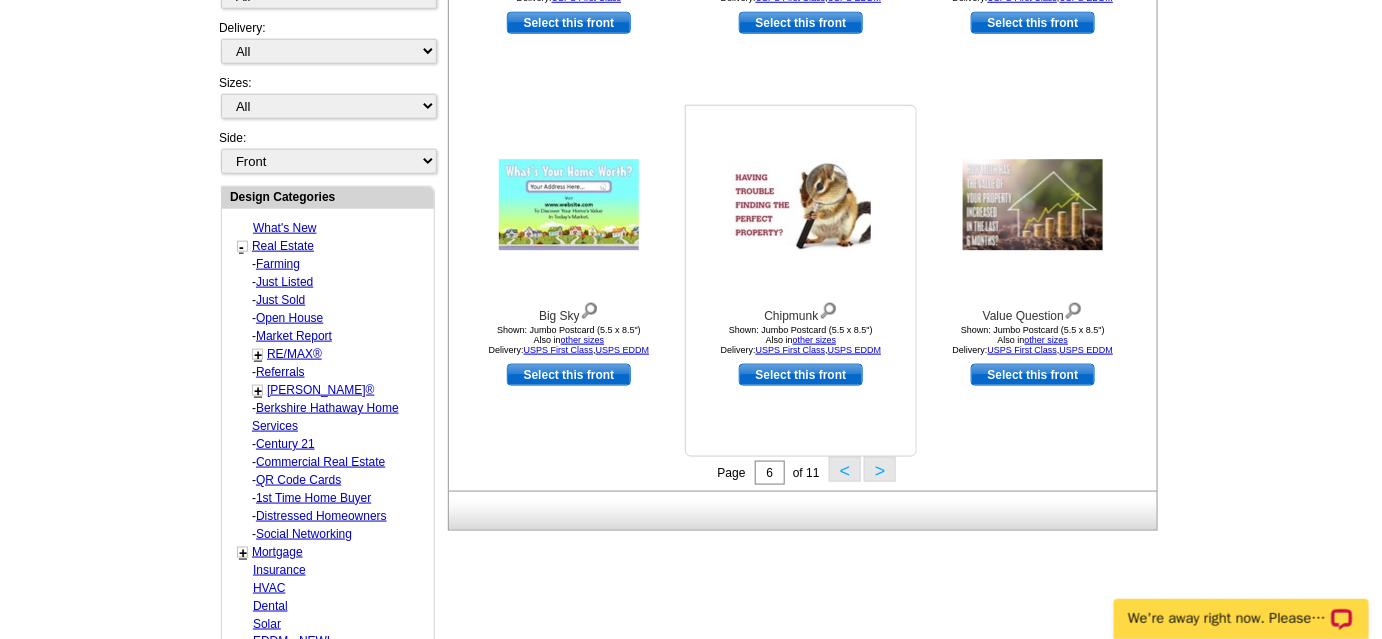scroll, scrollTop: 636, scrollLeft: 0, axis: vertical 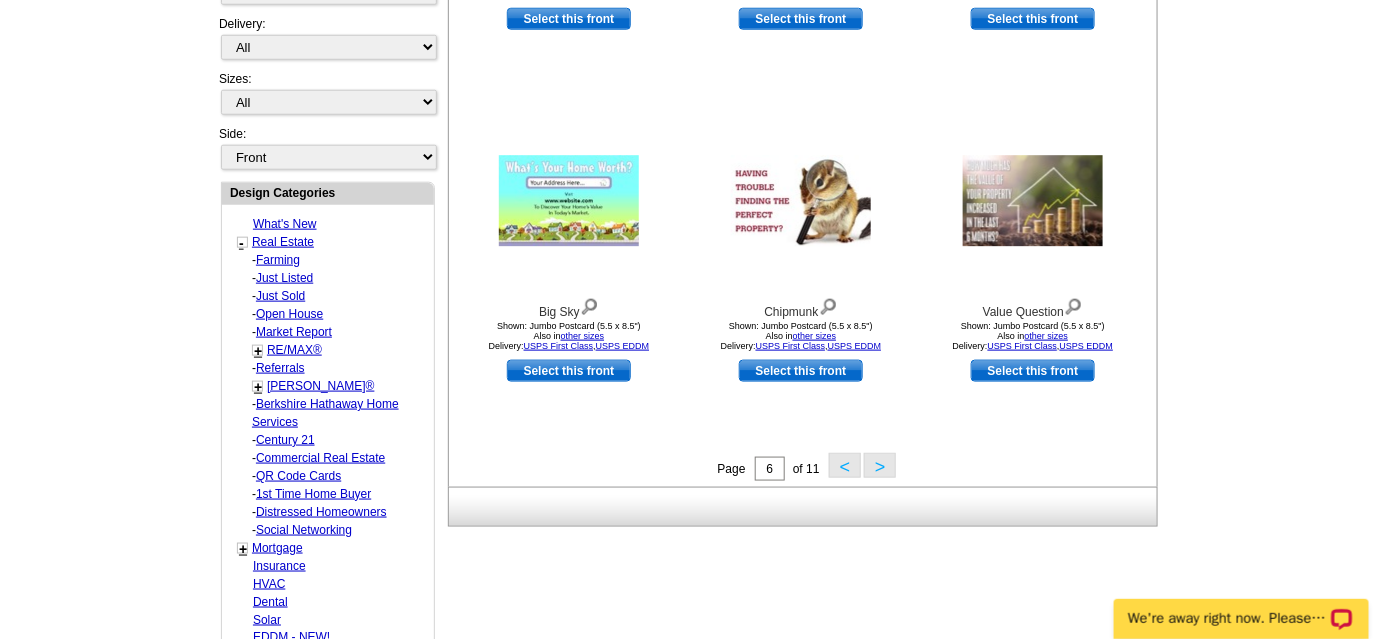 click on ">" at bounding box center (880, 465) 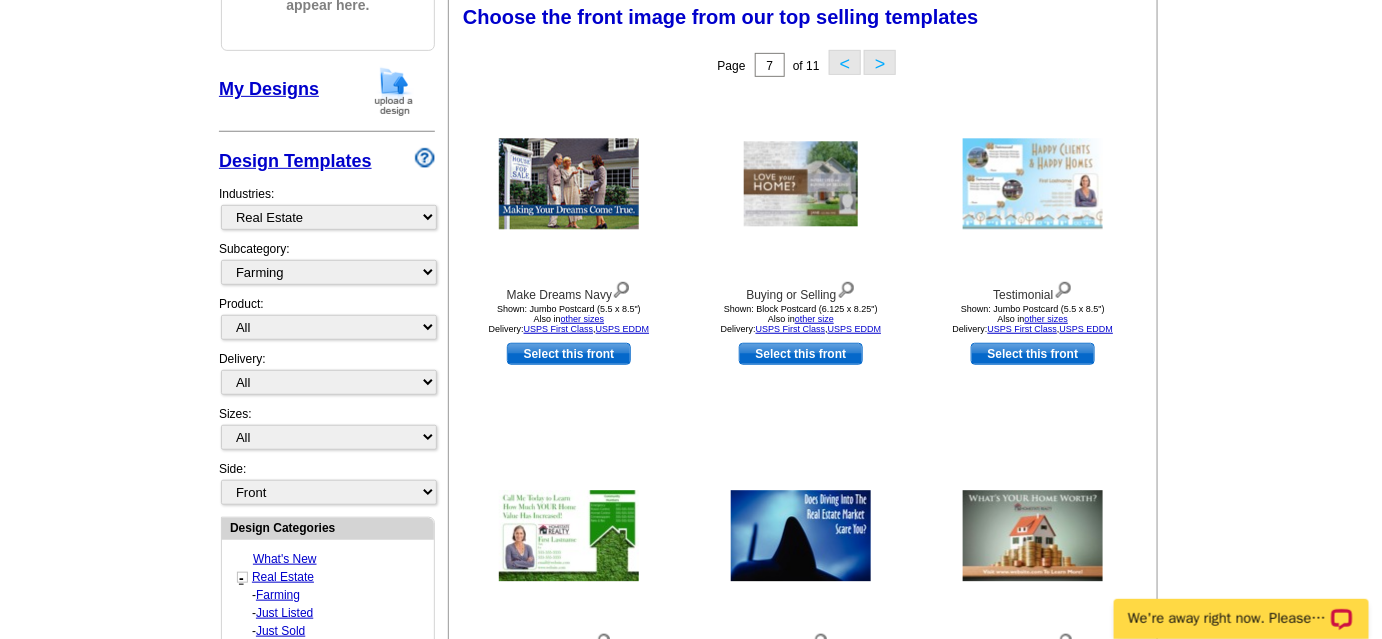 scroll, scrollTop: 295, scrollLeft: 0, axis: vertical 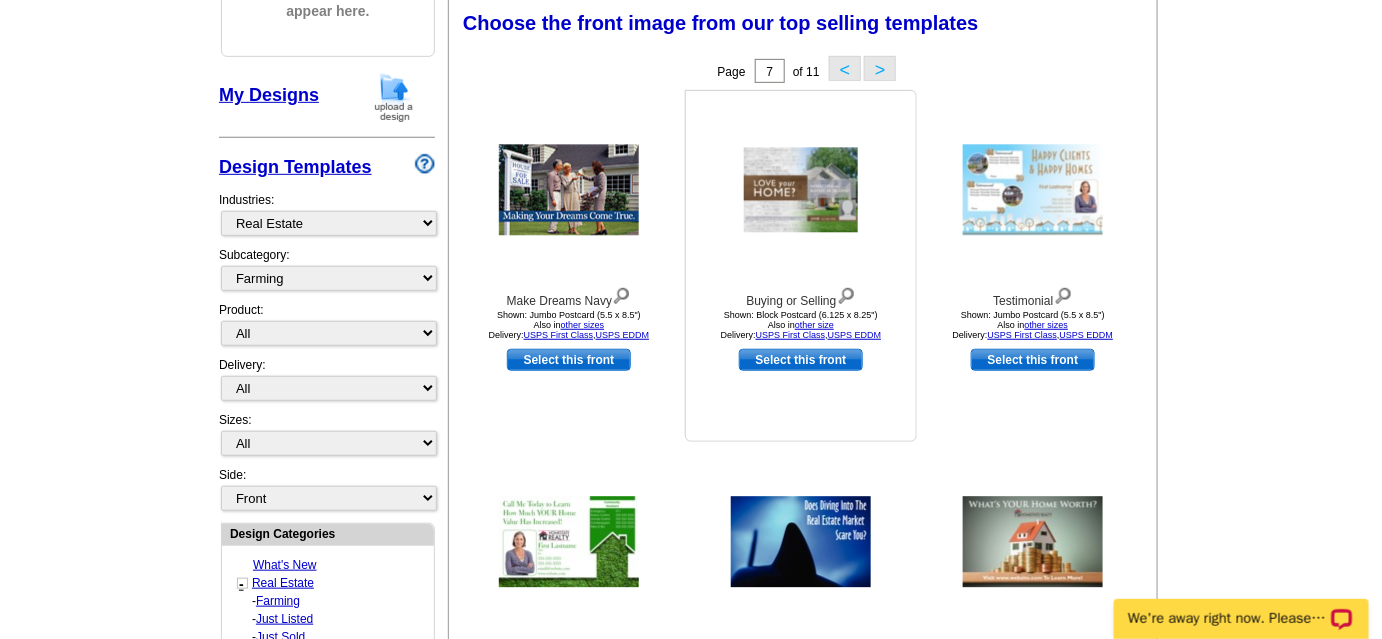 click at bounding box center [801, 190] 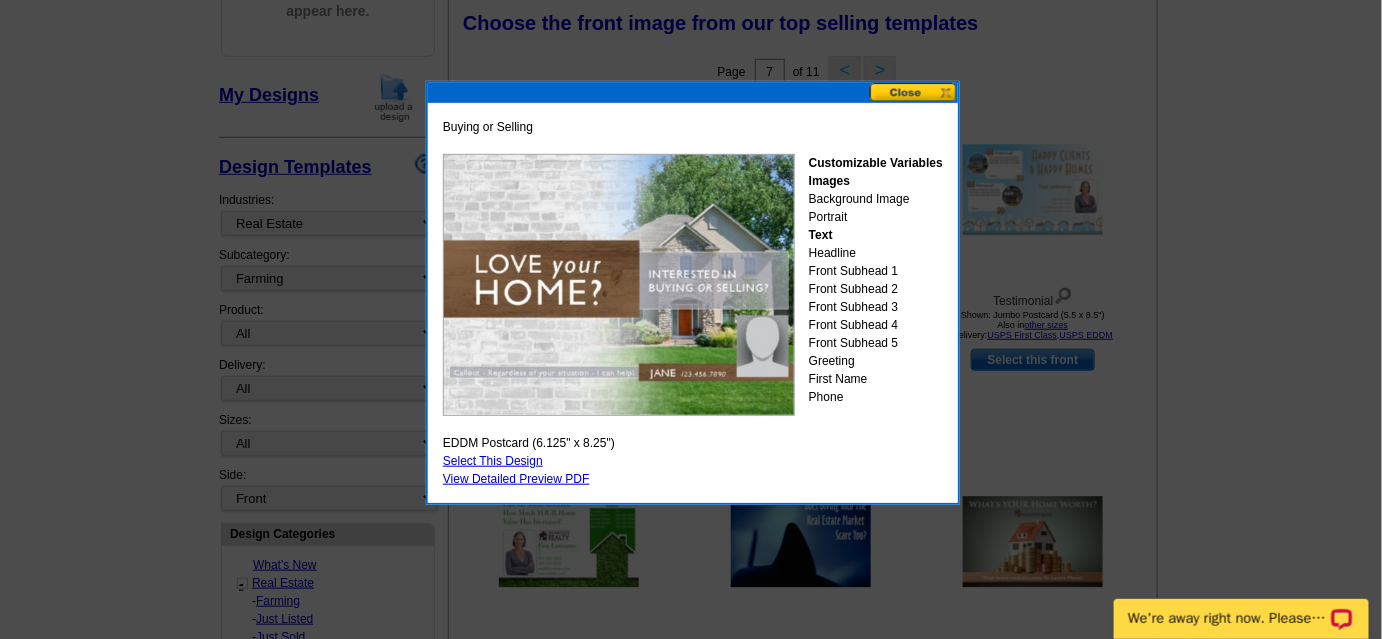 click on "Buying or Selling
Customizable Variables
Images
Background Image
Portrait
Text
Headline
Front Subhead 1
Front Subhead 2
Front Subhead 3
Front Subhead 4
Front Subhead 5
Greeting
First Name
Phone
EDDM Postcard (6.125" x 8.25")
Select This Design
View Detailed Preview PDF" at bounding box center [693, 293] 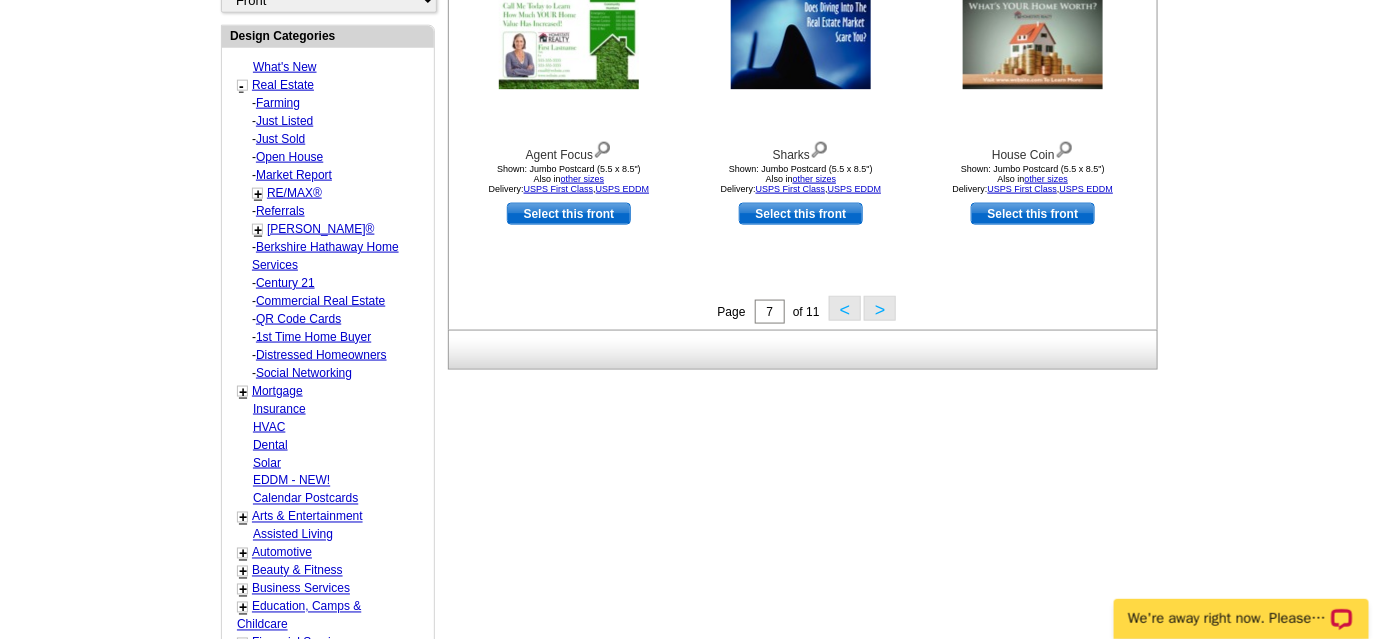 scroll, scrollTop: 795, scrollLeft: 0, axis: vertical 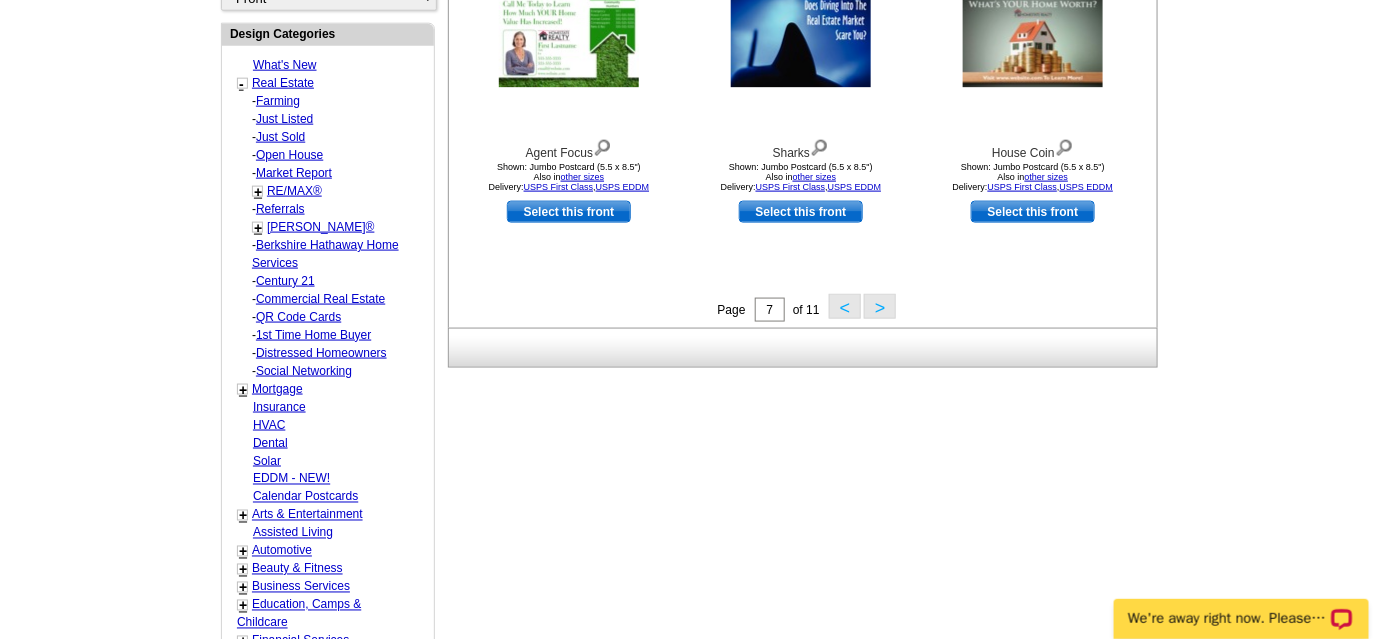click on ">" at bounding box center (880, 306) 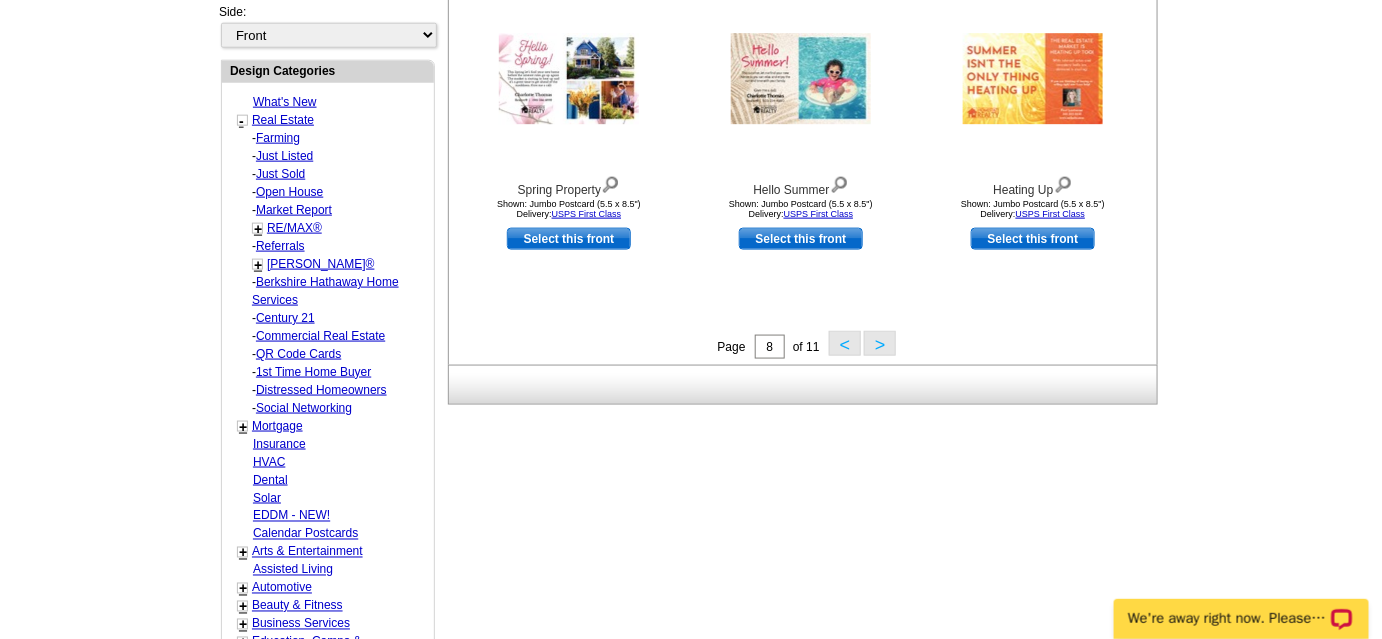 scroll, scrollTop: 795, scrollLeft: 0, axis: vertical 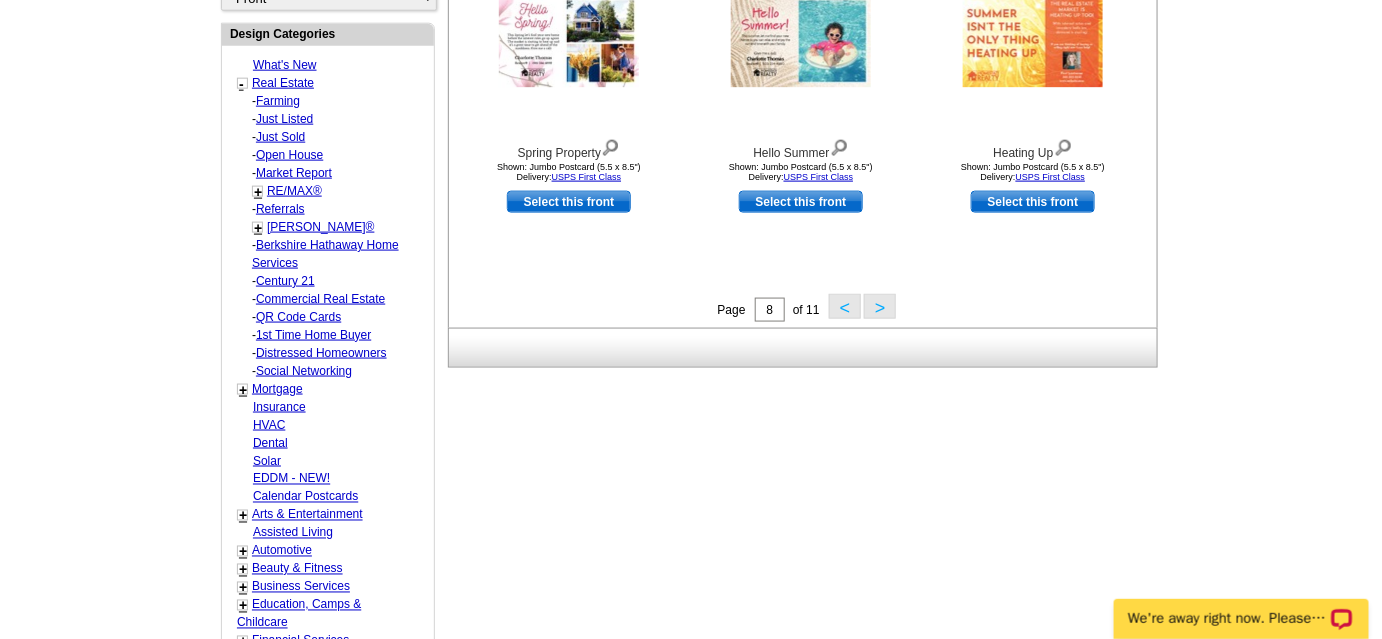 click on ">" at bounding box center [880, 306] 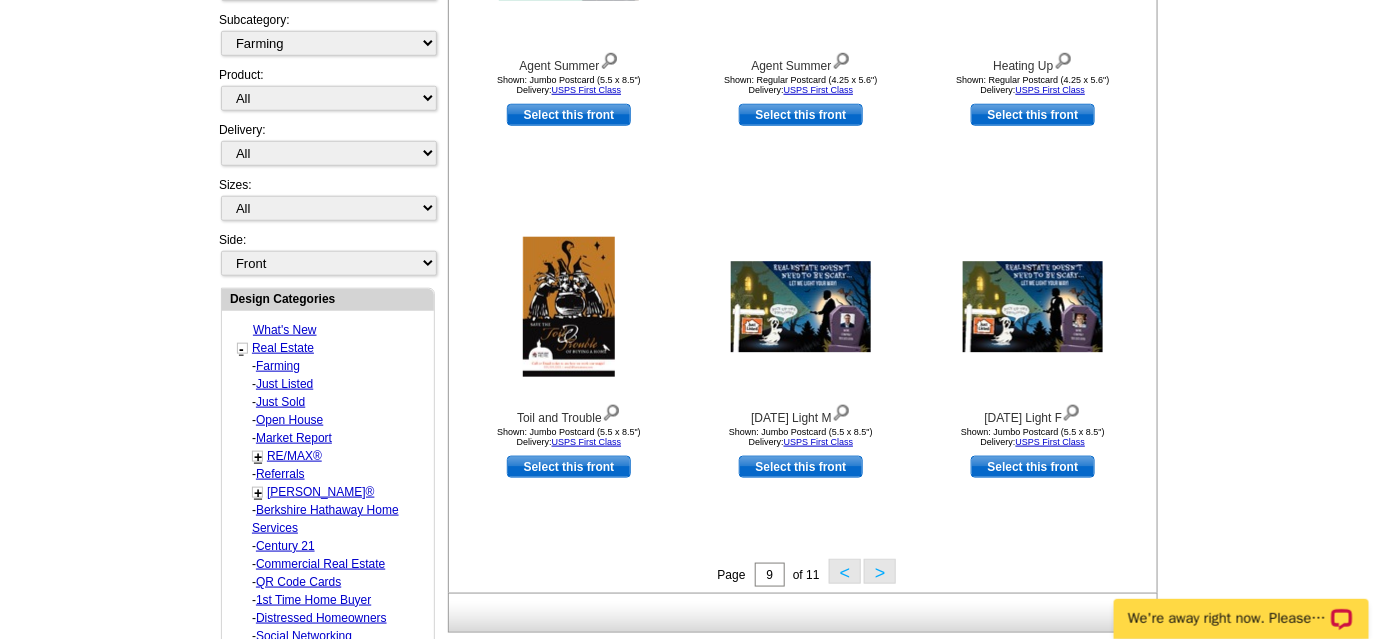 scroll, scrollTop: 659, scrollLeft: 0, axis: vertical 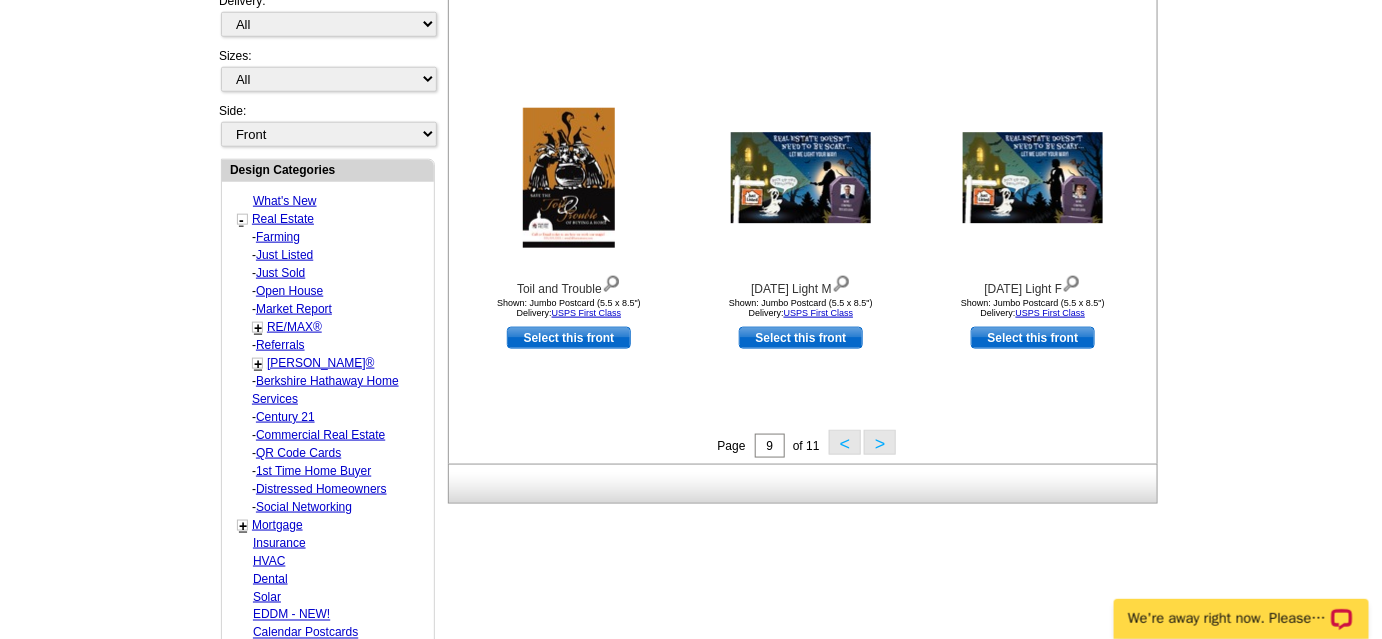 click on ">" at bounding box center (880, 442) 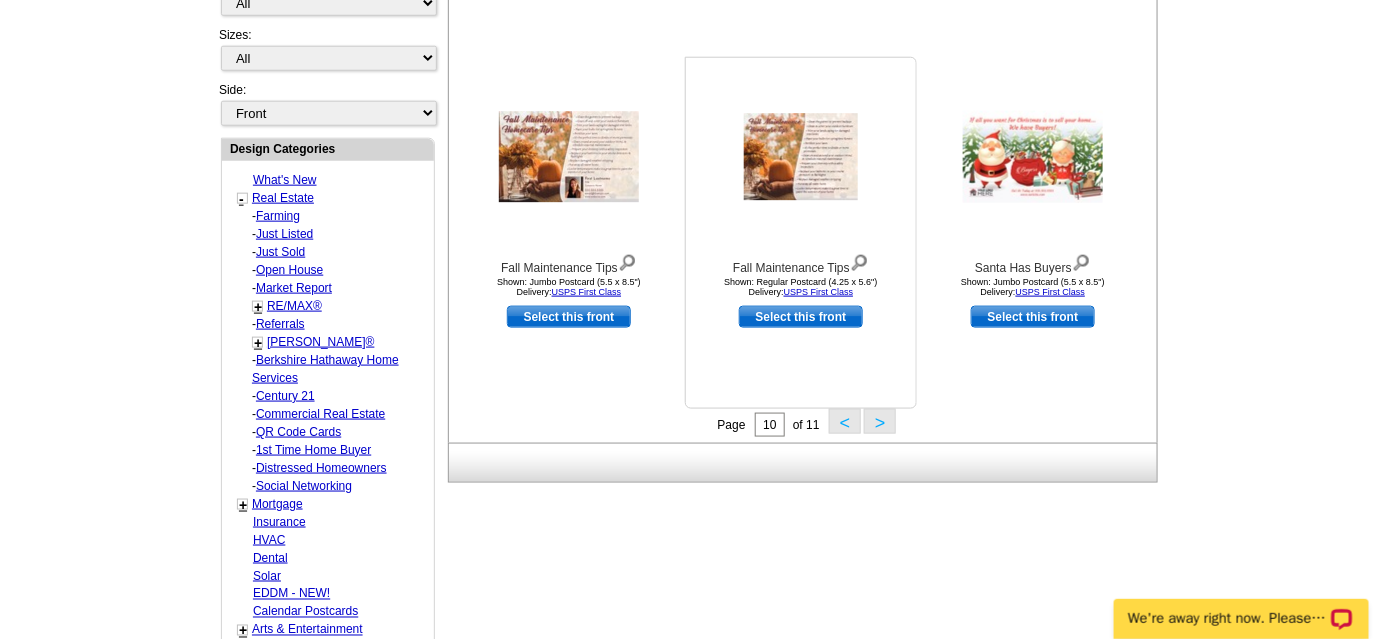 scroll, scrollTop: 704, scrollLeft: 0, axis: vertical 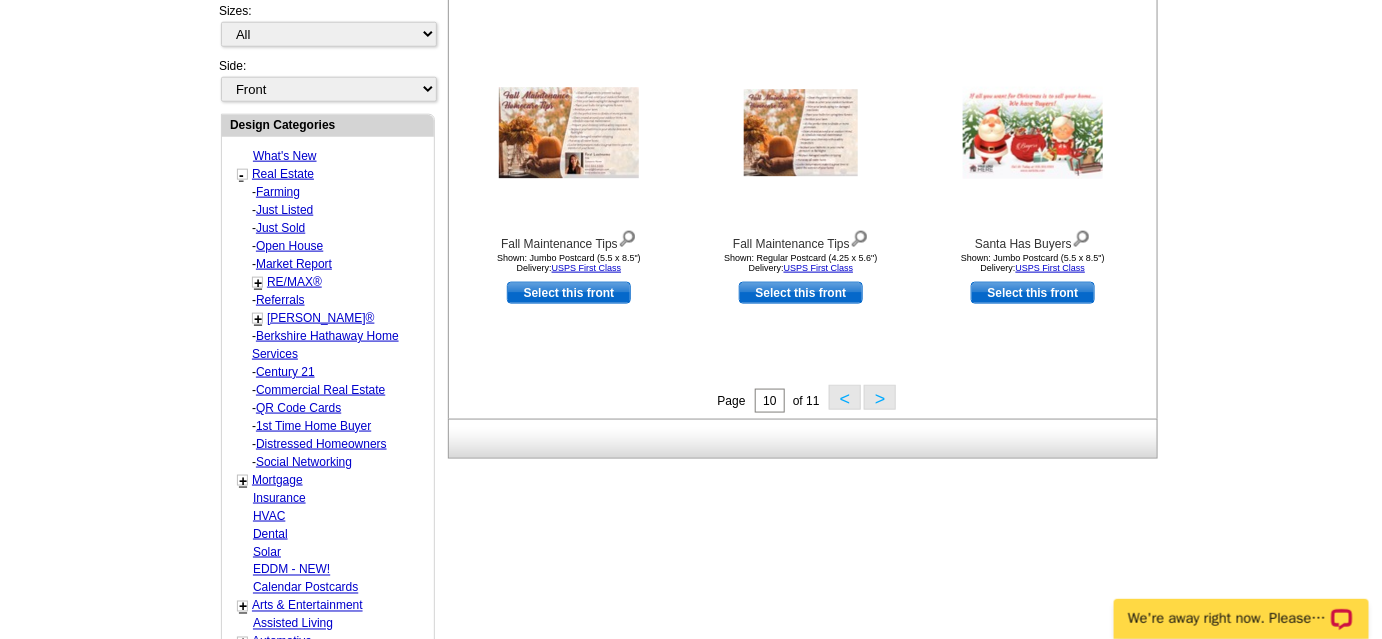 click on ">" at bounding box center [880, 397] 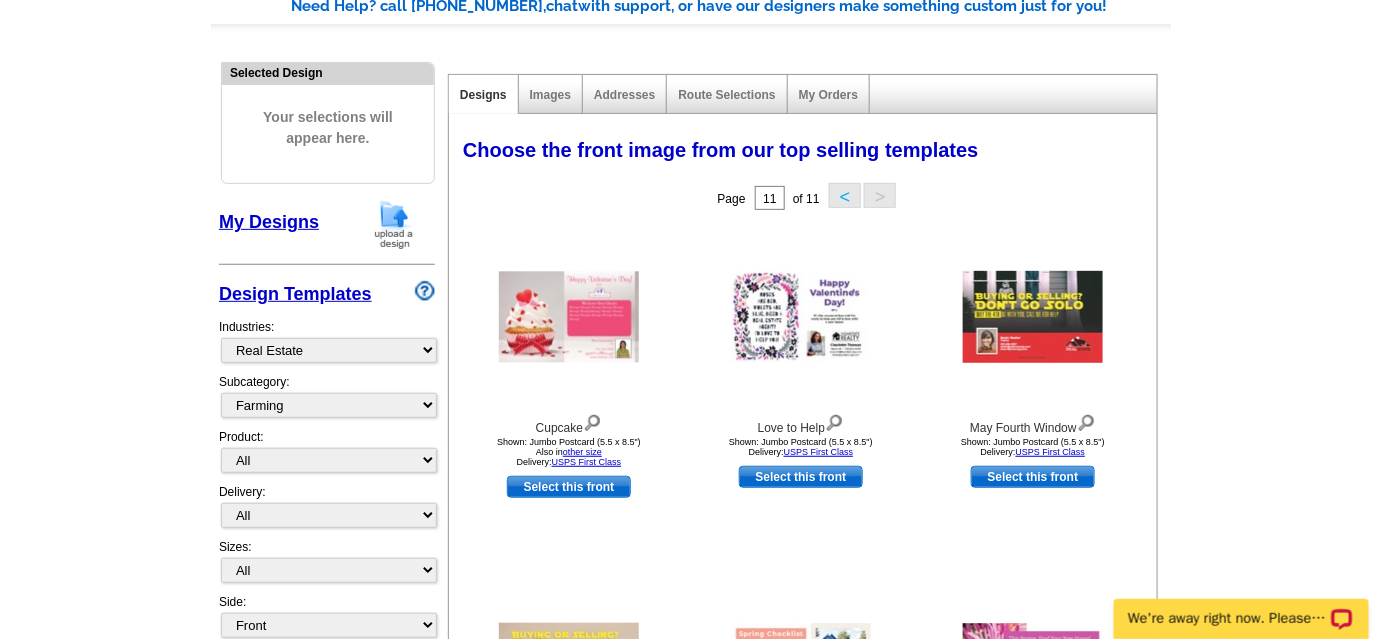 scroll, scrollTop: 159, scrollLeft: 0, axis: vertical 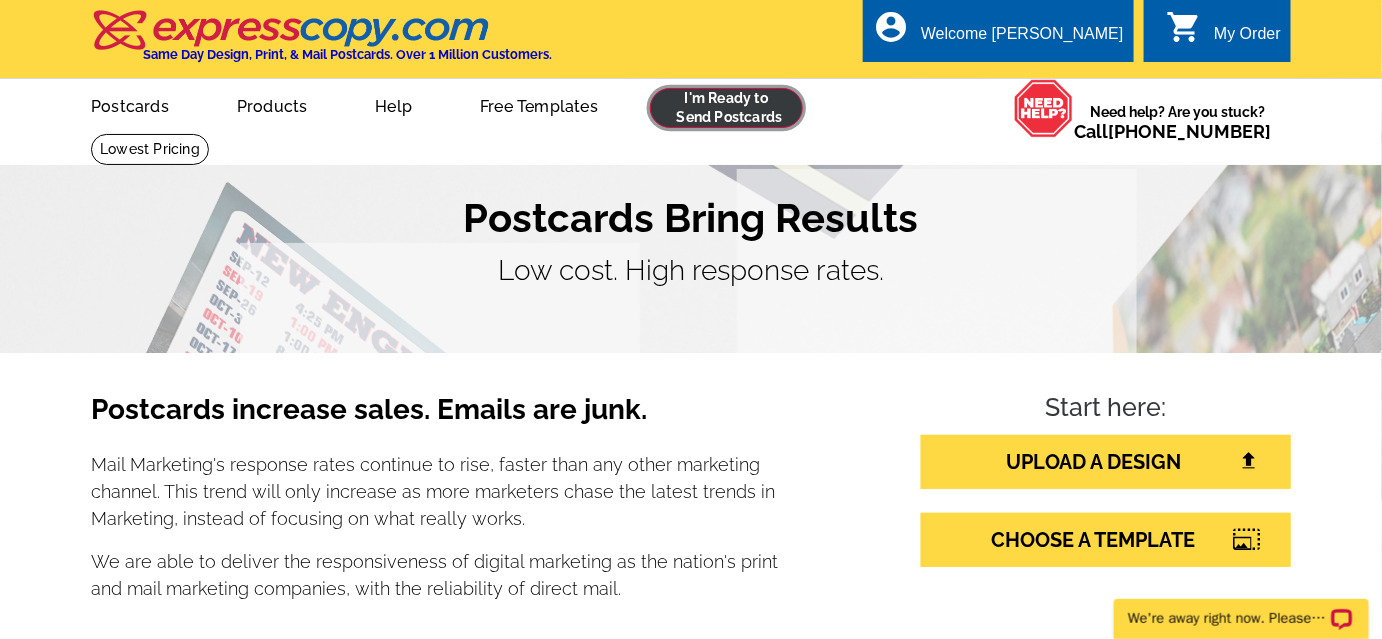 click at bounding box center (726, 108) 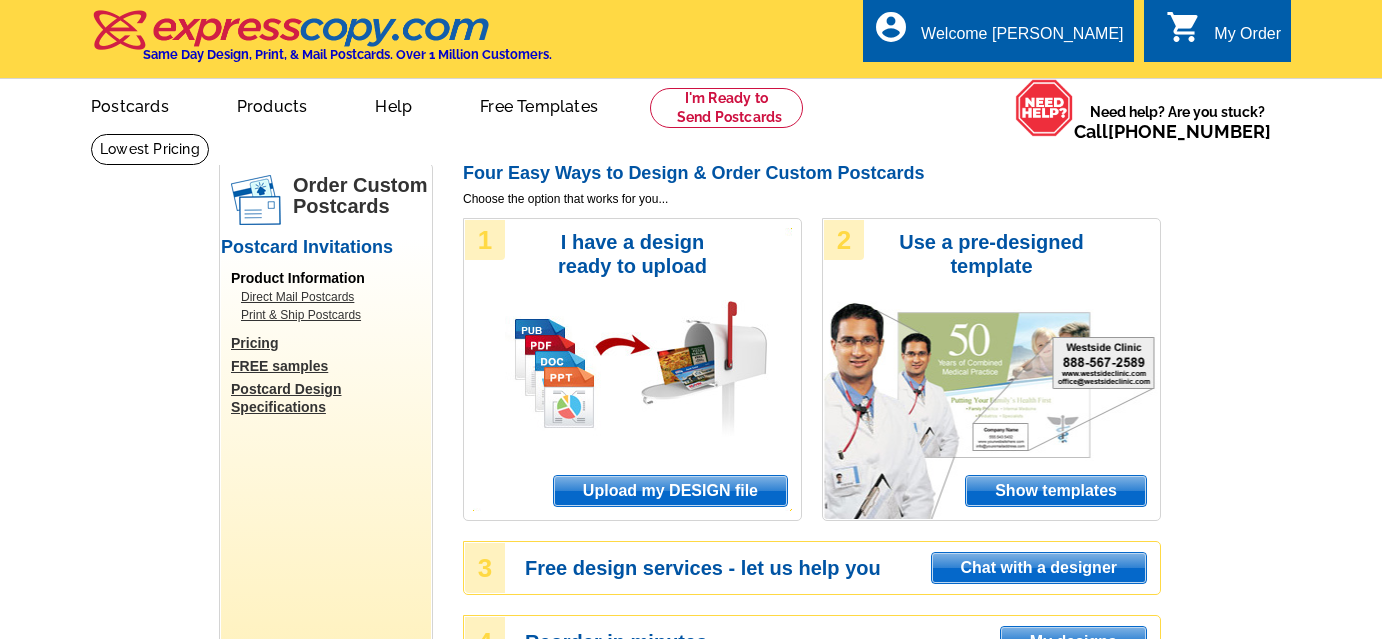 scroll, scrollTop: 0, scrollLeft: 0, axis: both 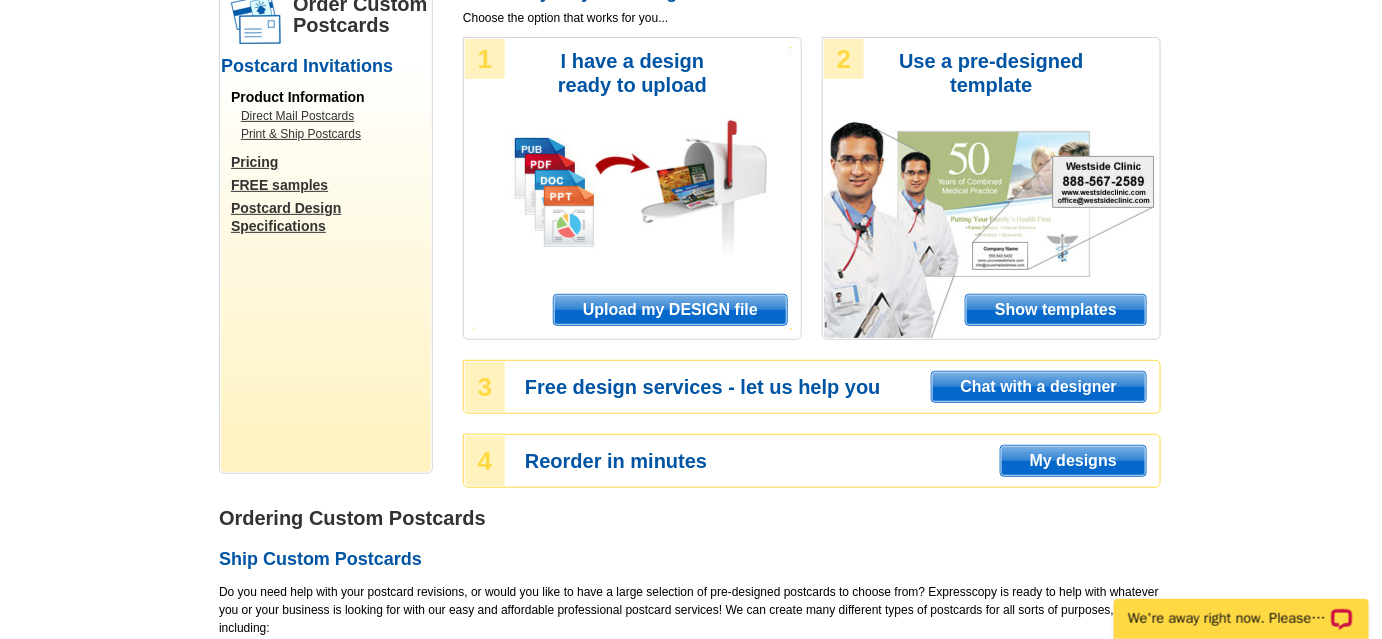 click on "Chat with a designer" at bounding box center (1039, 387) 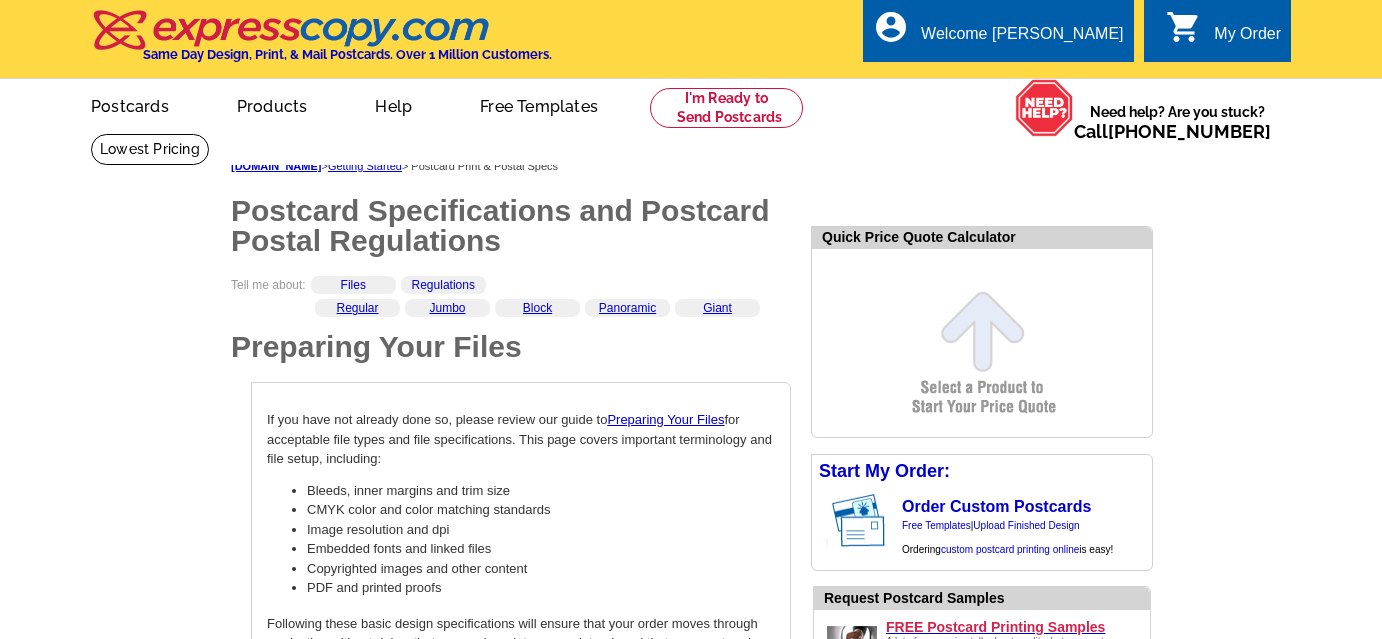 scroll, scrollTop: 0, scrollLeft: 0, axis: both 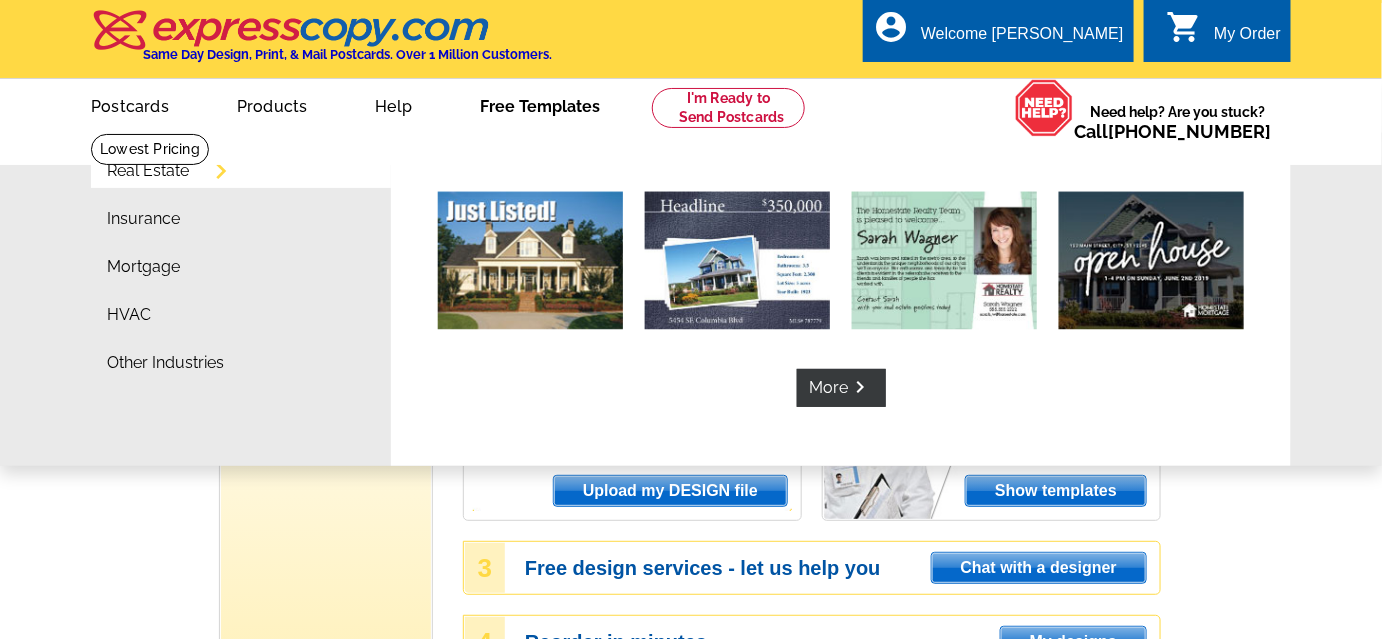 click on "Free Templates" at bounding box center (540, 104) 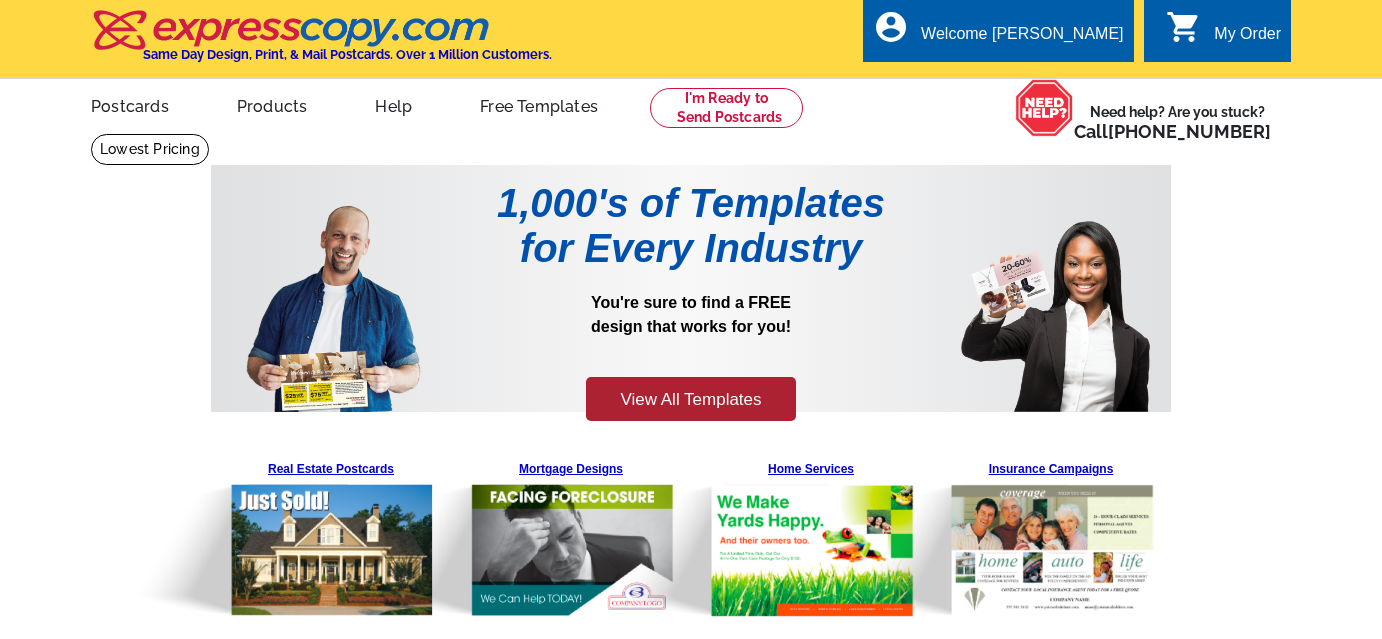 scroll, scrollTop: 0, scrollLeft: 0, axis: both 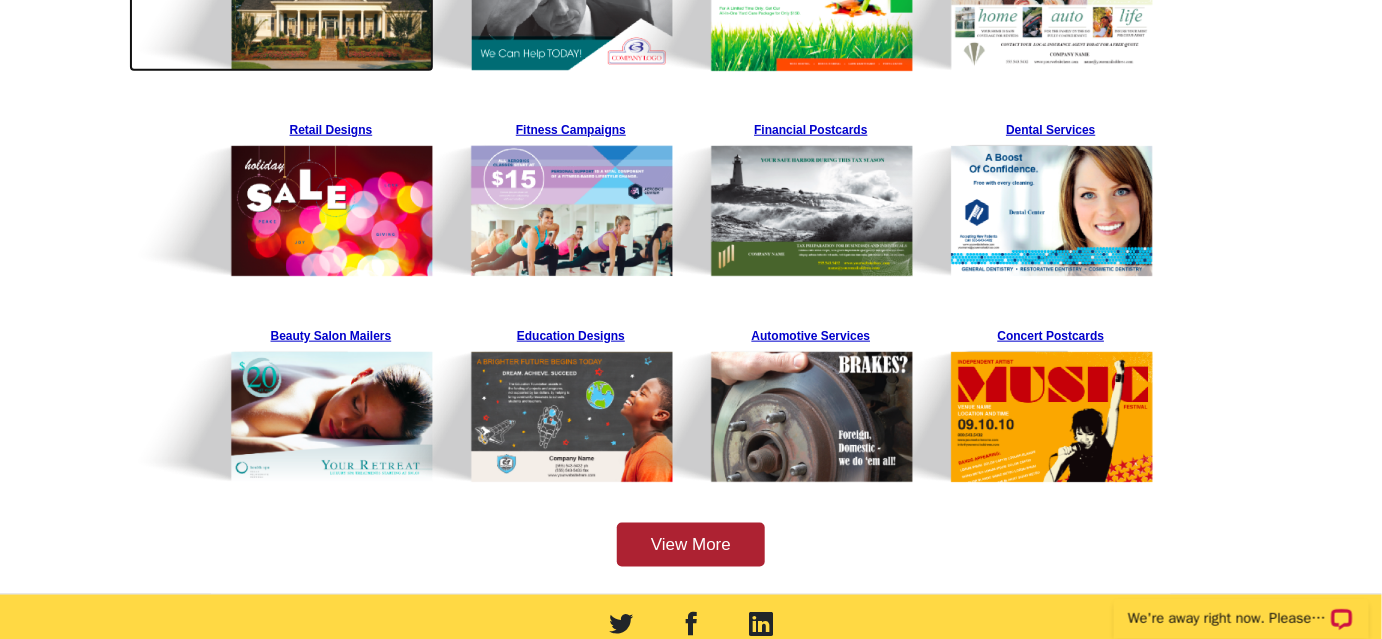 click at bounding box center (281, -10) 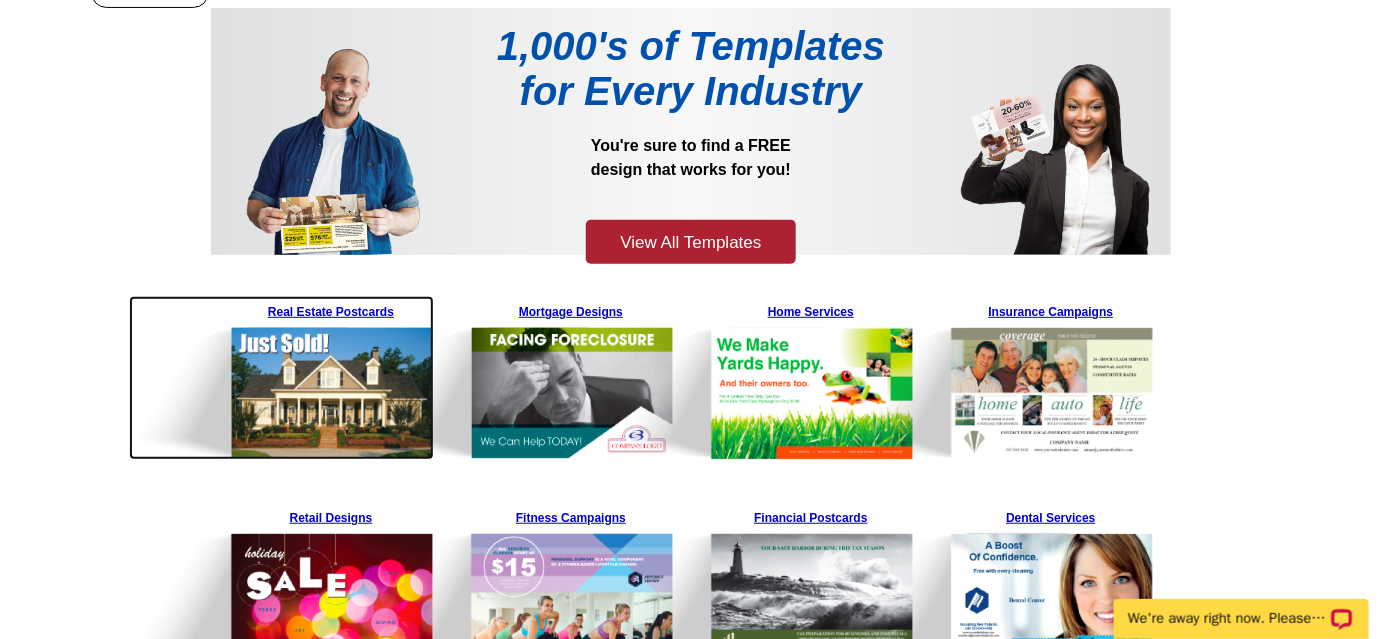 scroll, scrollTop: 159, scrollLeft: 0, axis: vertical 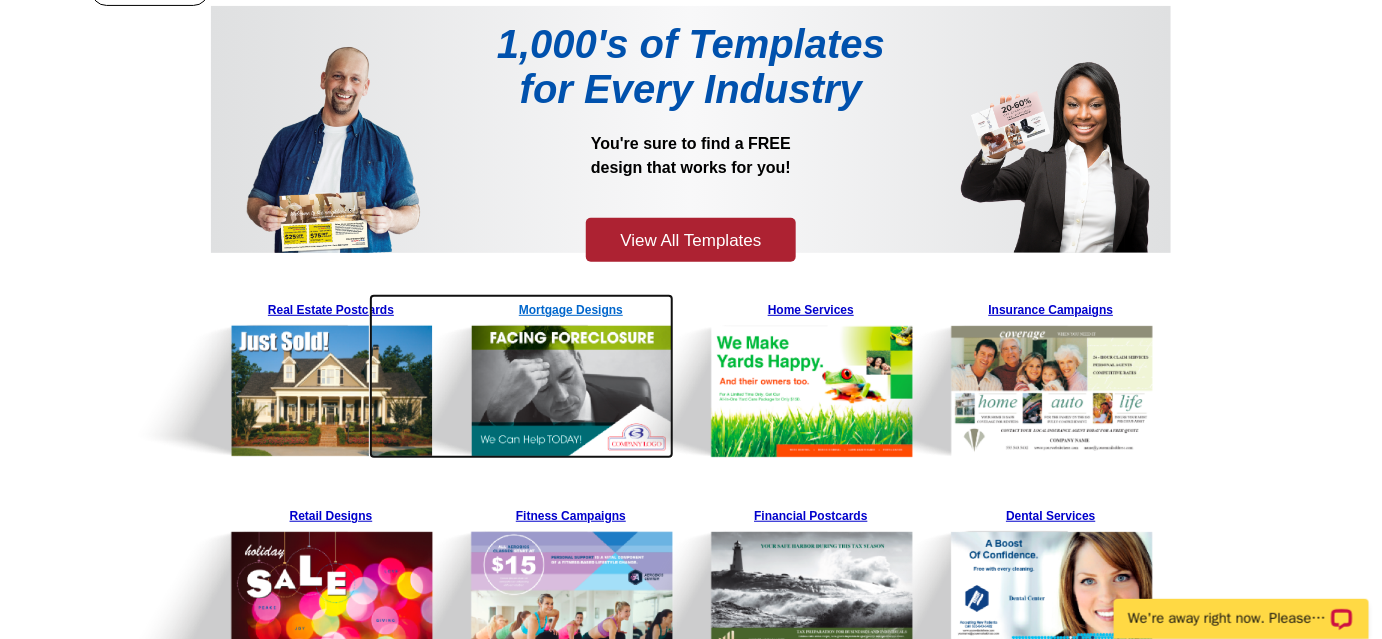 click at bounding box center (521, 376) 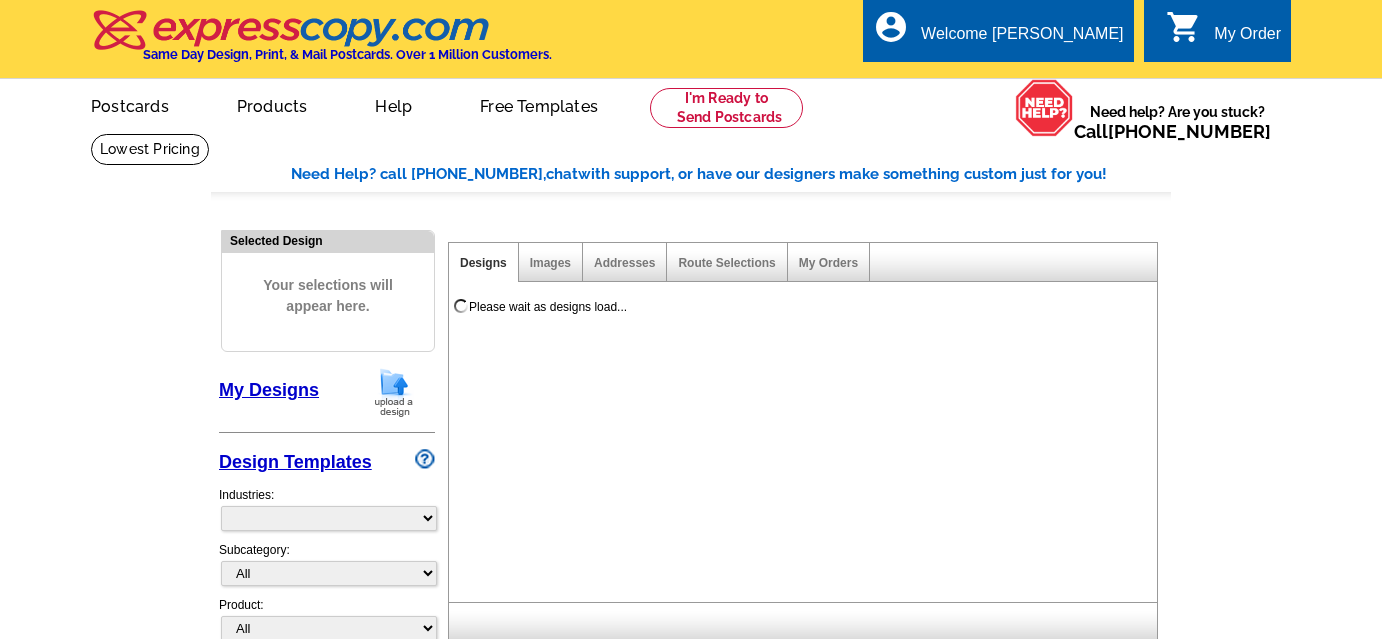scroll, scrollTop: 0, scrollLeft: 0, axis: both 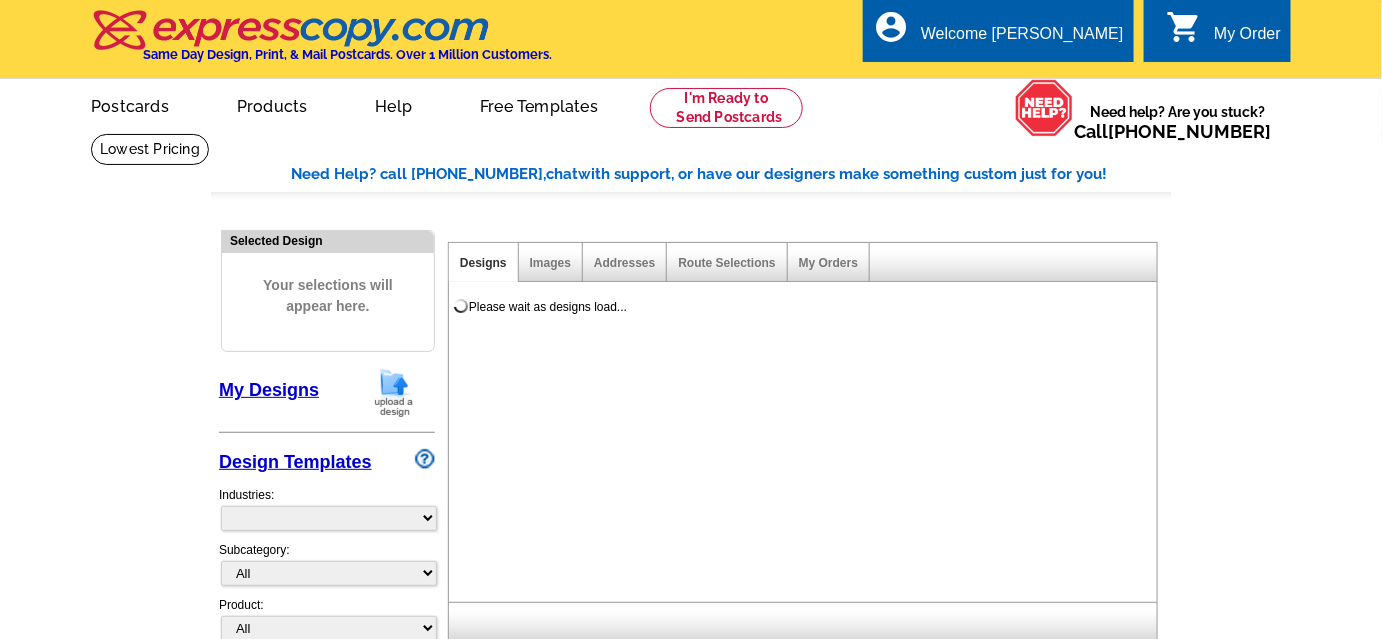 select on "785" 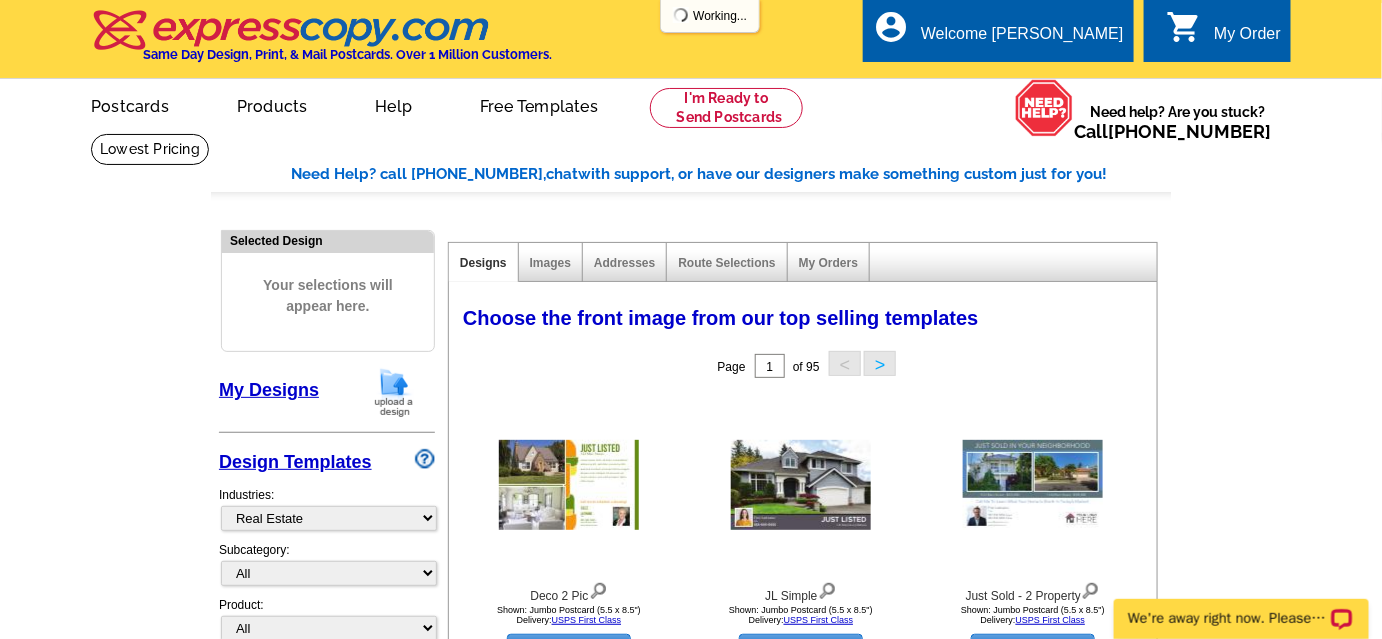 scroll, scrollTop: 0, scrollLeft: 0, axis: both 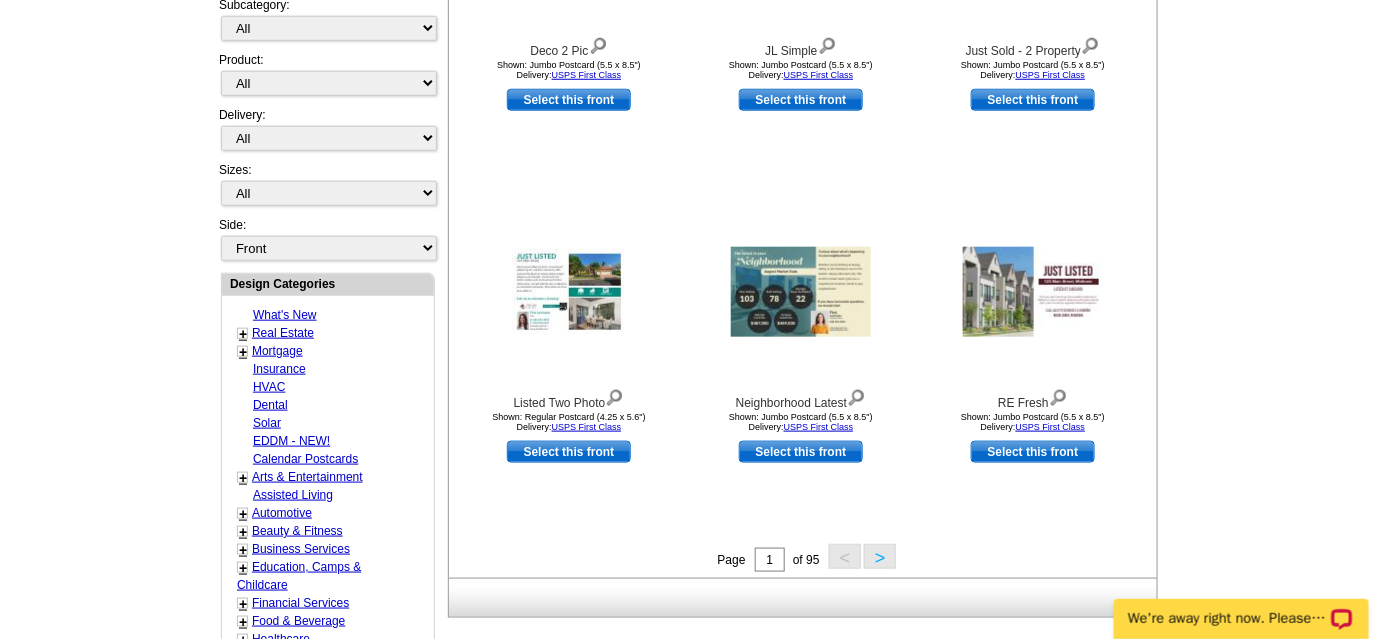click at bounding box center (801, 292) 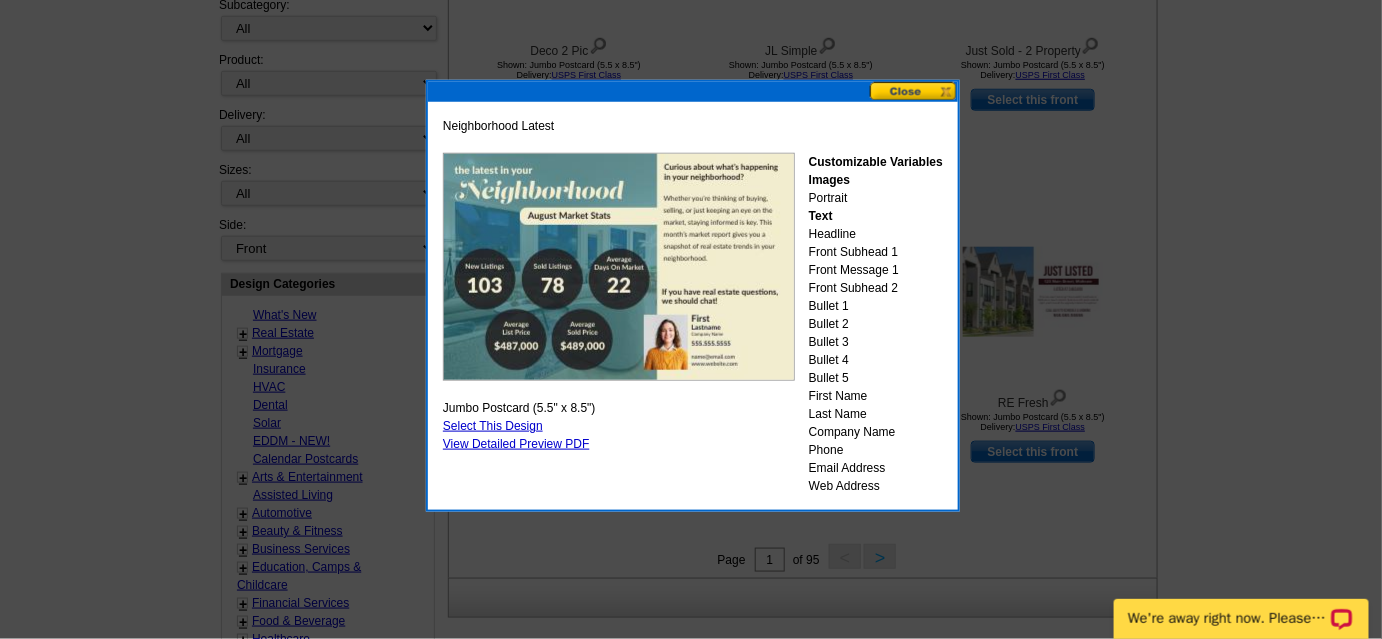 click at bounding box center (914, 91) 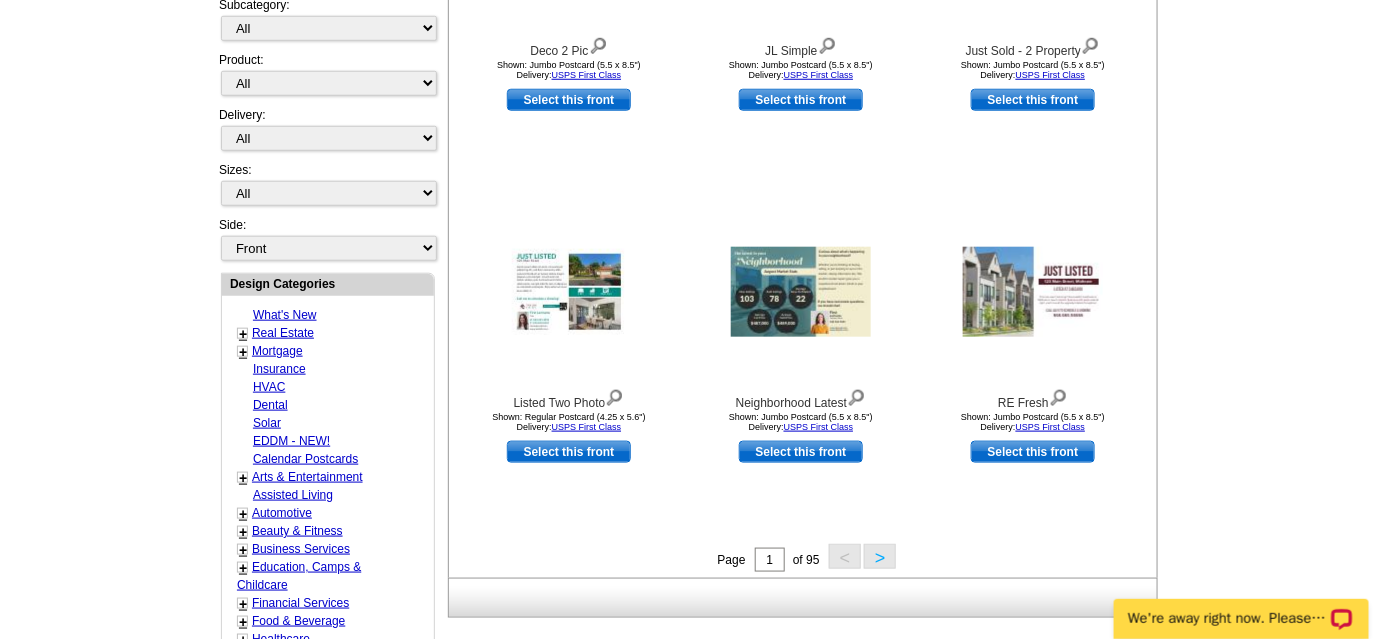 click on ">" at bounding box center [880, 556] 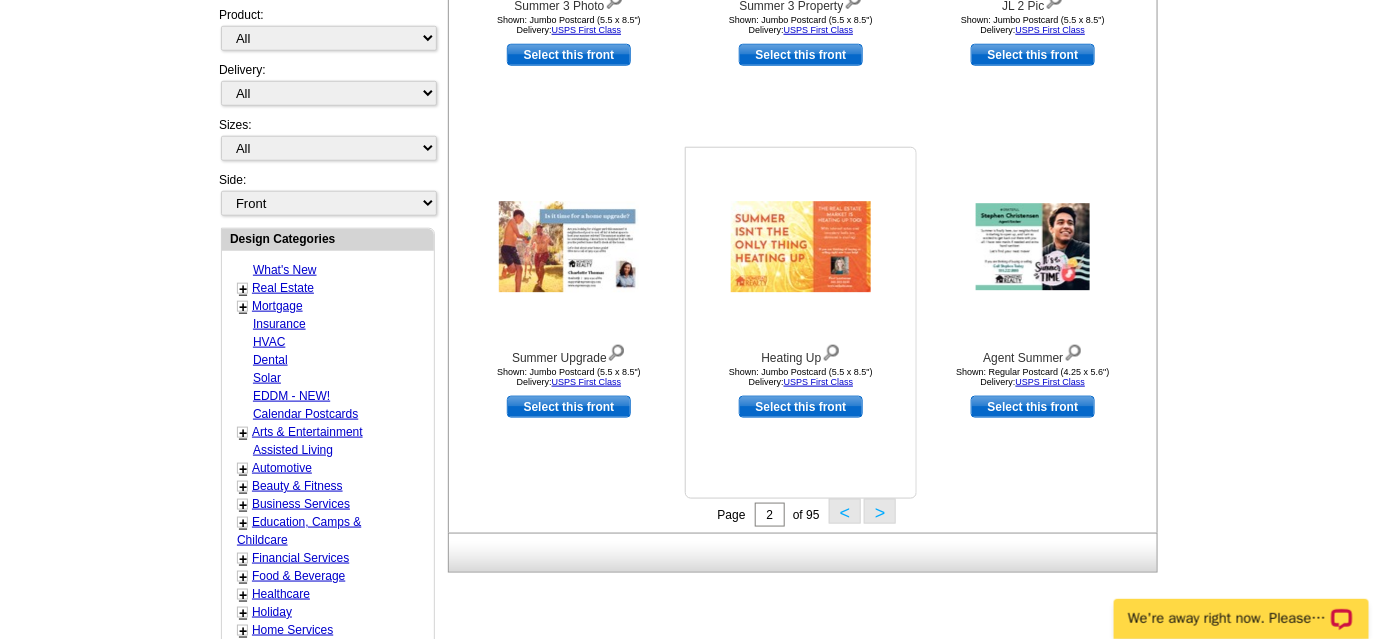 scroll, scrollTop: 591, scrollLeft: 0, axis: vertical 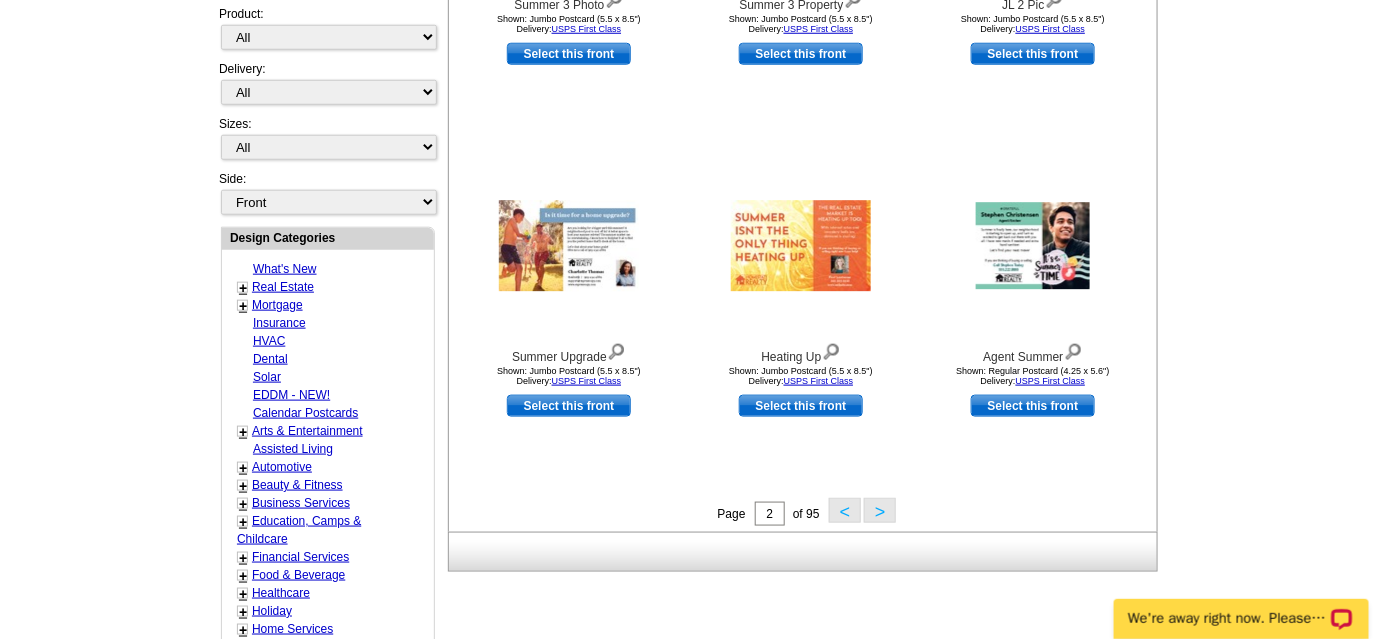 click on ">" at bounding box center (880, 510) 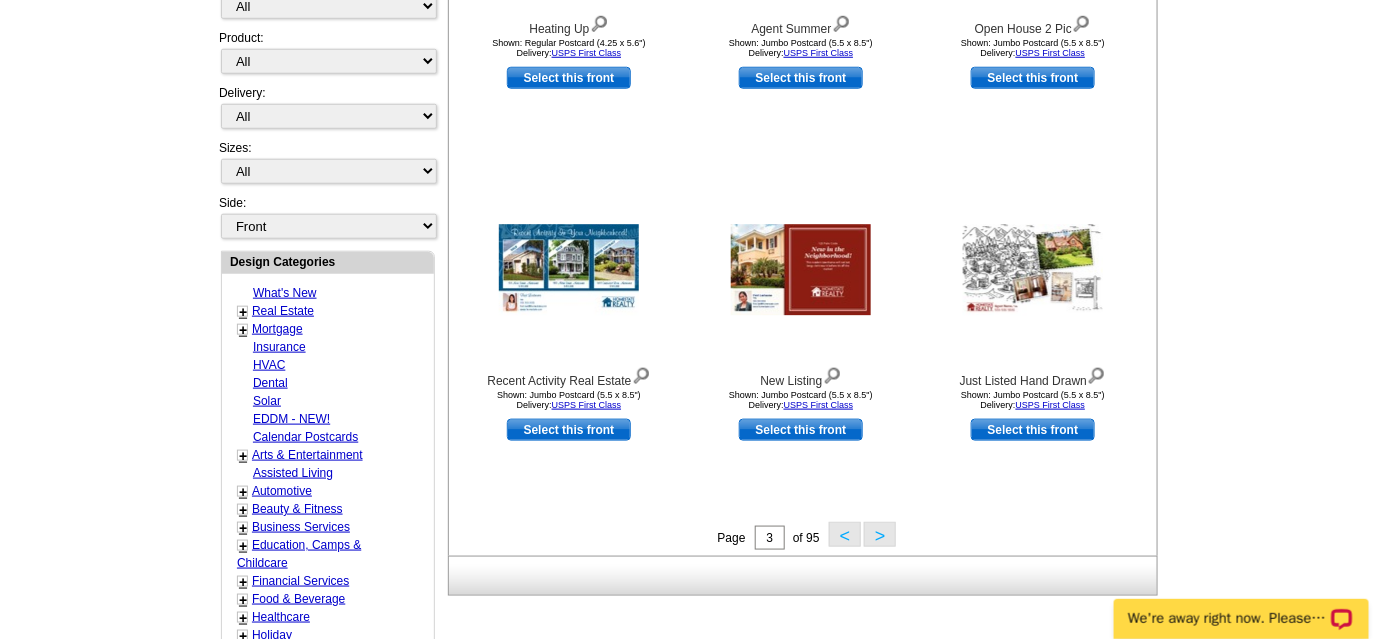 scroll, scrollTop: 568, scrollLeft: 0, axis: vertical 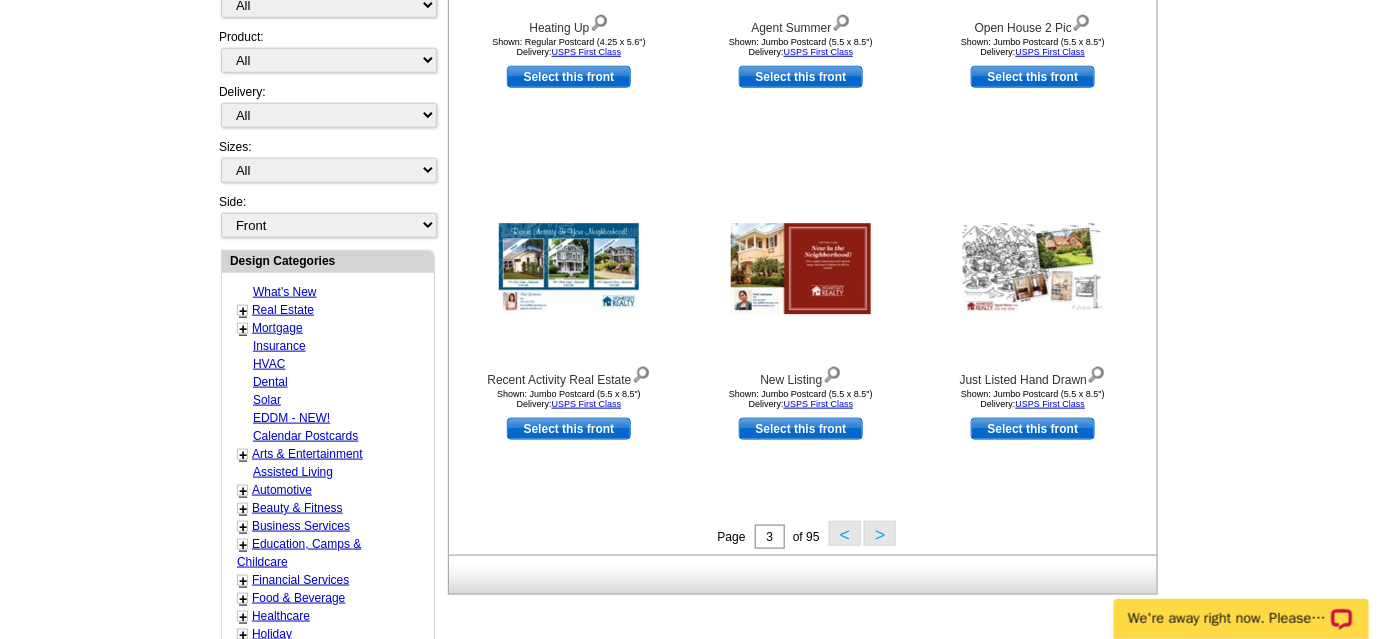 click on ">" at bounding box center [880, 533] 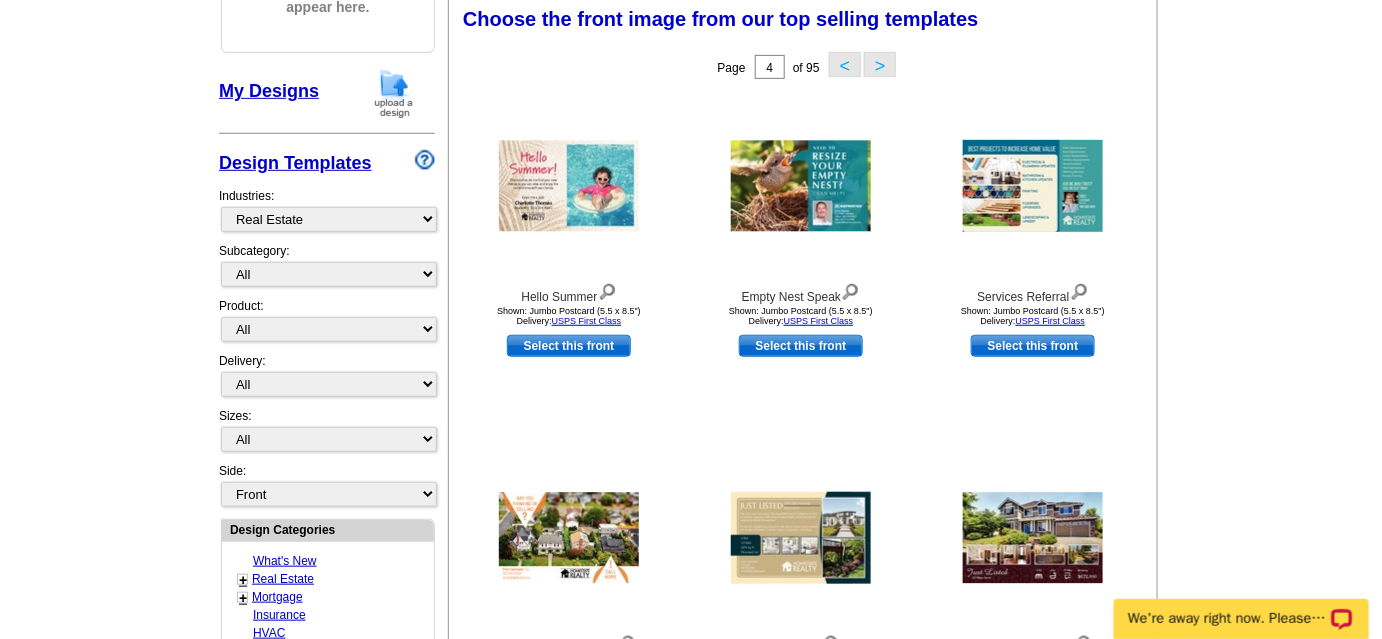 scroll, scrollTop: 295, scrollLeft: 0, axis: vertical 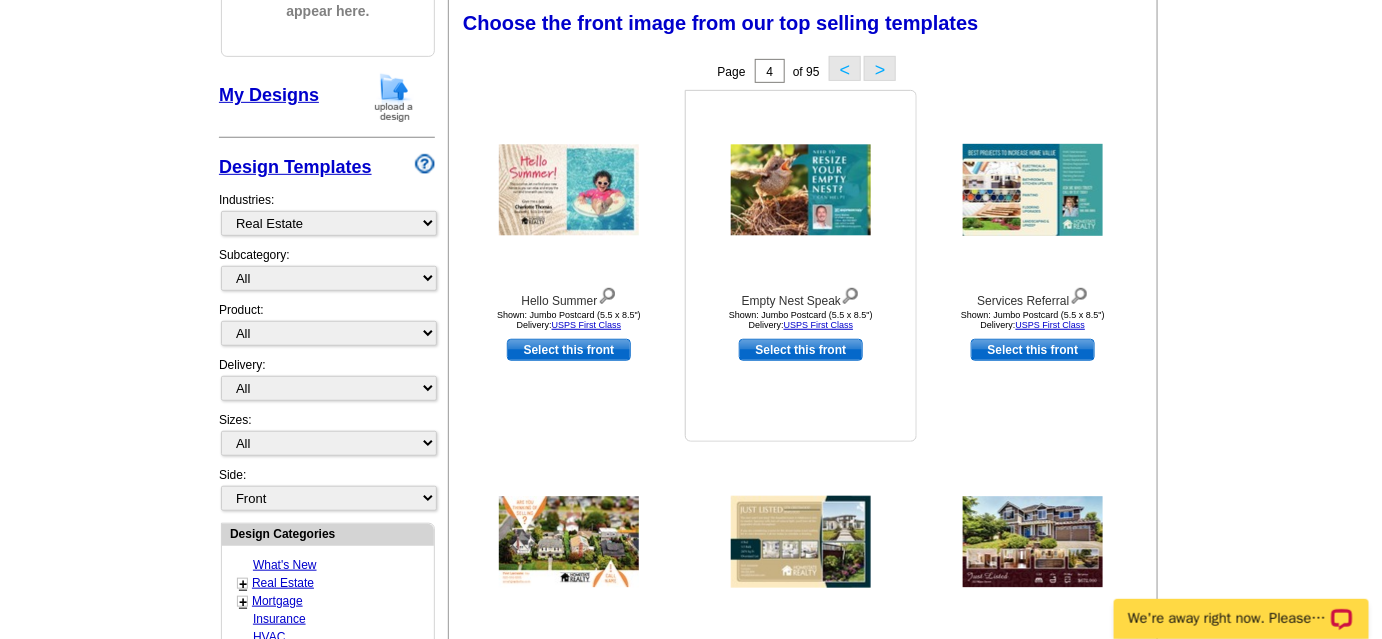 click on "Select this front" at bounding box center (801, 350) 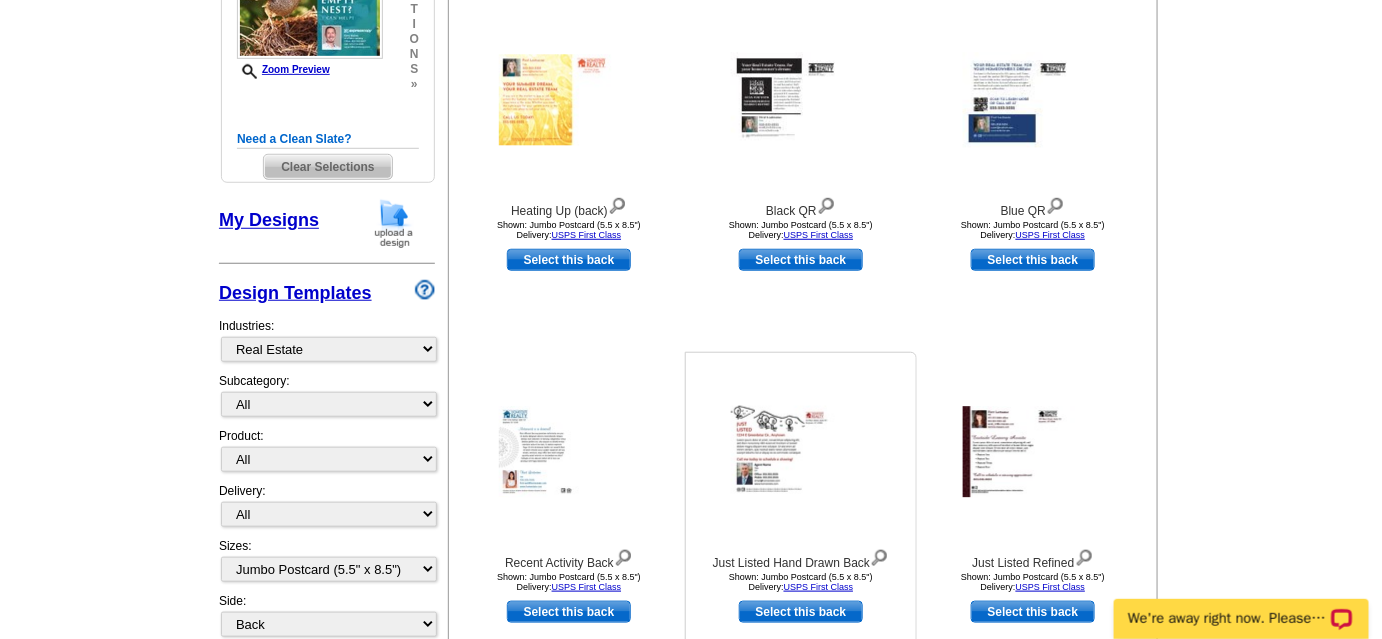 scroll, scrollTop: 386, scrollLeft: 0, axis: vertical 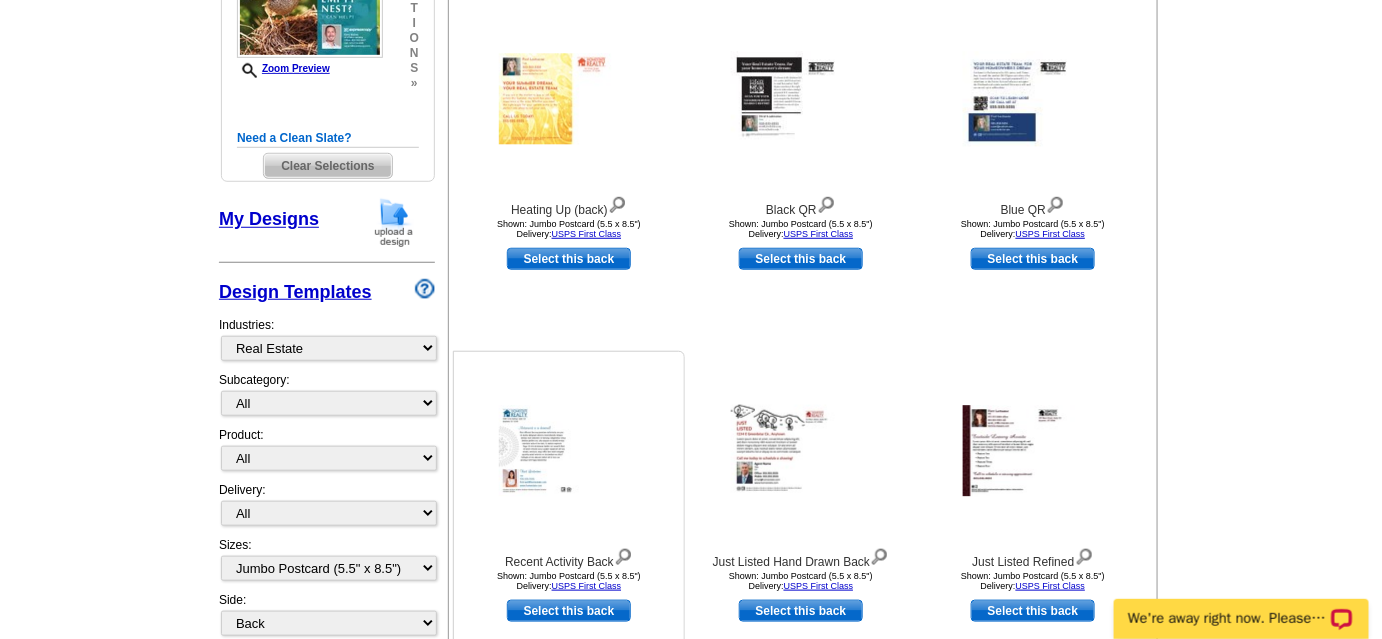 click at bounding box center (569, 451) 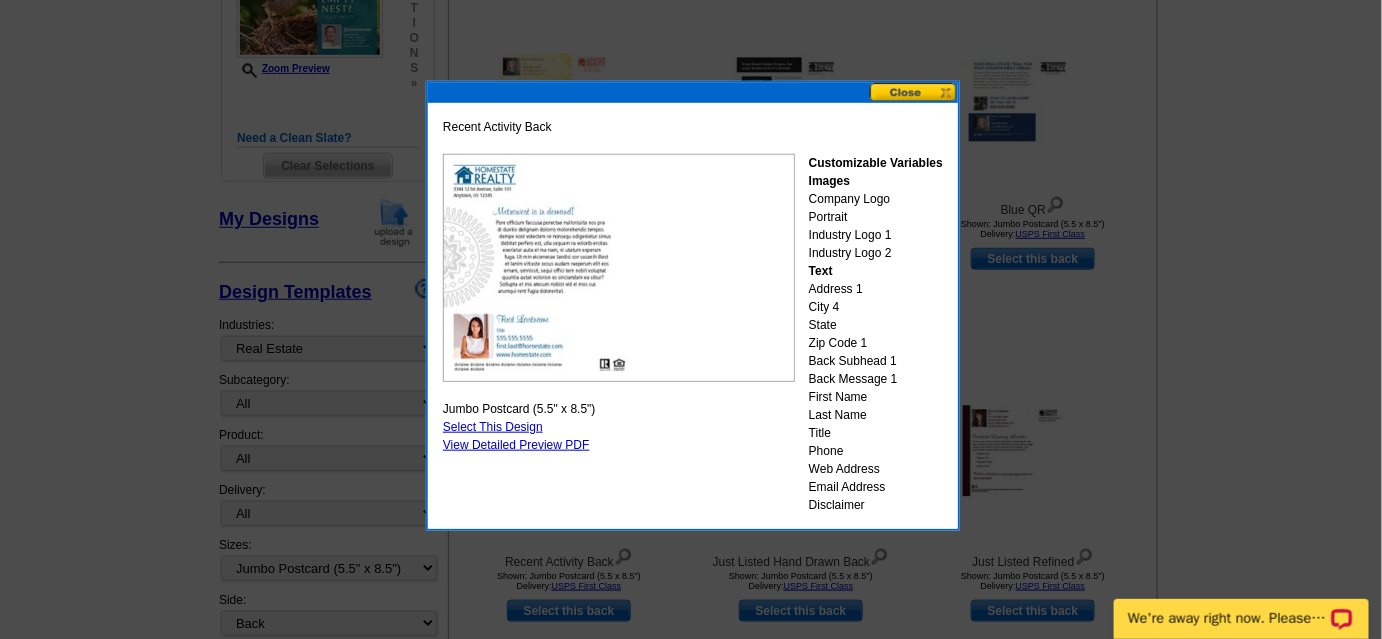 click at bounding box center [914, 92] 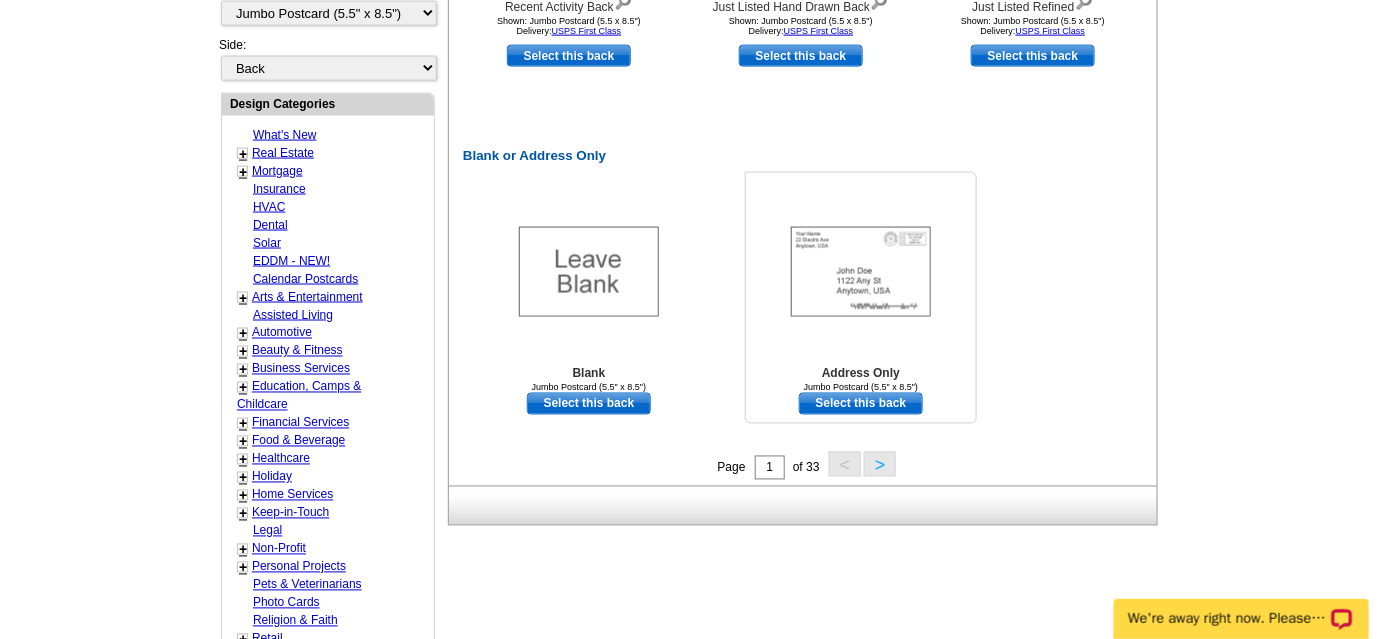 scroll, scrollTop: 954, scrollLeft: 0, axis: vertical 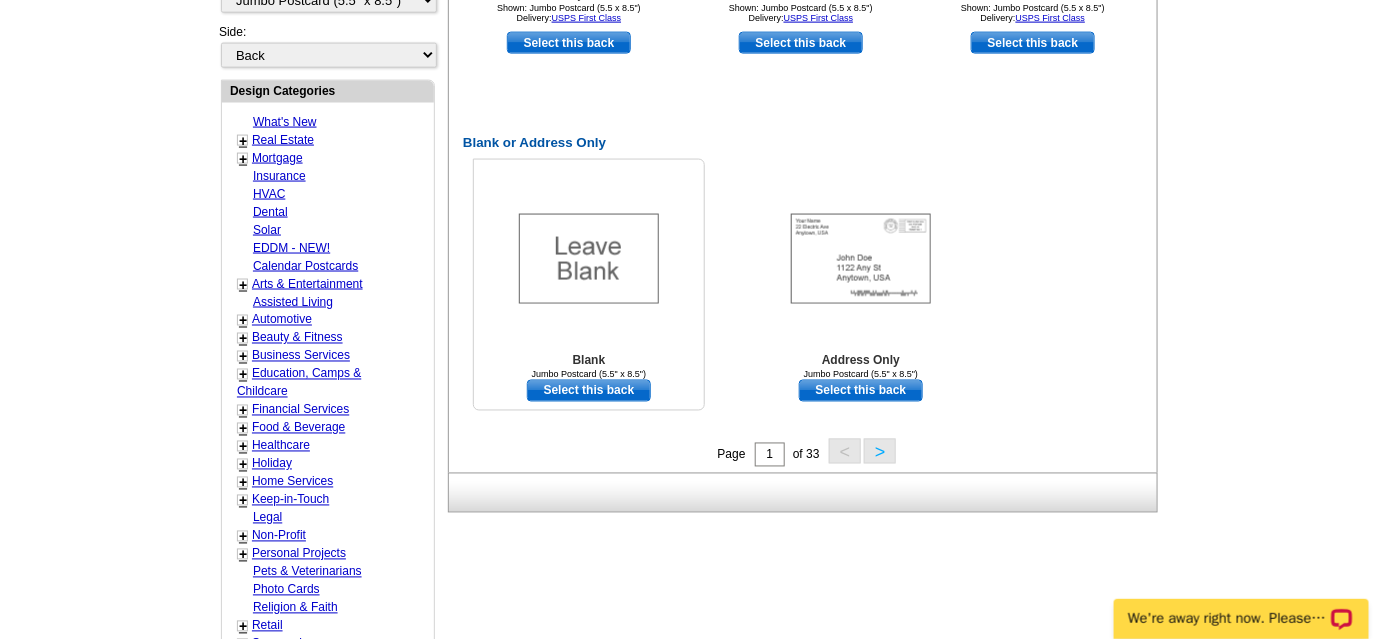 click at bounding box center [589, 259] 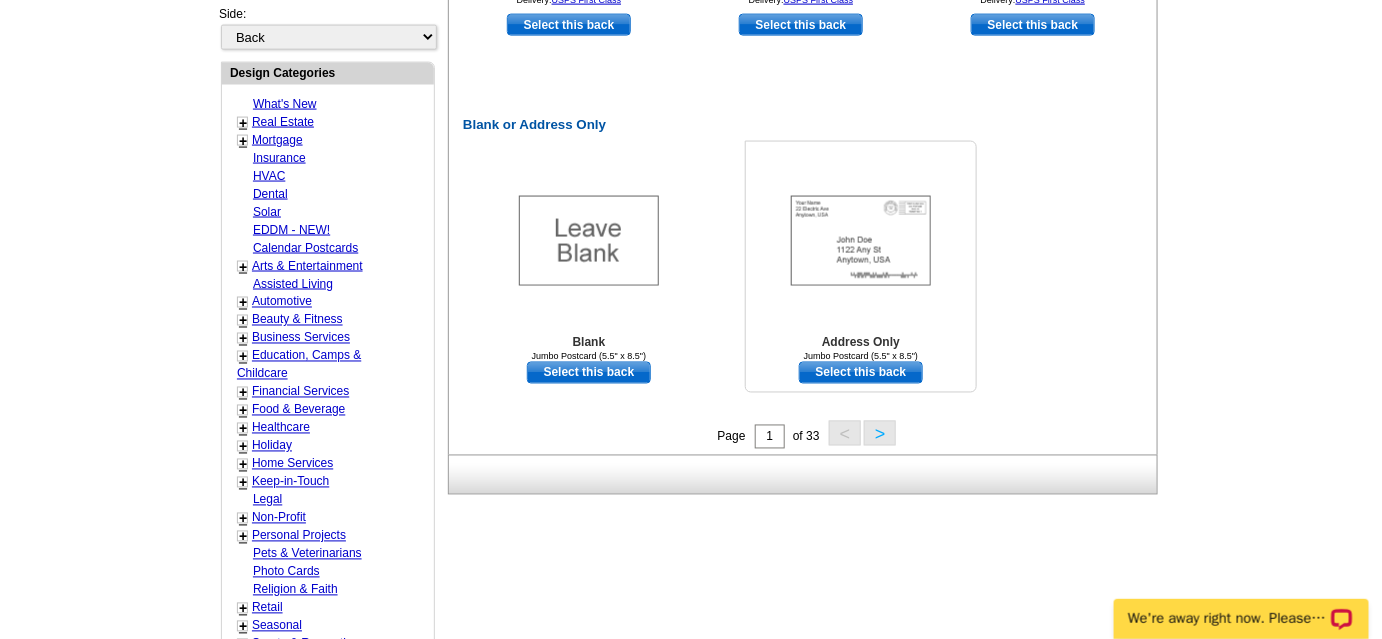 scroll, scrollTop: 977, scrollLeft: 0, axis: vertical 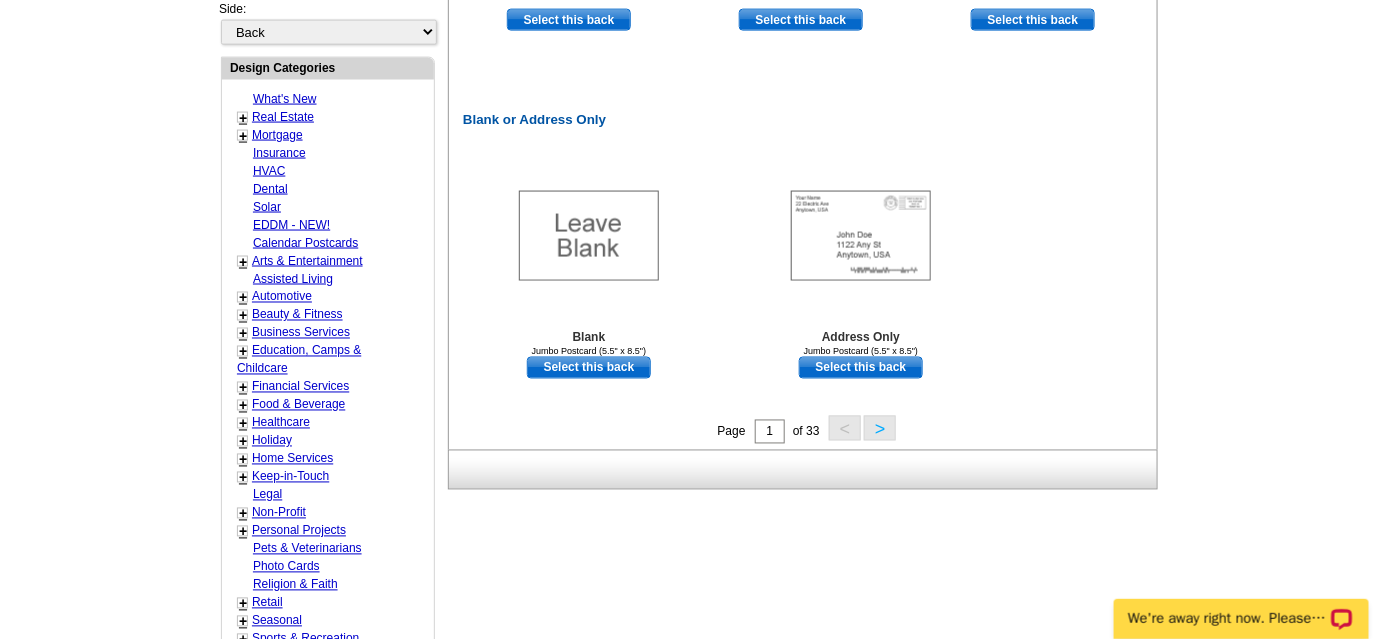 click on ">" at bounding box center [880, 428] 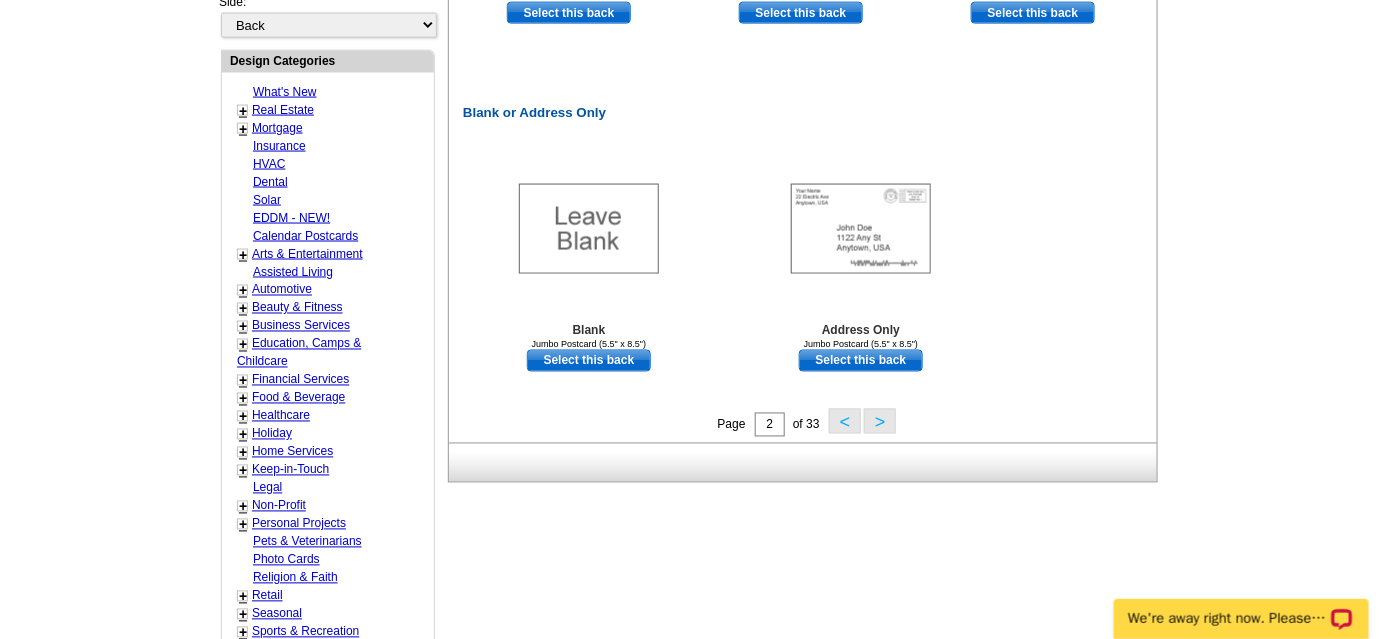 scroll, scrollTop: 1000, scrollLeft: 0, axis: vertical 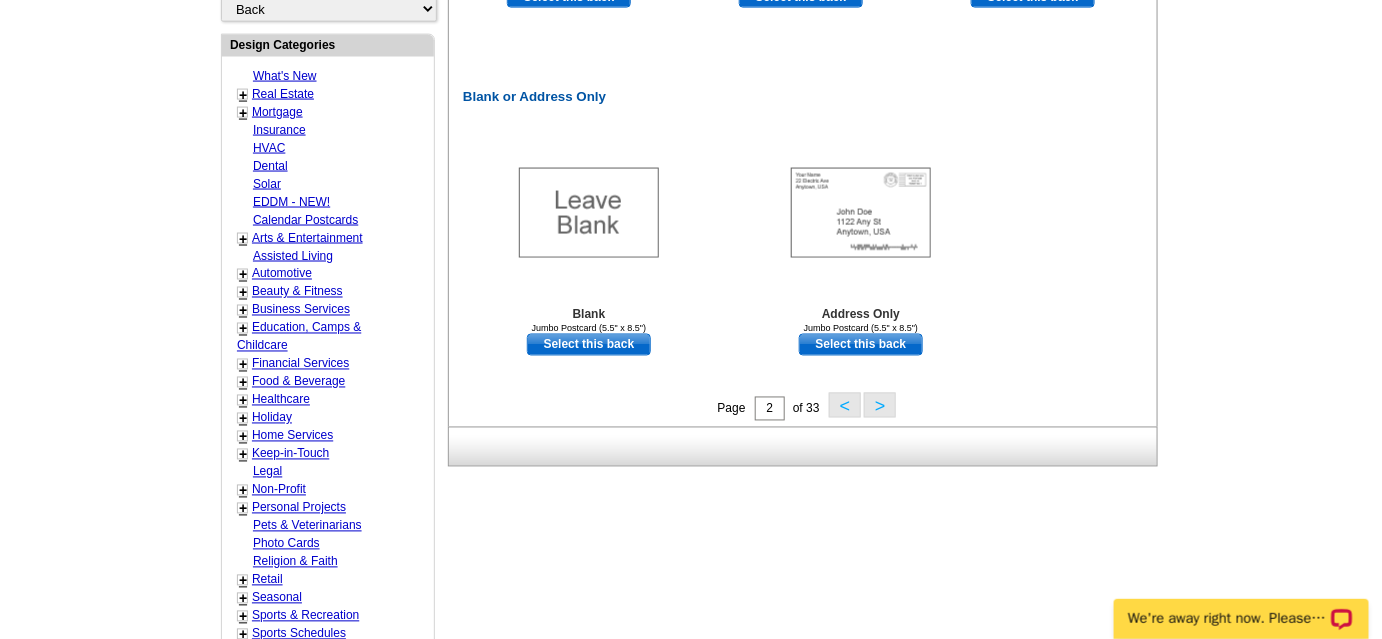 click on ">" at bounding box center (880, 405) 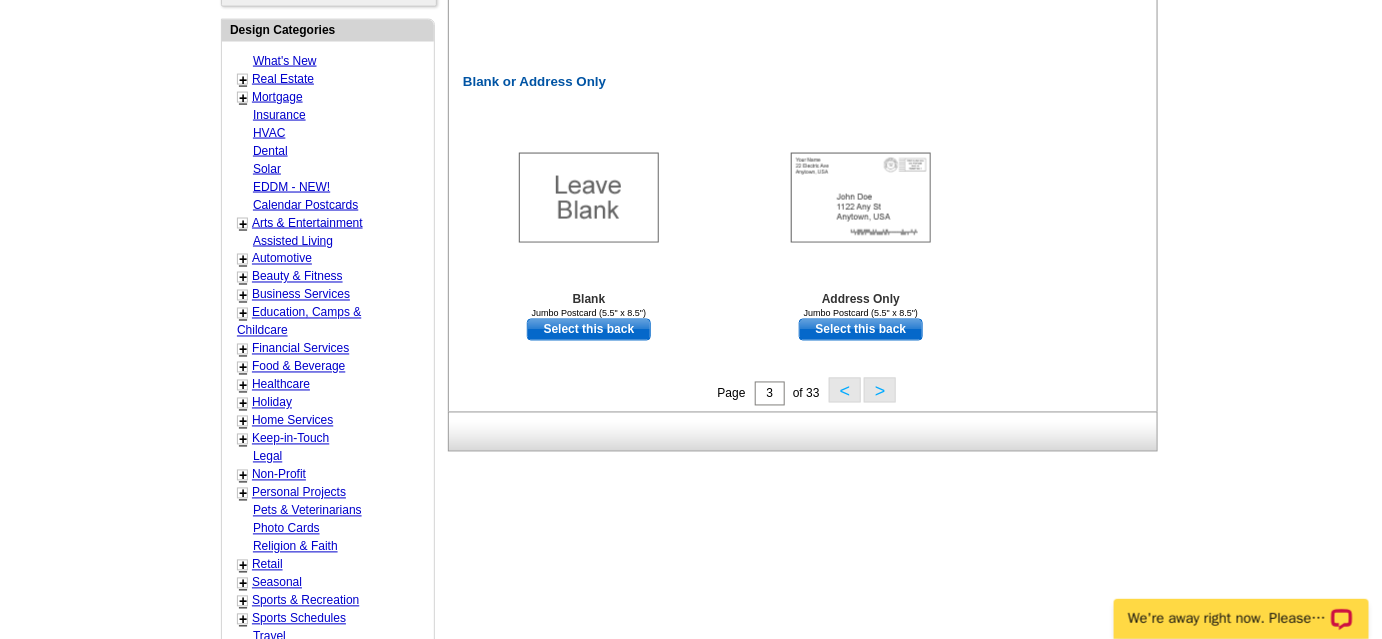 scroll, scrollTop: 1022, scrollLeft: 0, axis: vertical 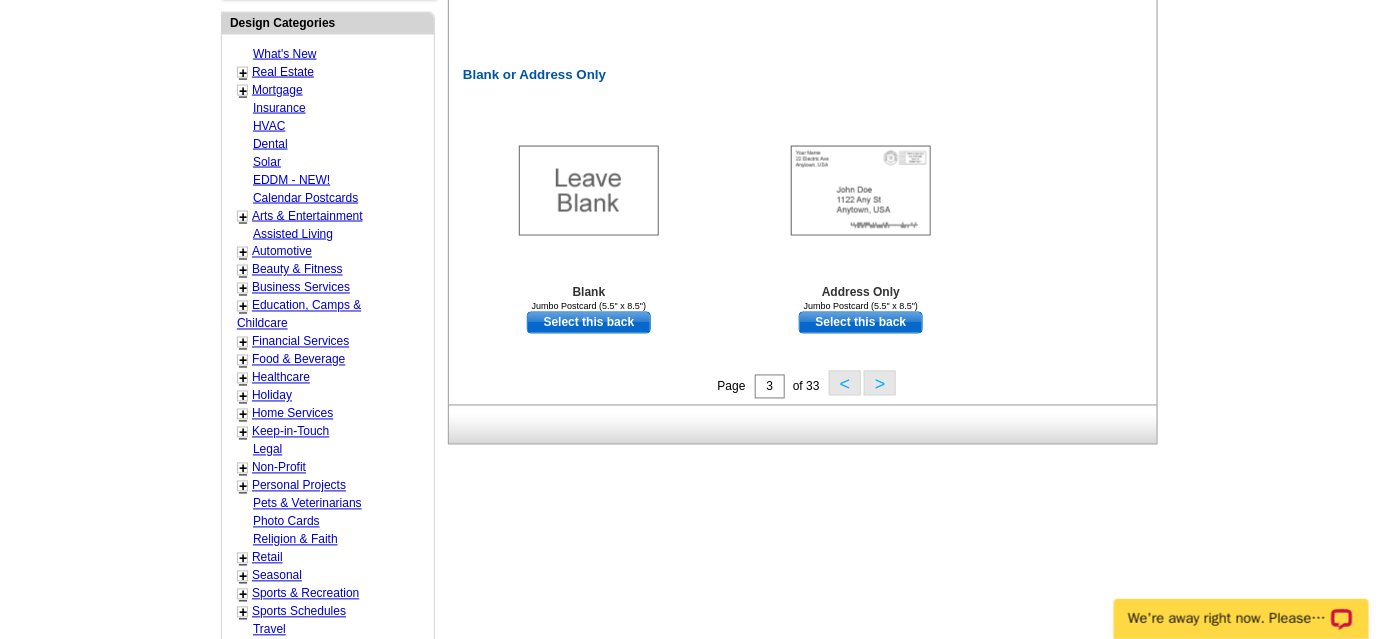 click on ">" at bounding box center [880, 383] 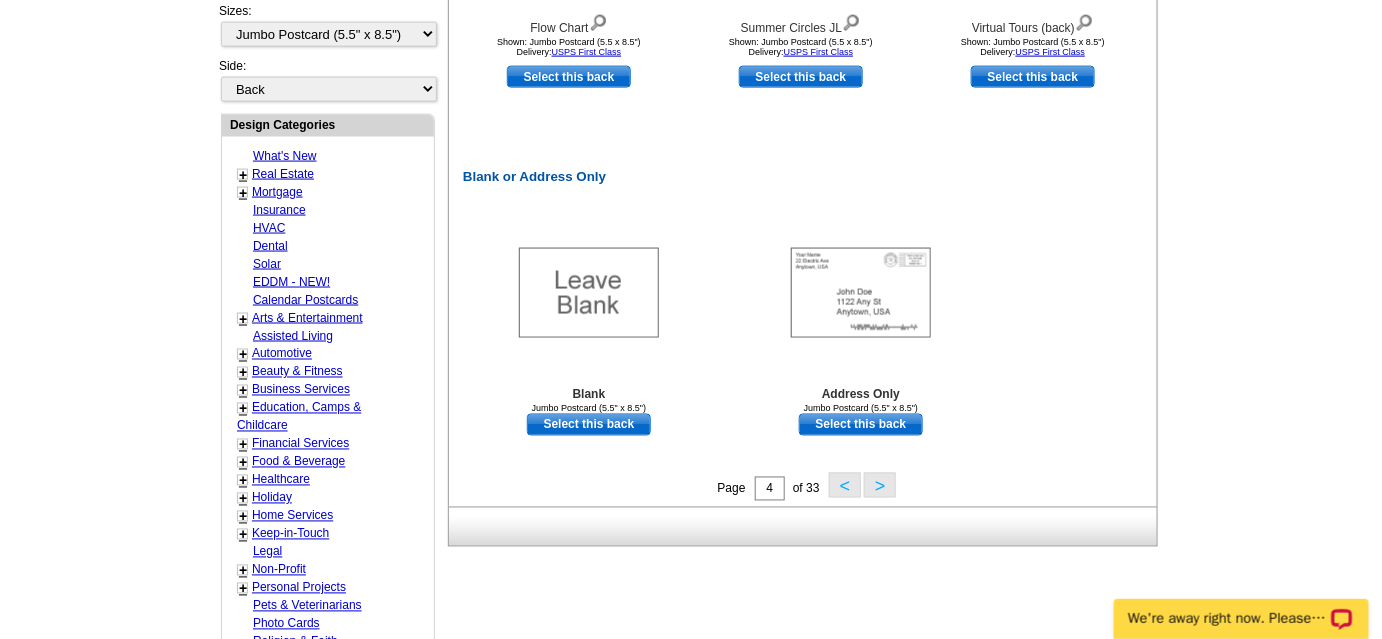 scroll, scrollTop: 932, scrollLeft: 0, axis: vertical 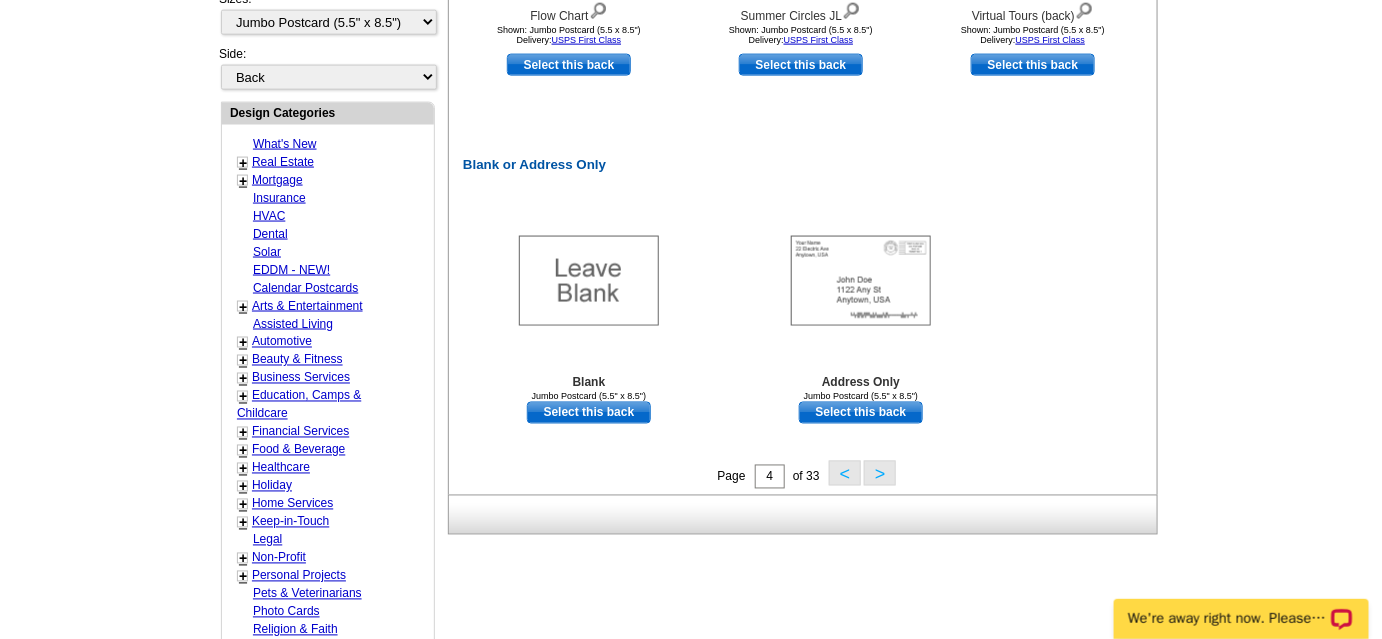 click on ">" at bounding box center (880, 473) 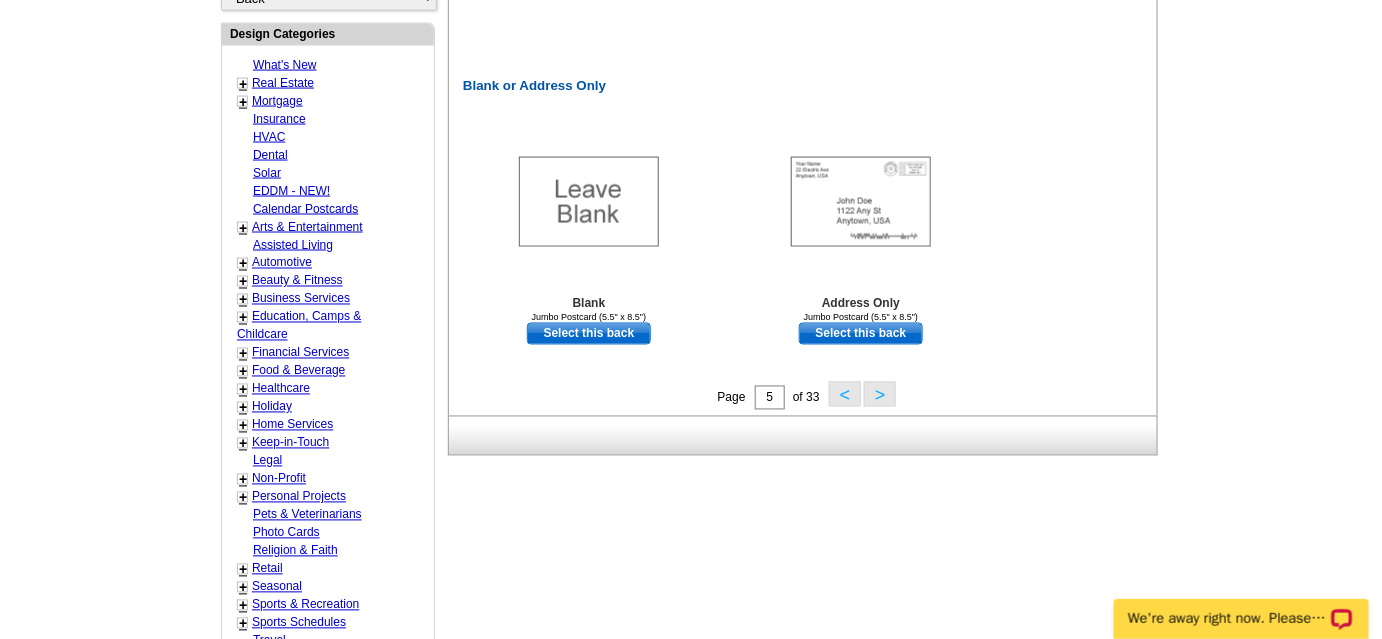 scroll, scrollTop: 1045, scrollLeft: 0, axis: vertical 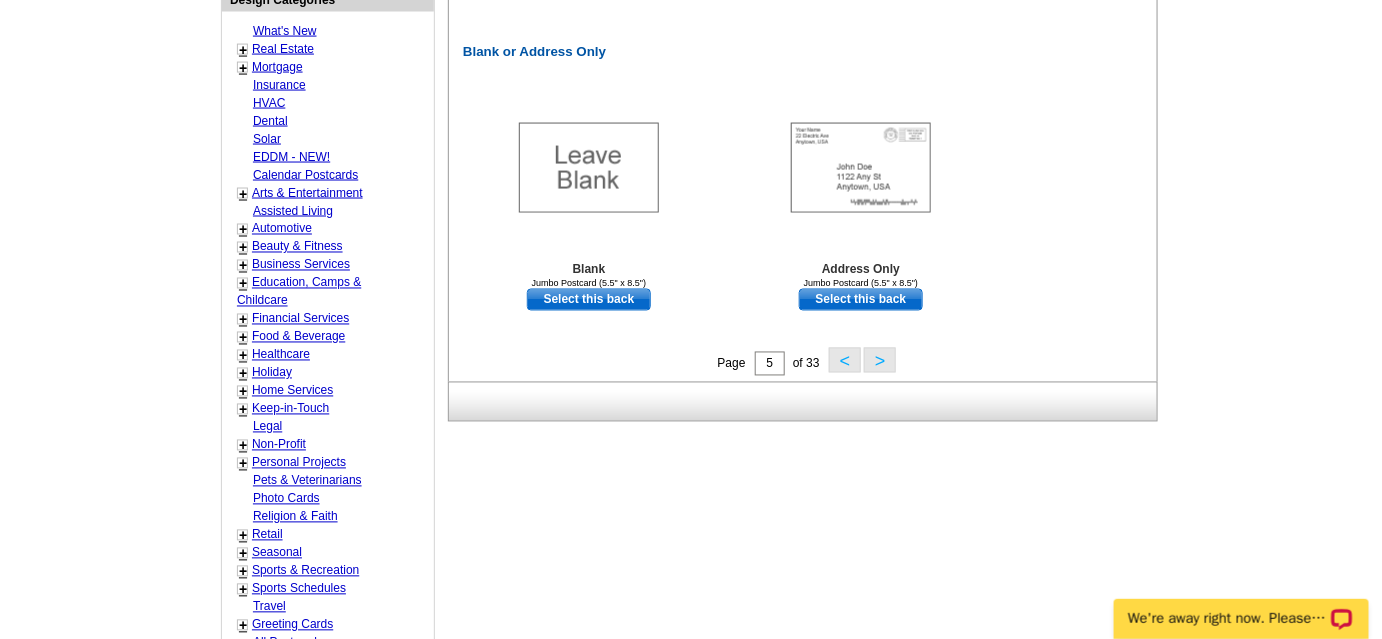 click on ">" at bounding box center [880, 360] 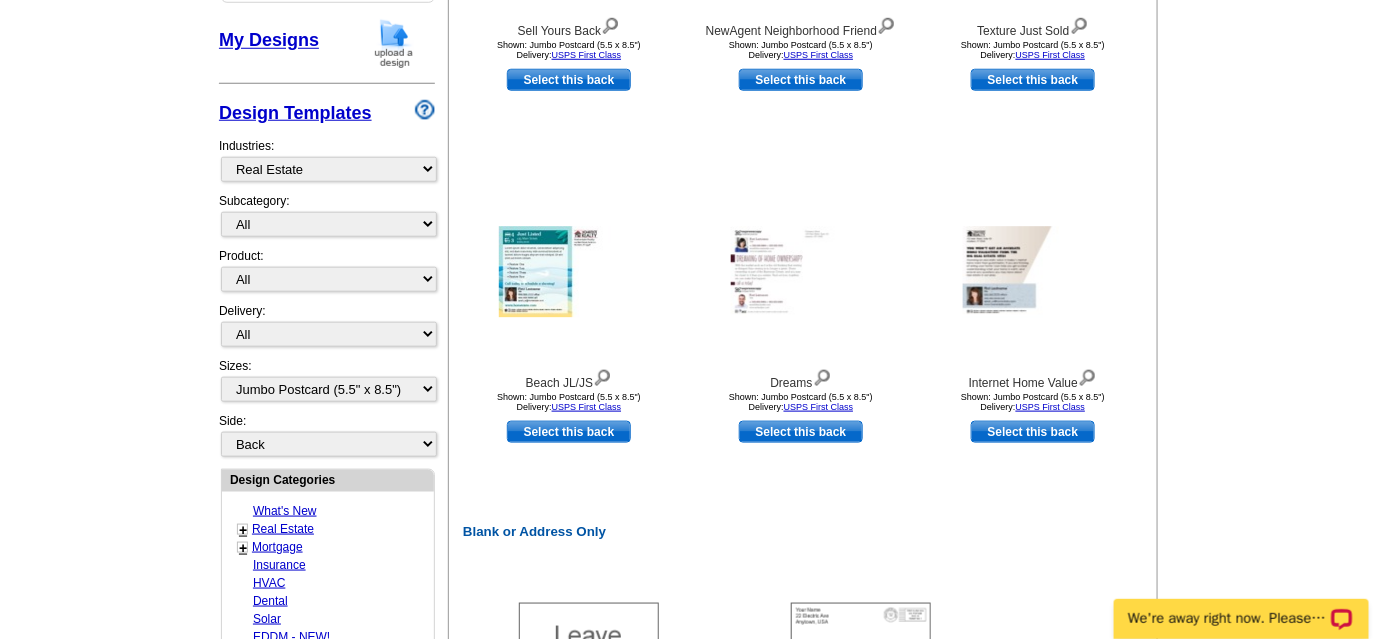 scroll, scrollTop: 568, scrollLeft: 0, axis: vertical 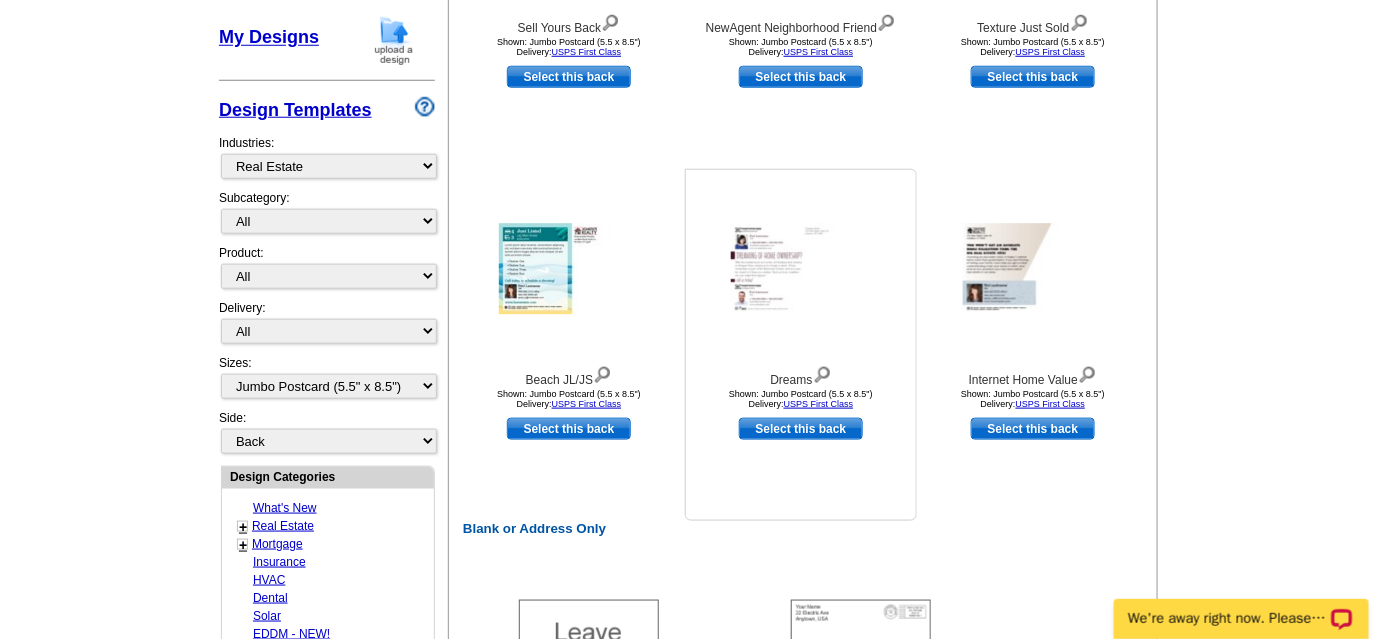 click at bounding box center [801, 269] 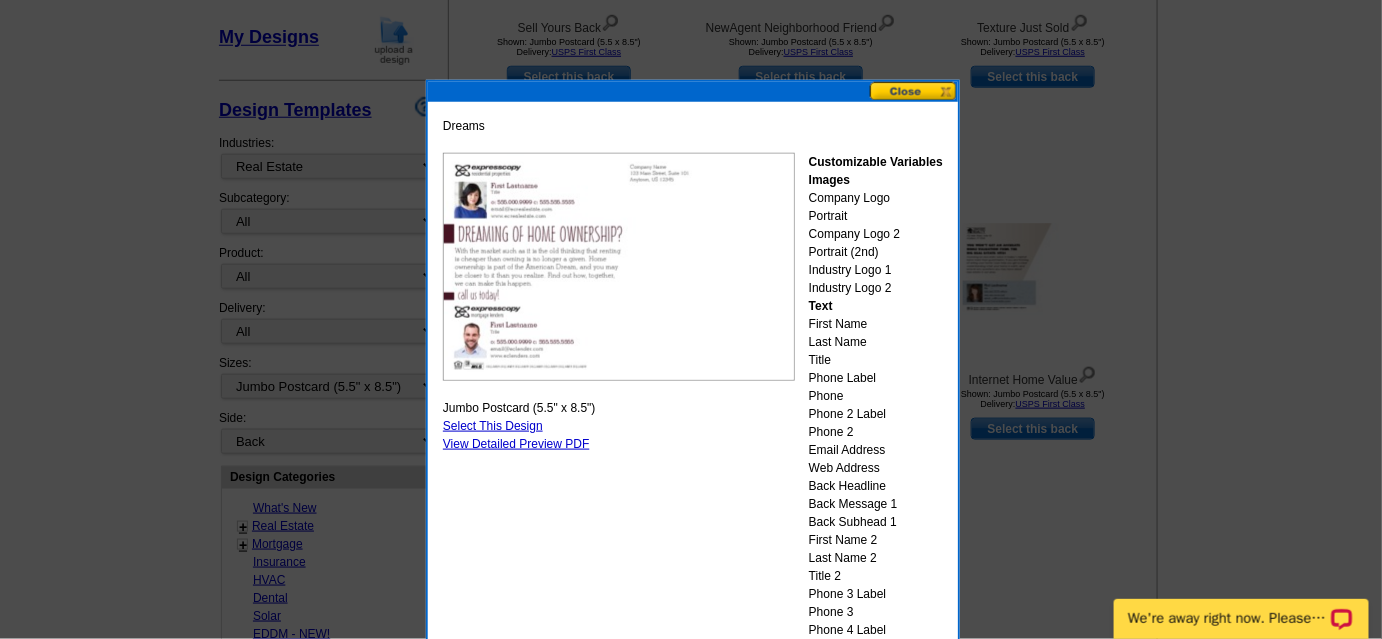 click at bounding box center (914, 91) 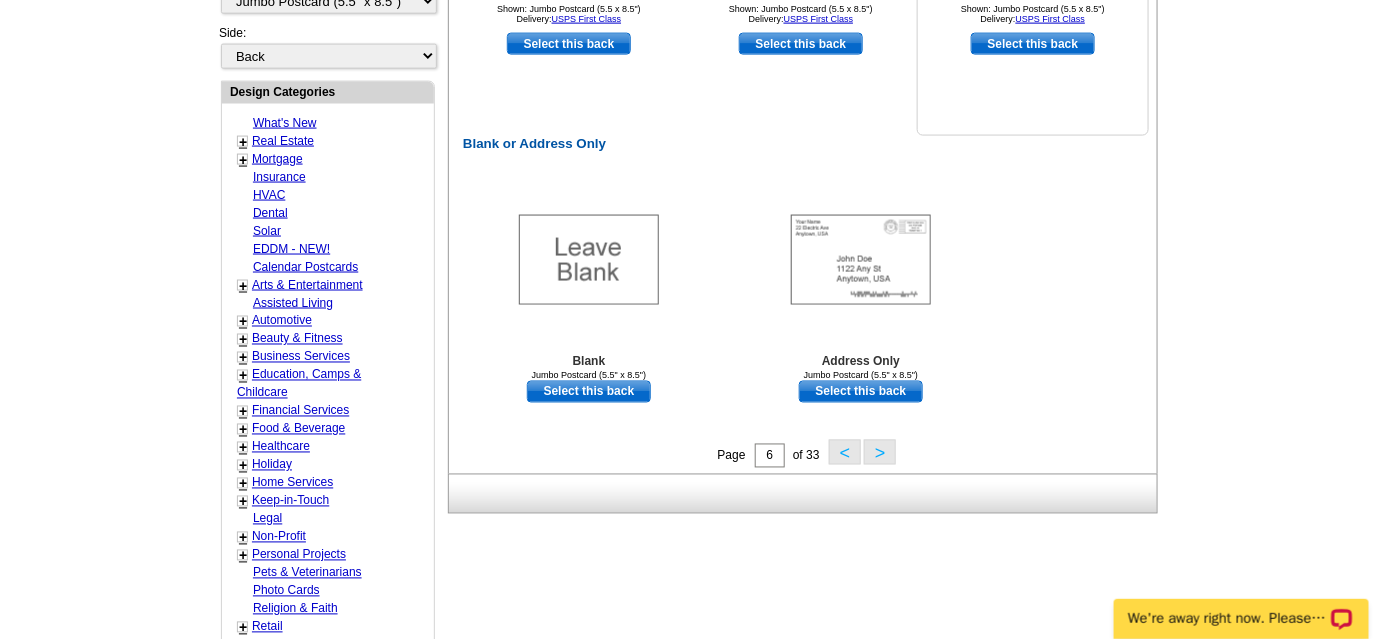 scroll, scrollTop: 954, scrollLeft: 0, axis: vertical 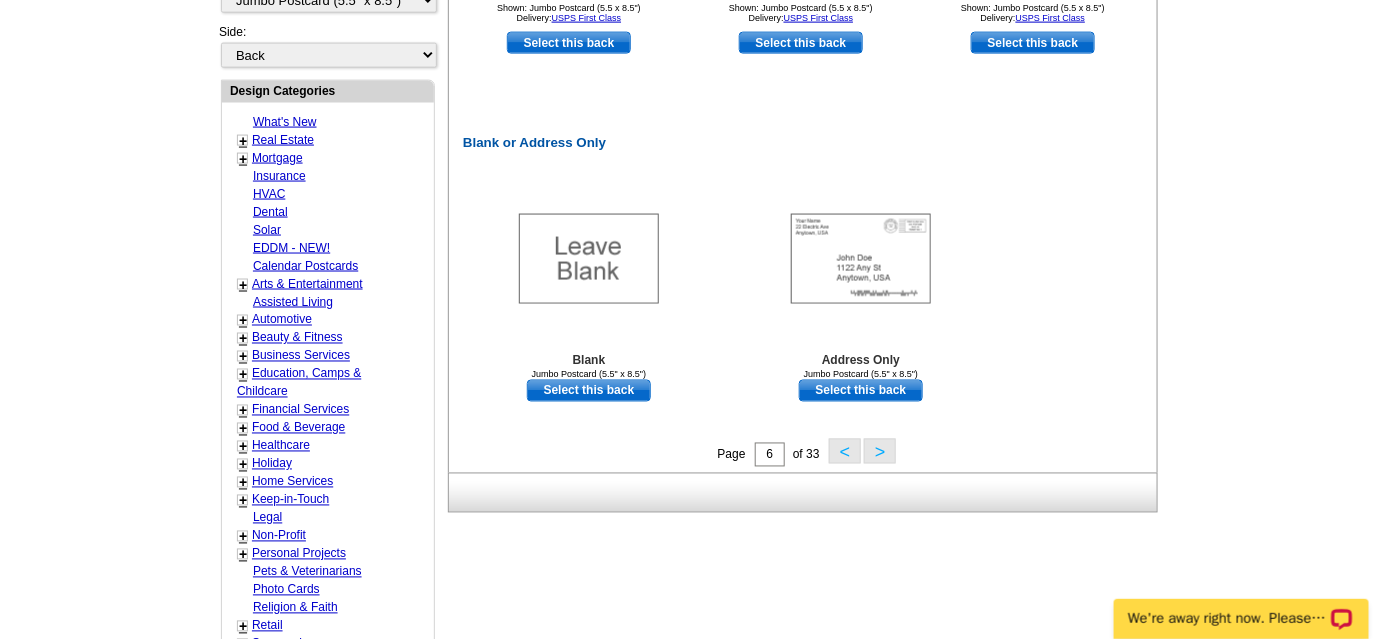 click on ">" at bounding box center (880, 451) 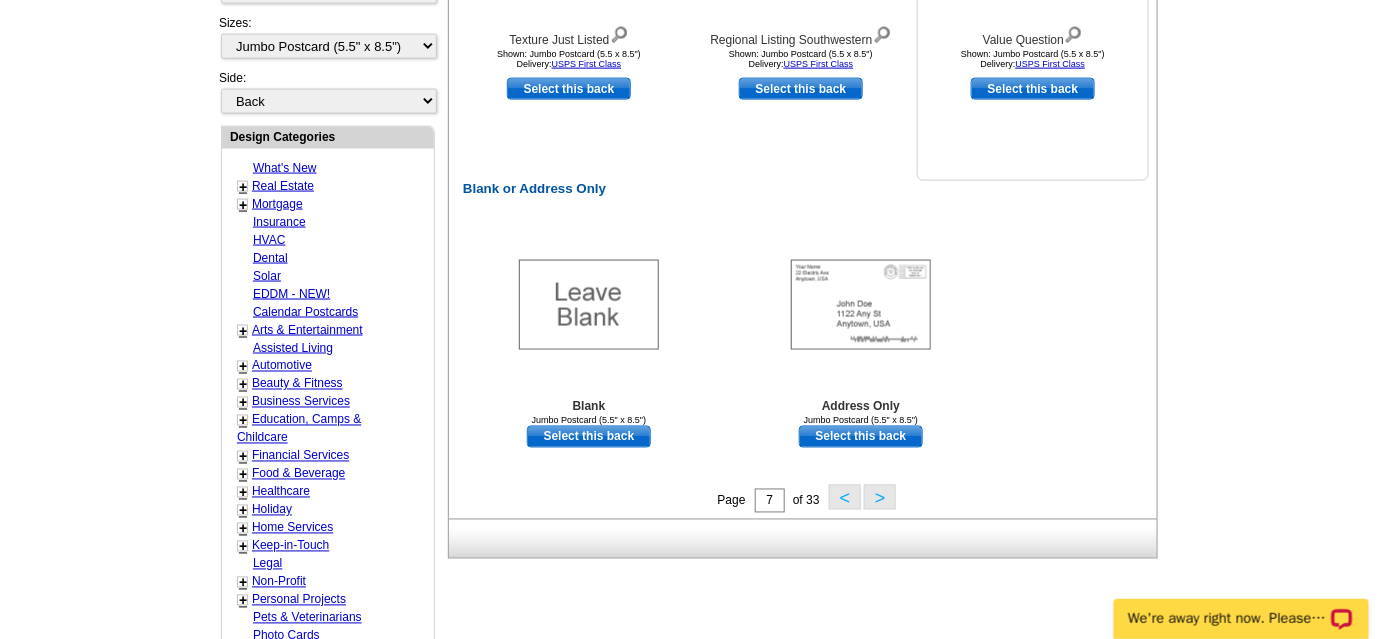 scroll, scrollTop: 909, scrollLeft: 0, axis: vertical 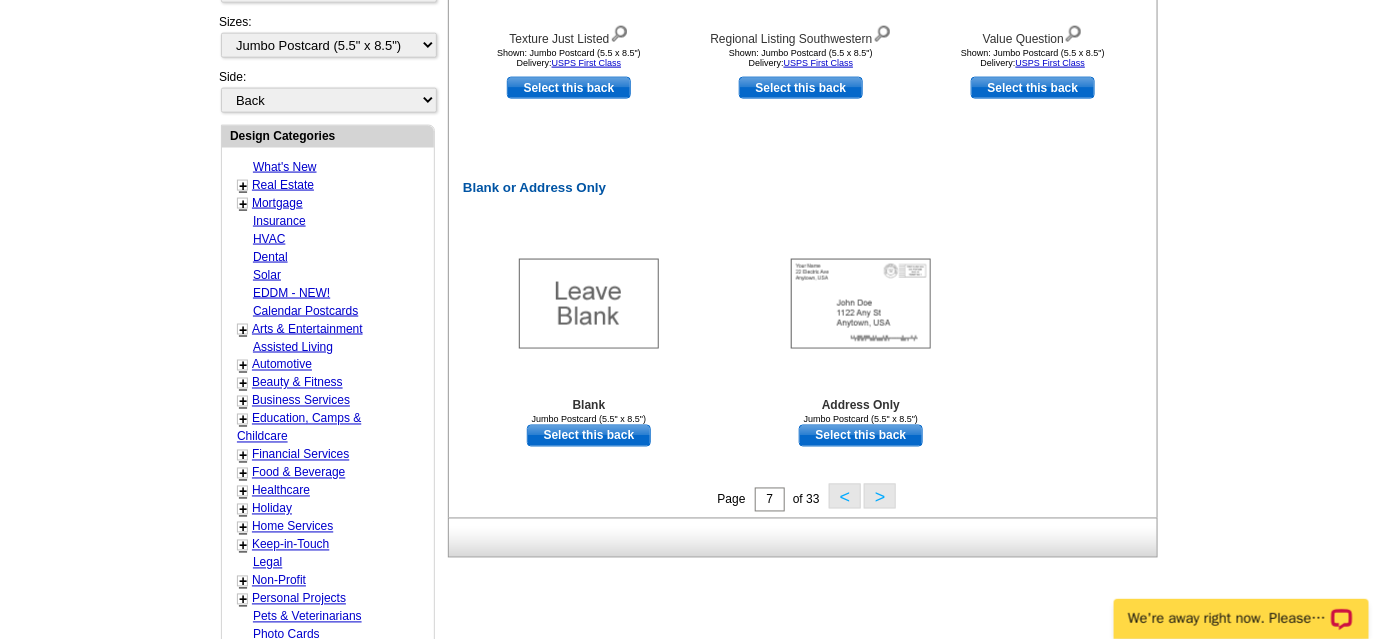click on ">" at bounding box center (880, 496) 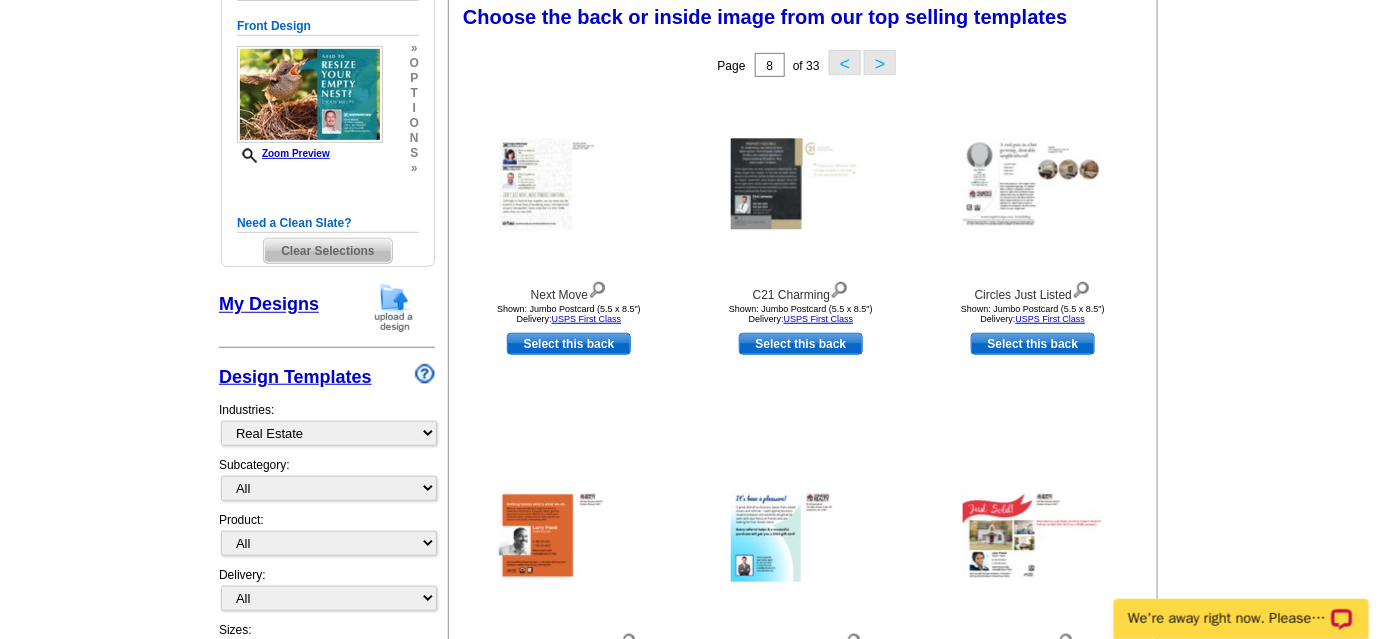 scroll, scrollTop: 295, scrollLeft: 0, axis: vertical 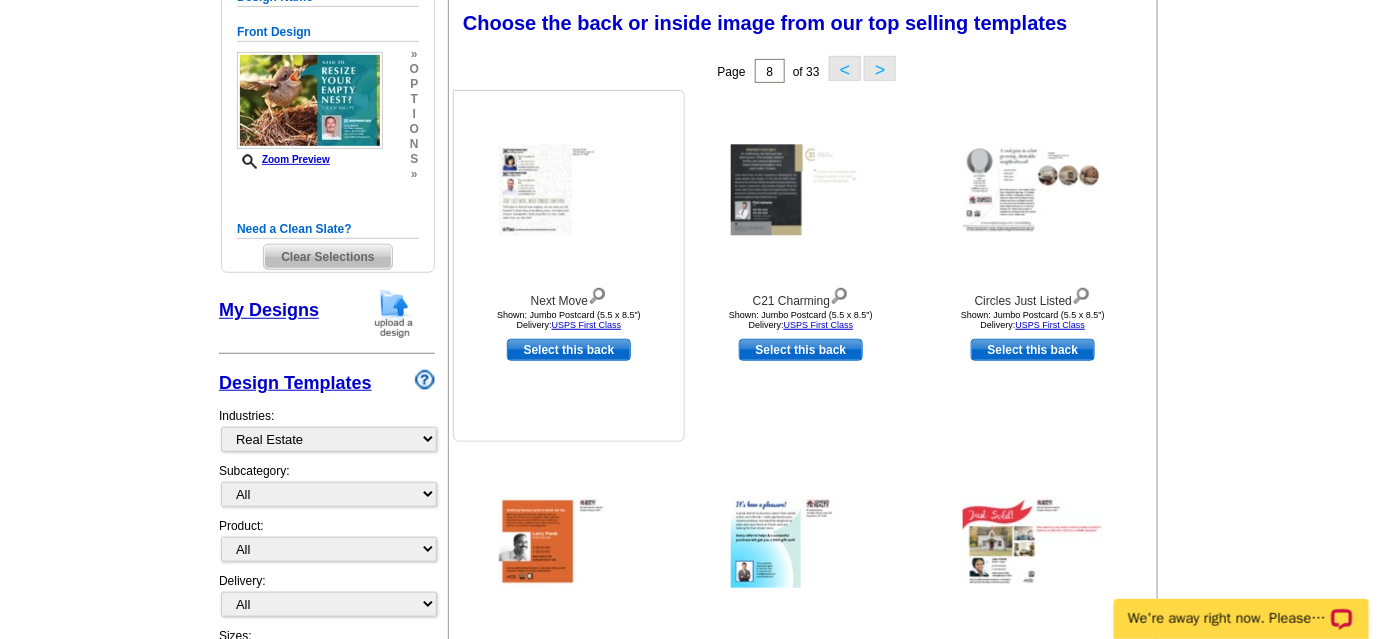 click at bounding box center (569, 190) 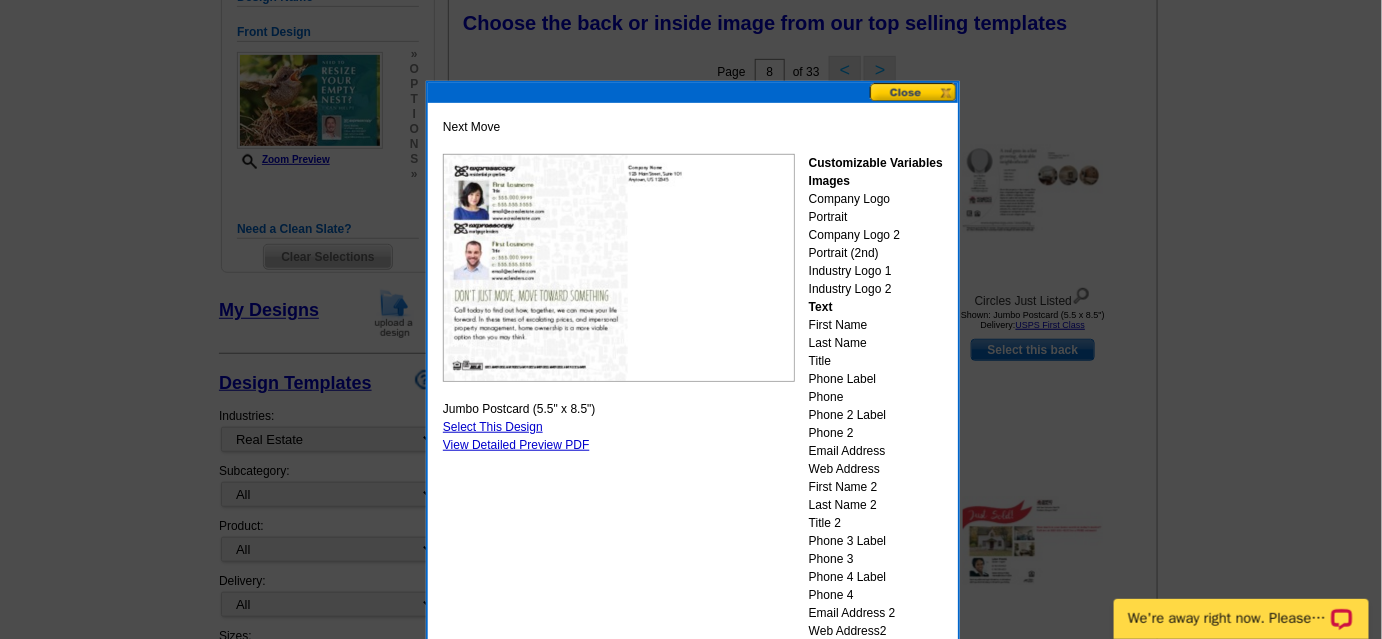 click at bounding box center [914, 92] 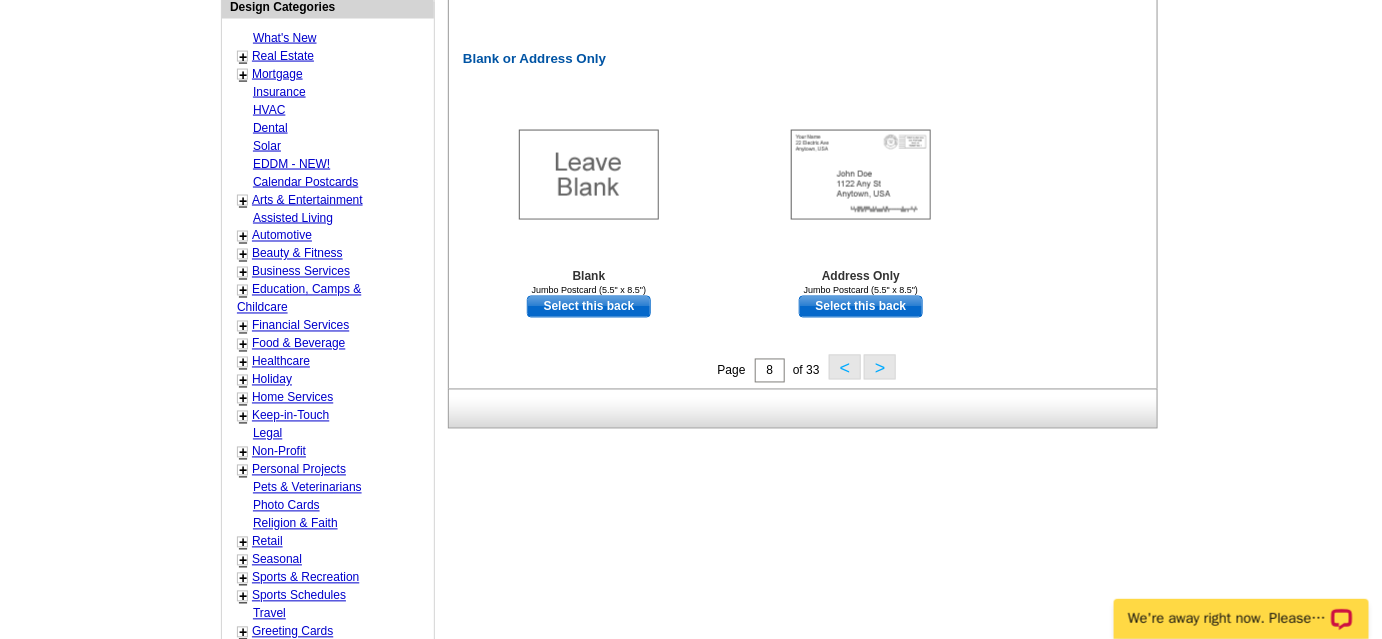 scroll, scrollTop: 1045, scrollLeft: 0, axis: vertical 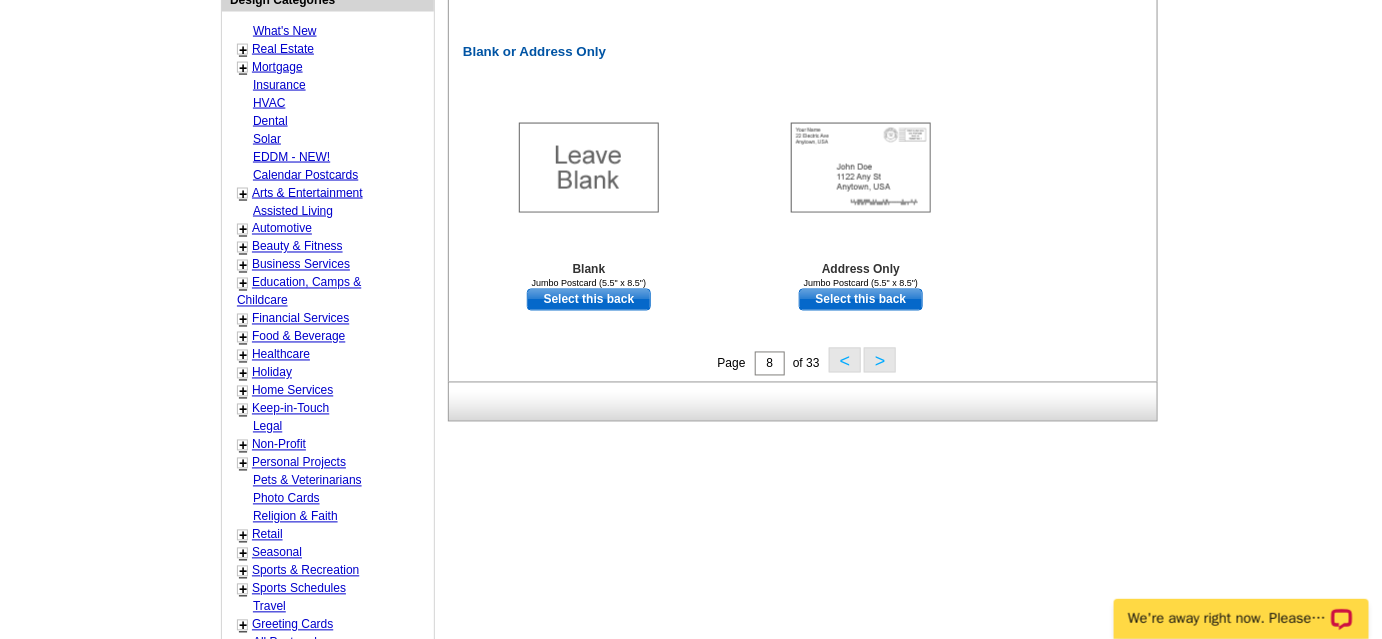 click on ">" at bounding box center (880, 360) 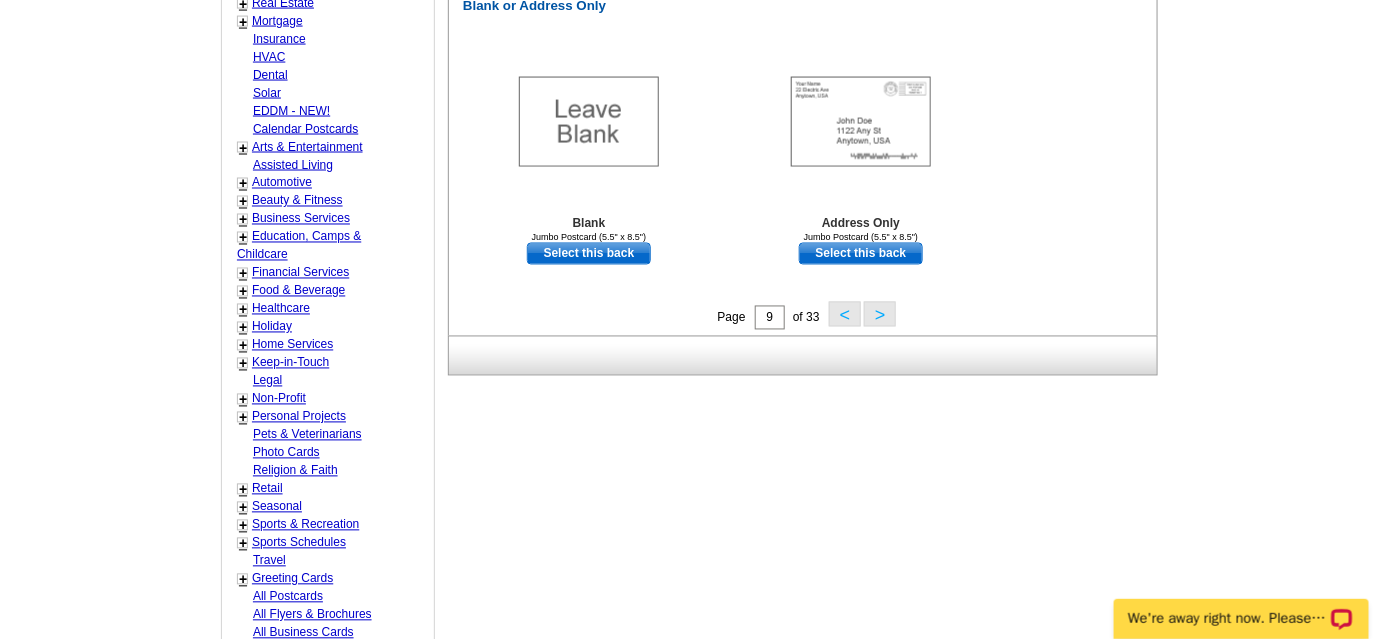 scroll, scrollTop: 1159, scrollLeft: 0, axis: vertical 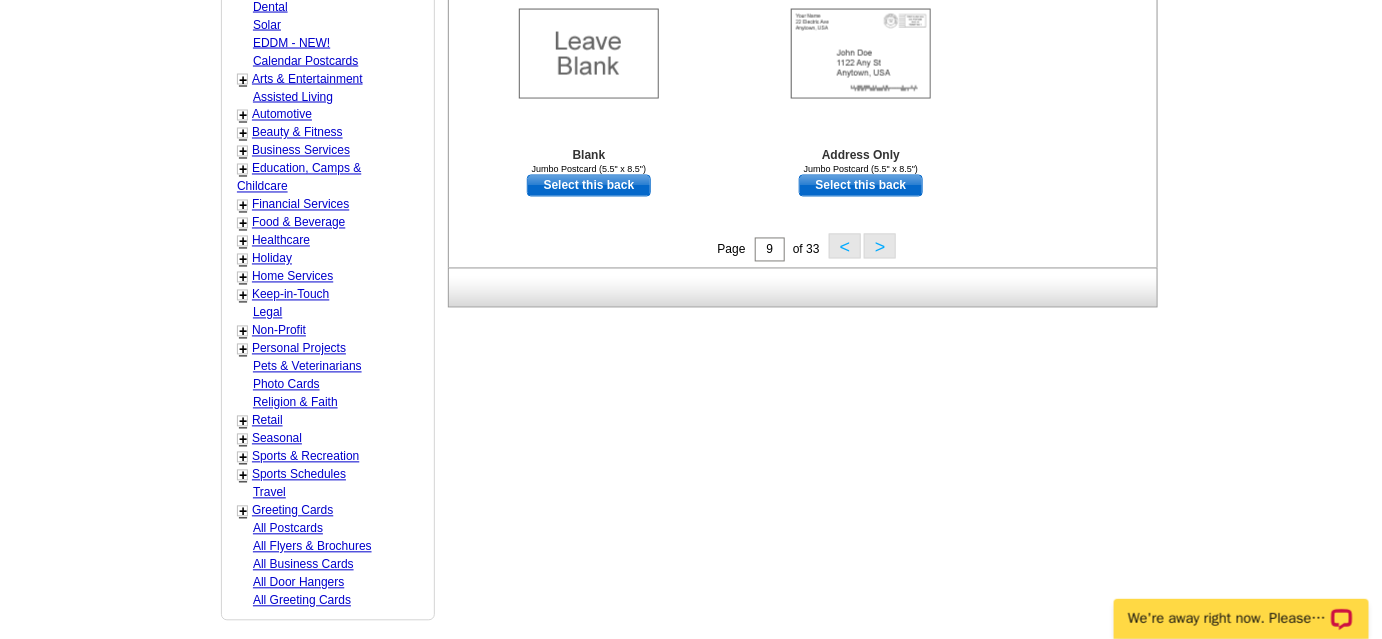 click on ">" at bounding box center (880, 246) 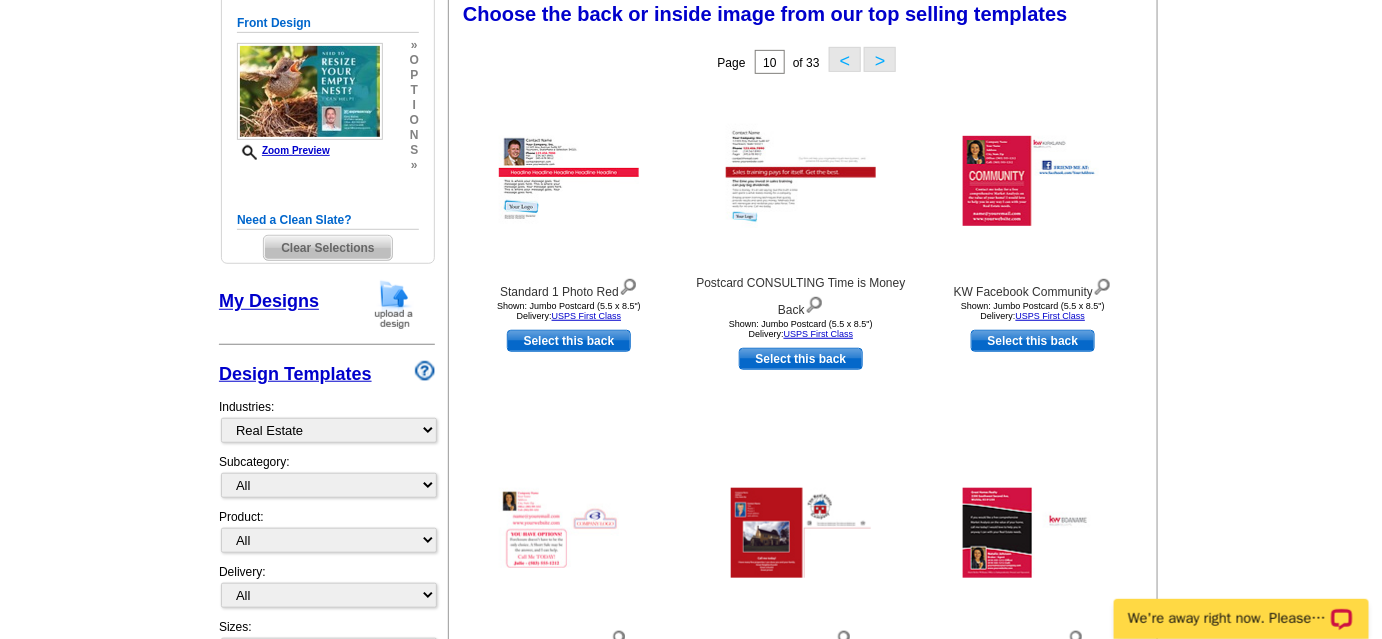 scroll, scrollTop: 295, scrollLeft: 0, axis: vertical 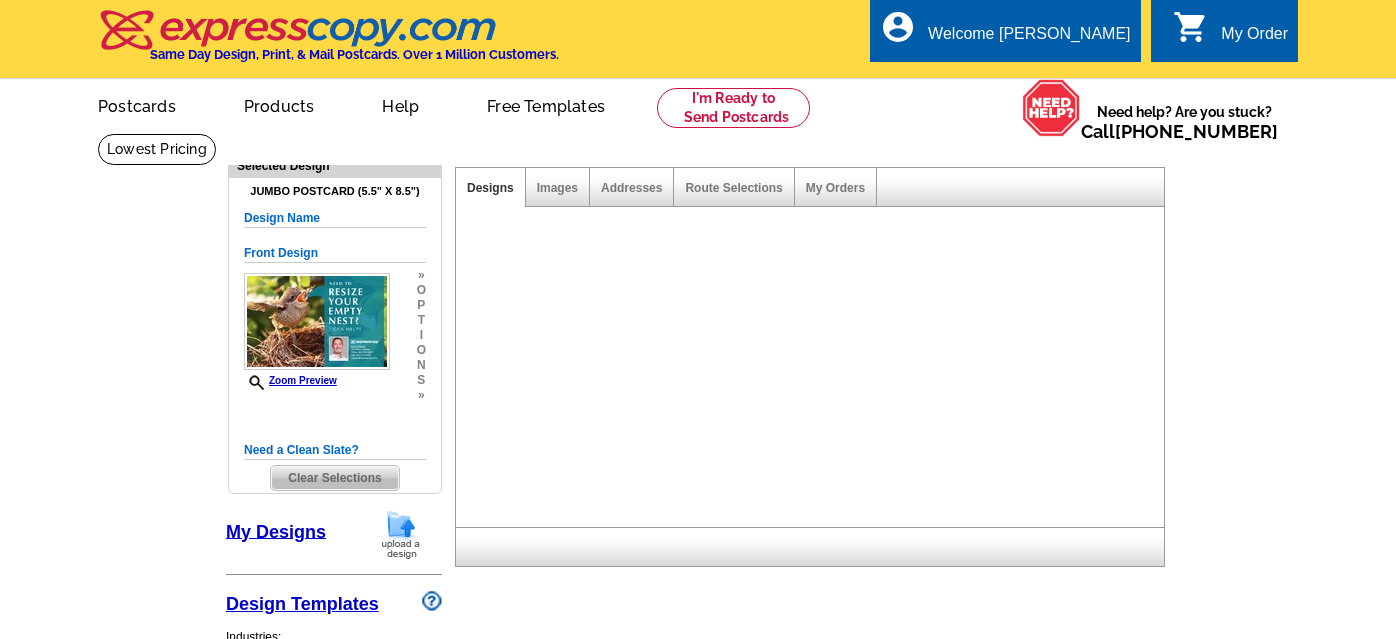select on "1" 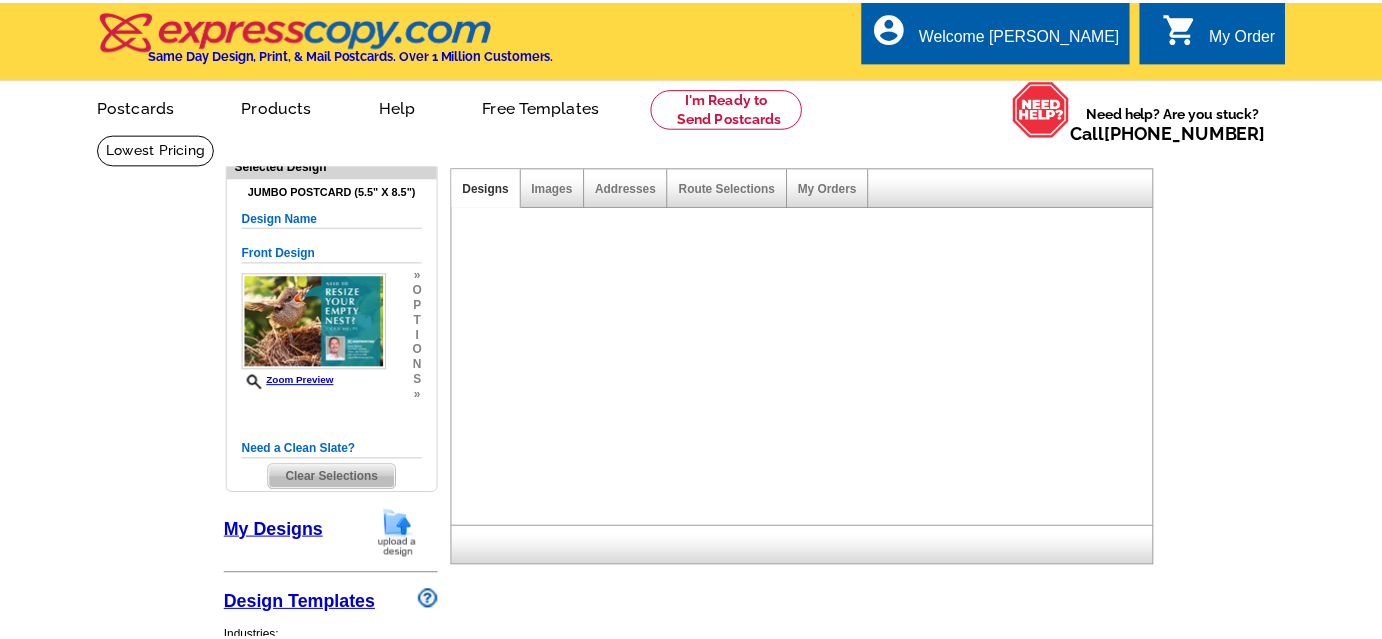 scroll, scrollTop: 0, scrollLeft: 0, axis: both 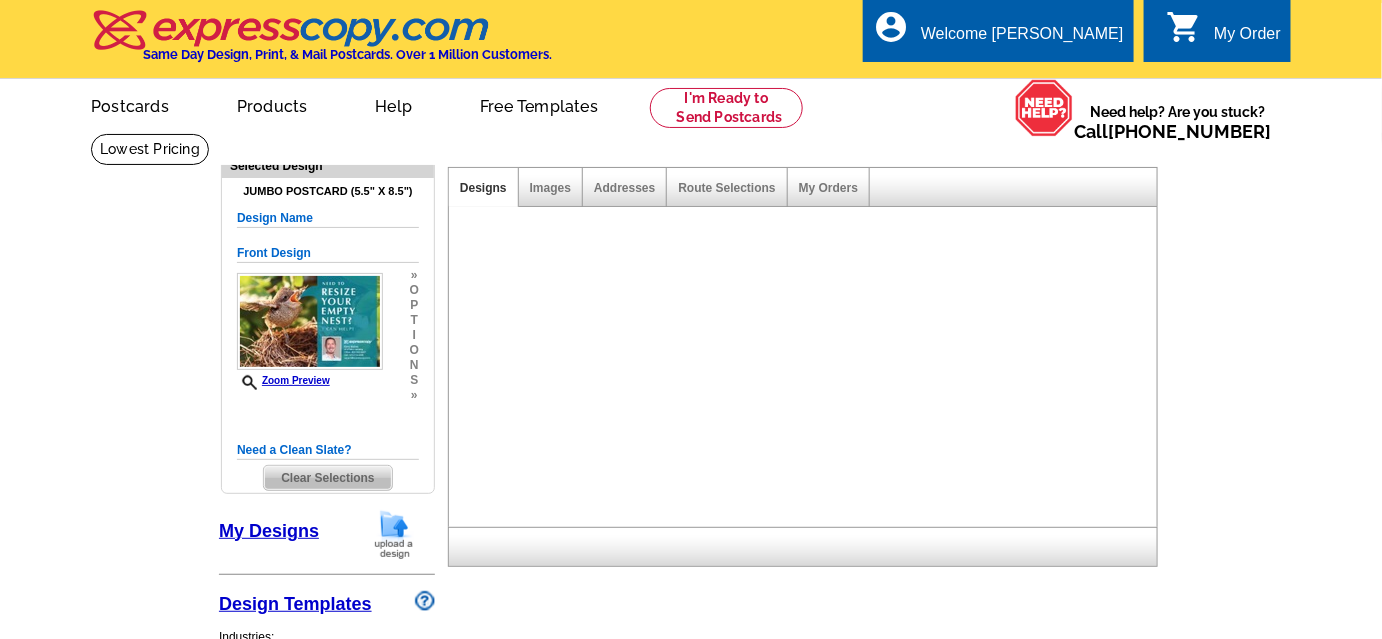 select on "2" 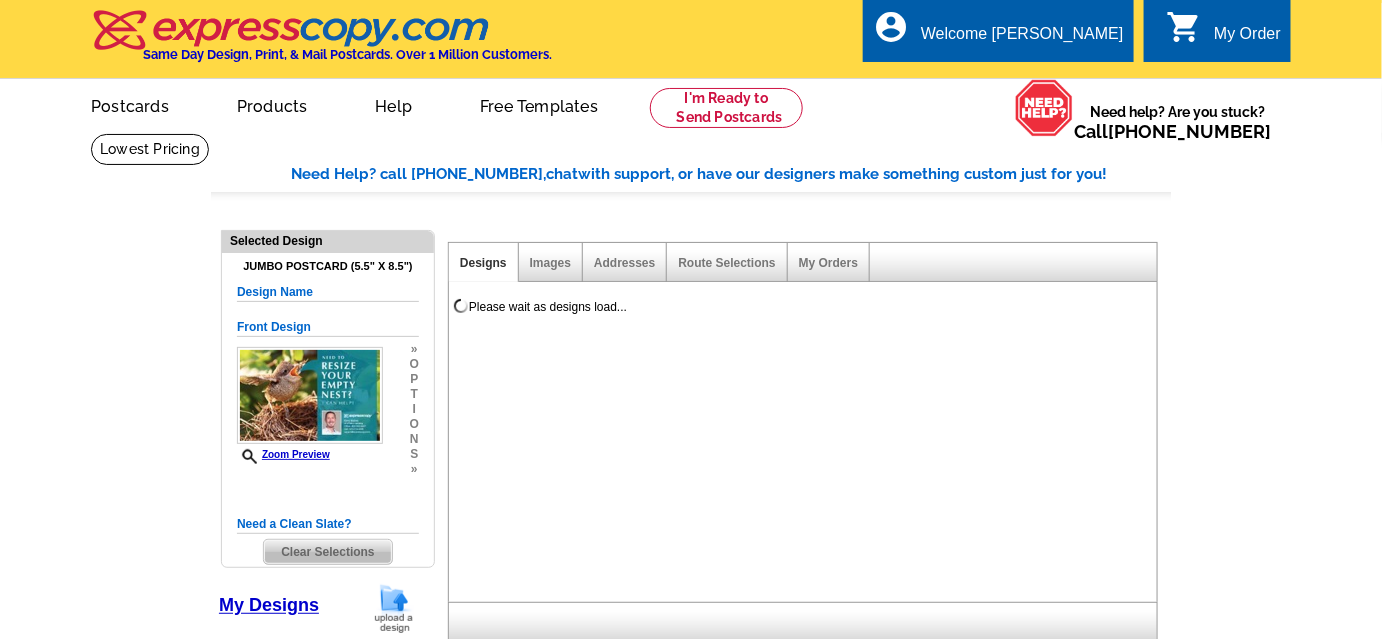 select on "774" 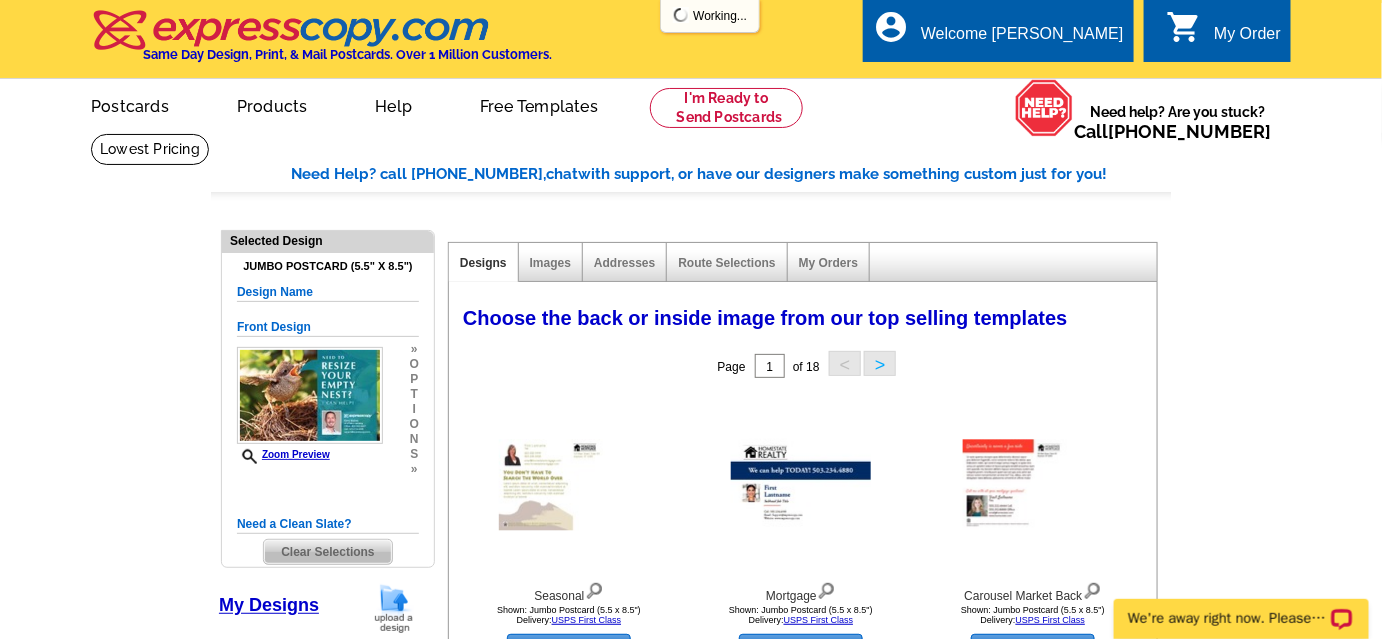 scroll, scrollTop: 0, scrollLeft: 0, axis: both 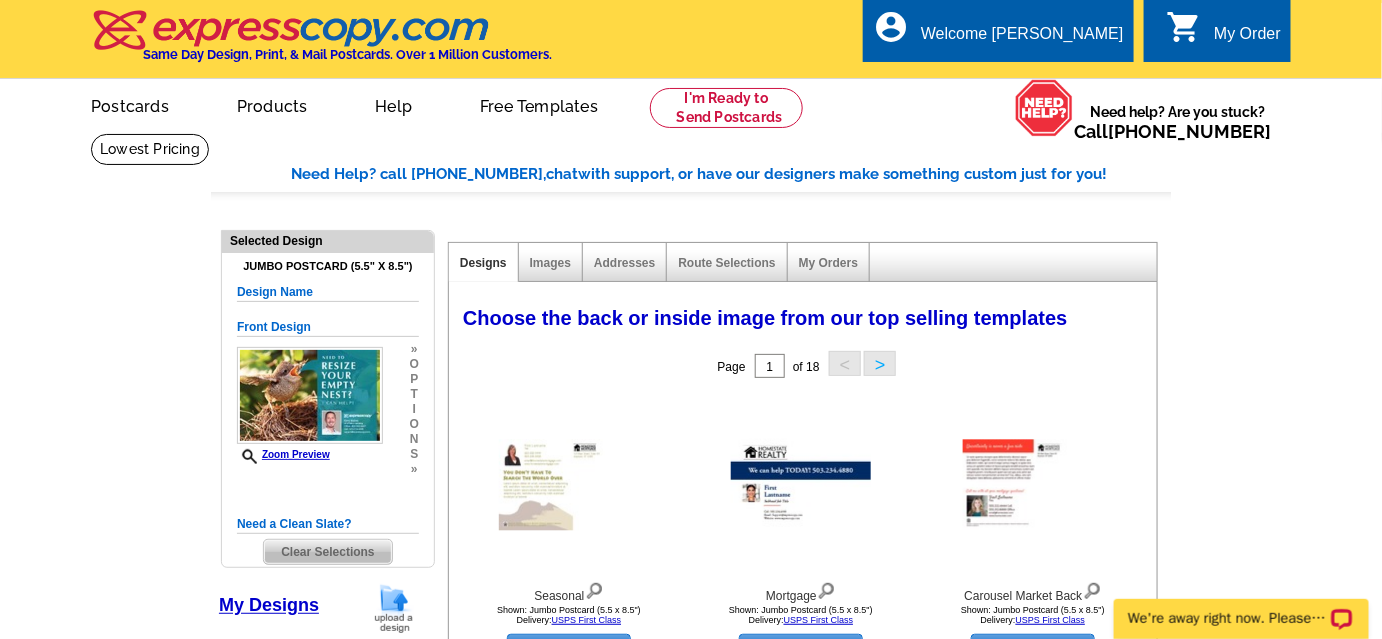click on "Clear Selections" at bounding box center (327, 552) 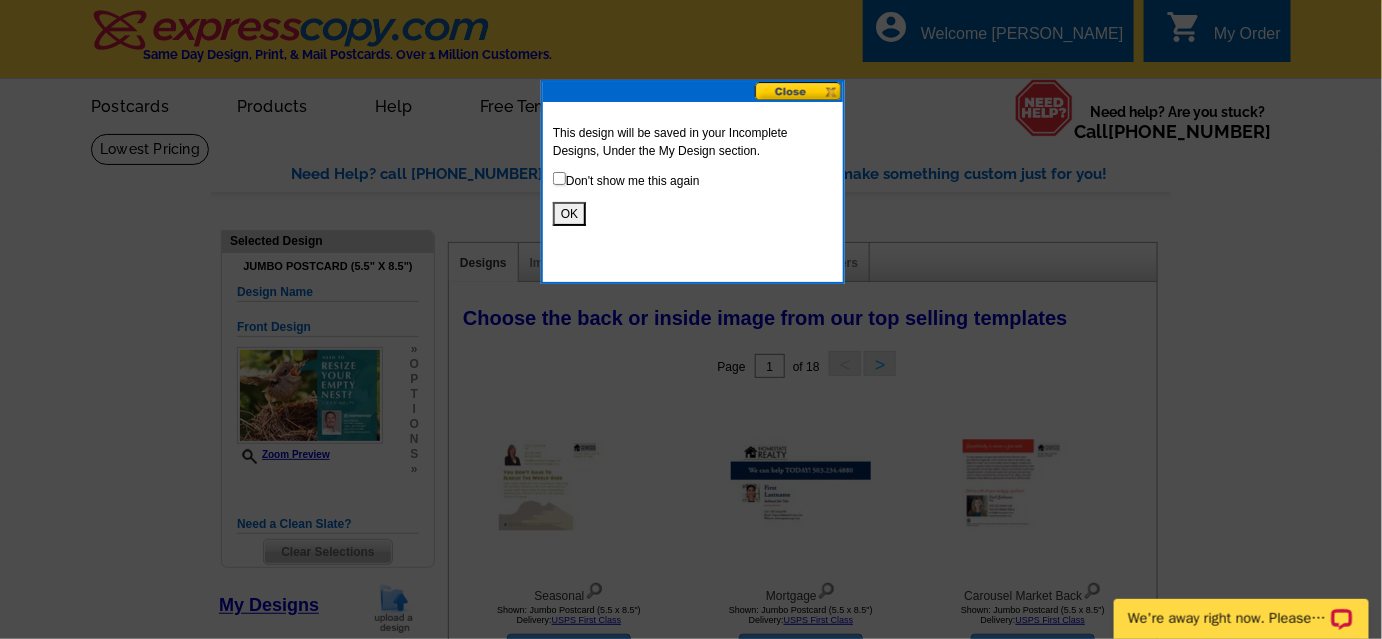 click on "OK" at bounding box center (569, 214) 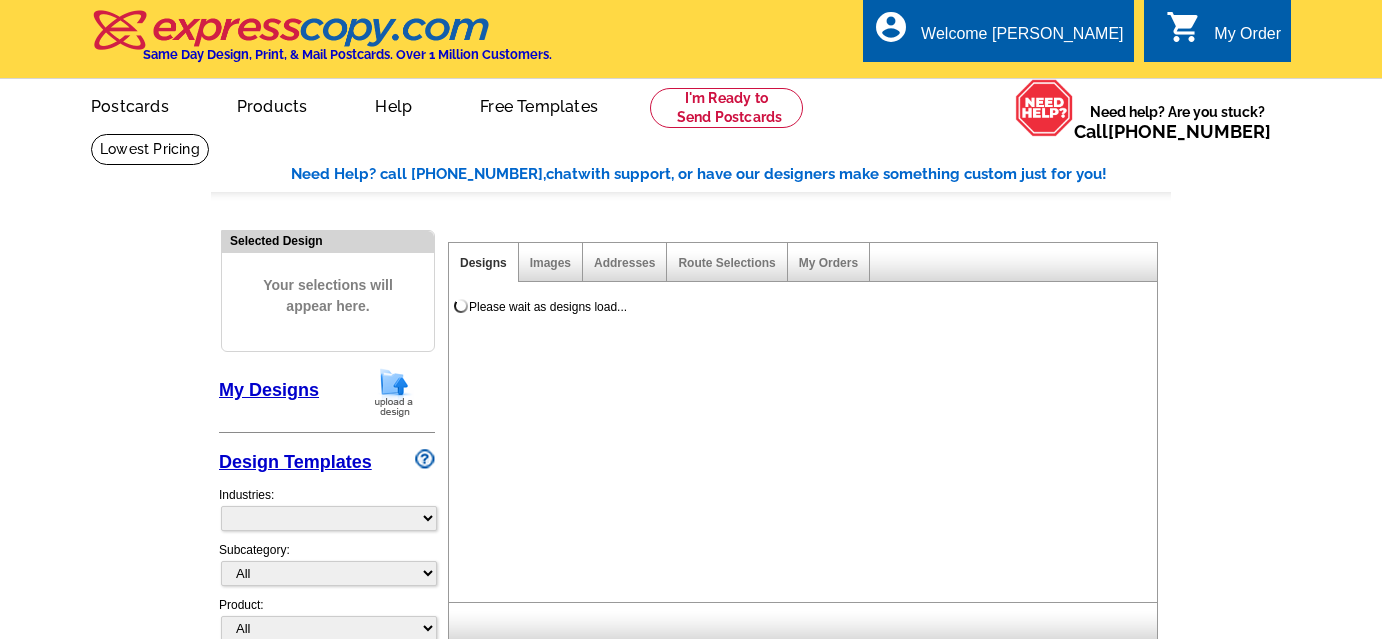 scroll, scrollTop: 0, scrollLeft: 0, axis: both 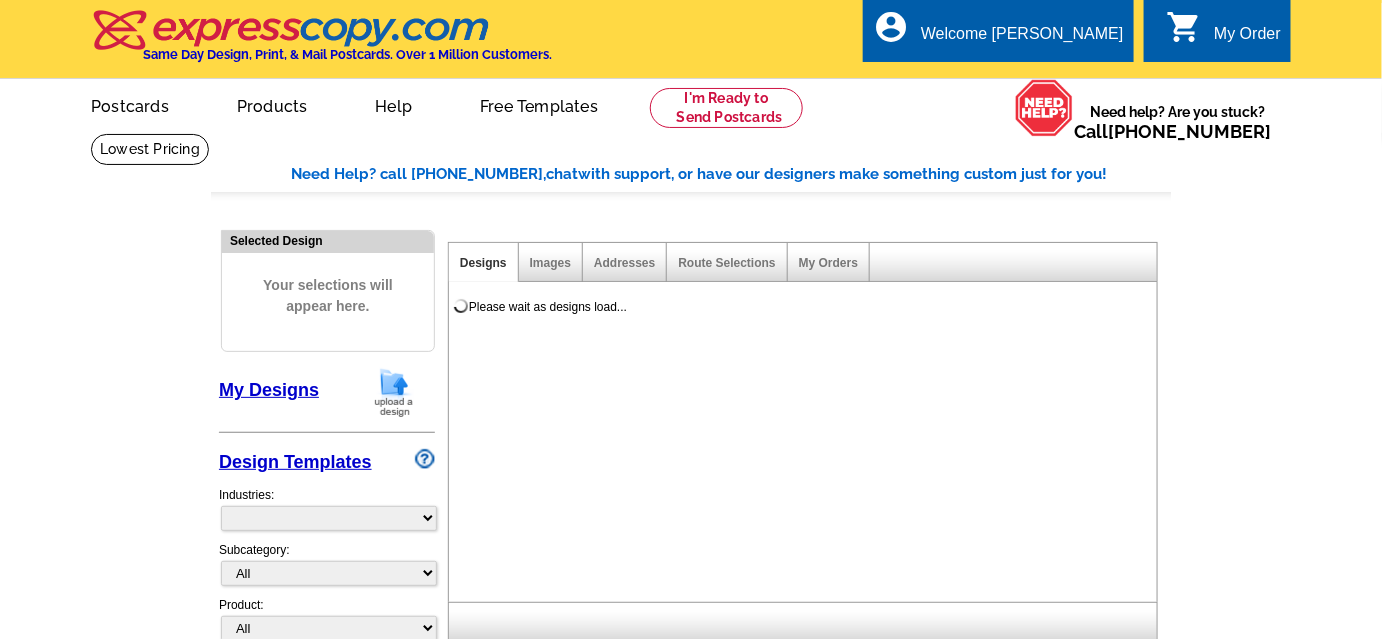 select on "785" 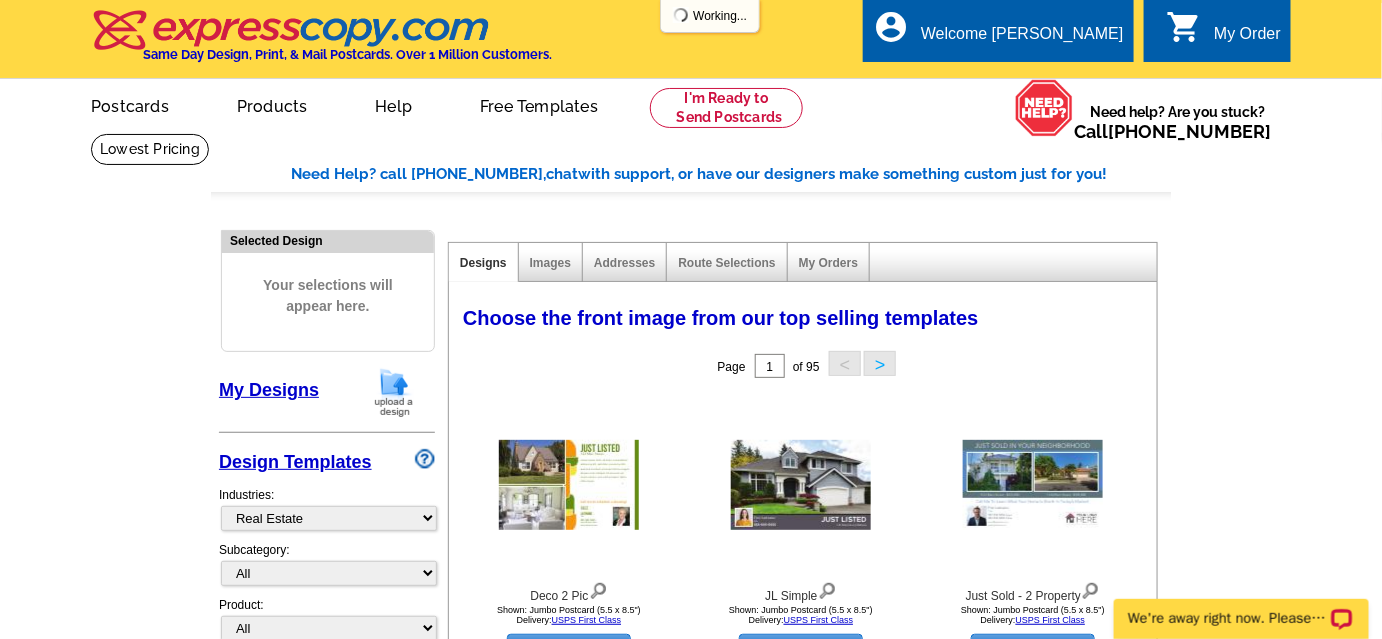 scroll, scrollTop: 0, scrollLeft: 0, axis: both 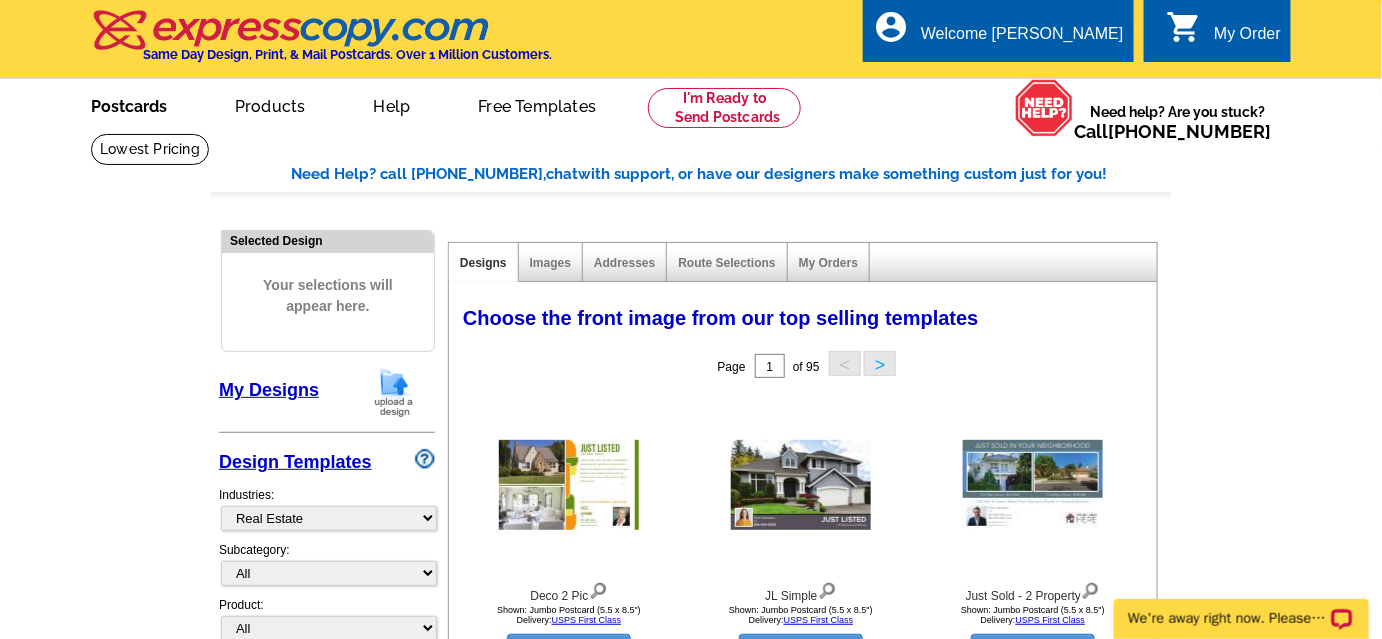 click on "Postcards" at bounding box center (129, 104) 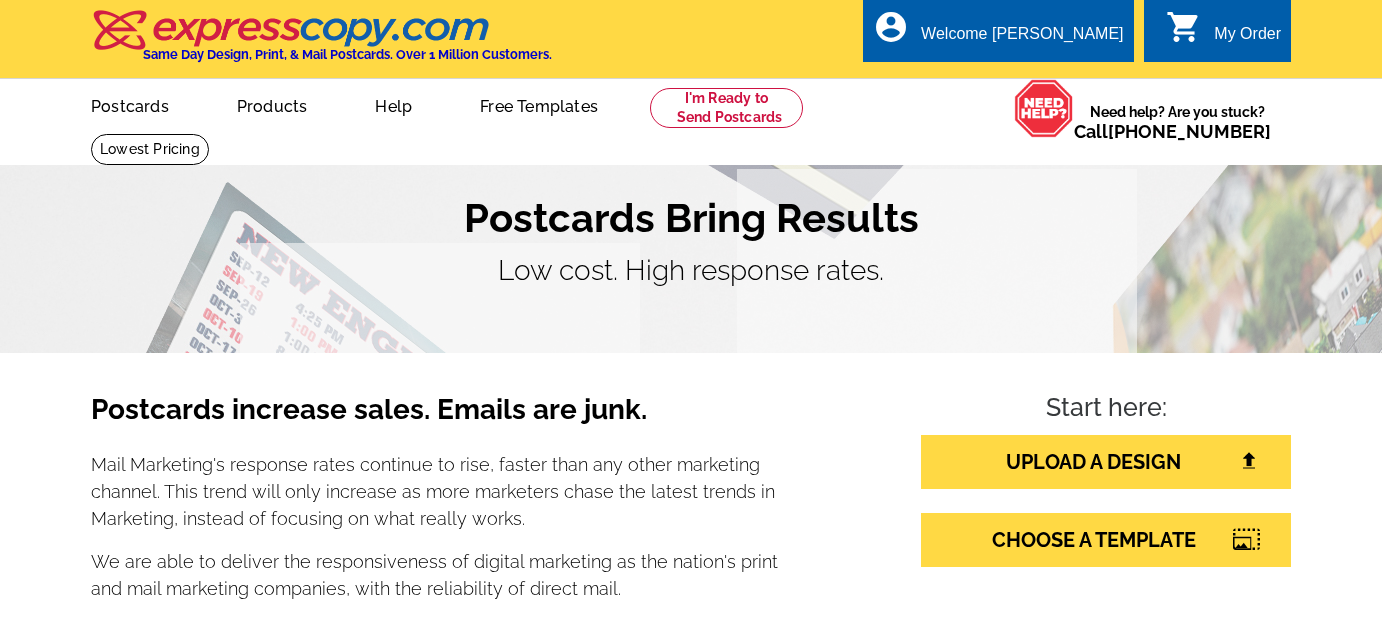 scroll, scrollTop: 0, scrollLeft: 0, axis: both 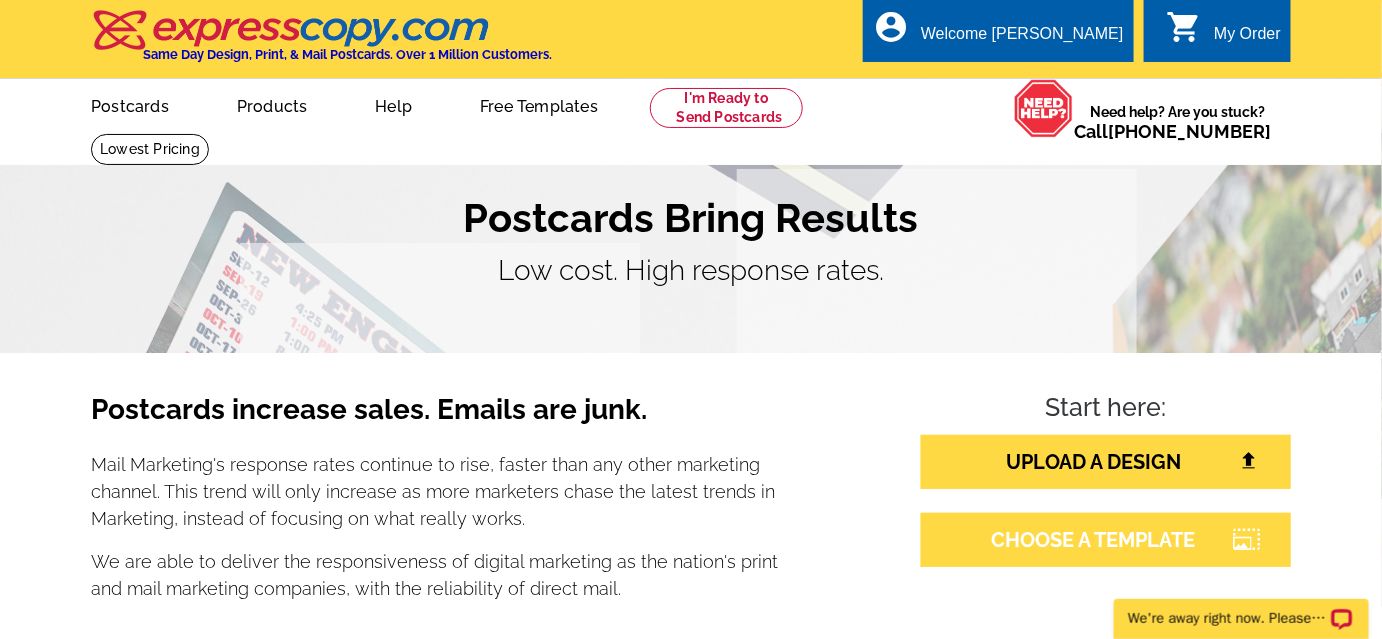 click on "CHOOSE
A TEMPLATE" at bounding box center (1106, 540) 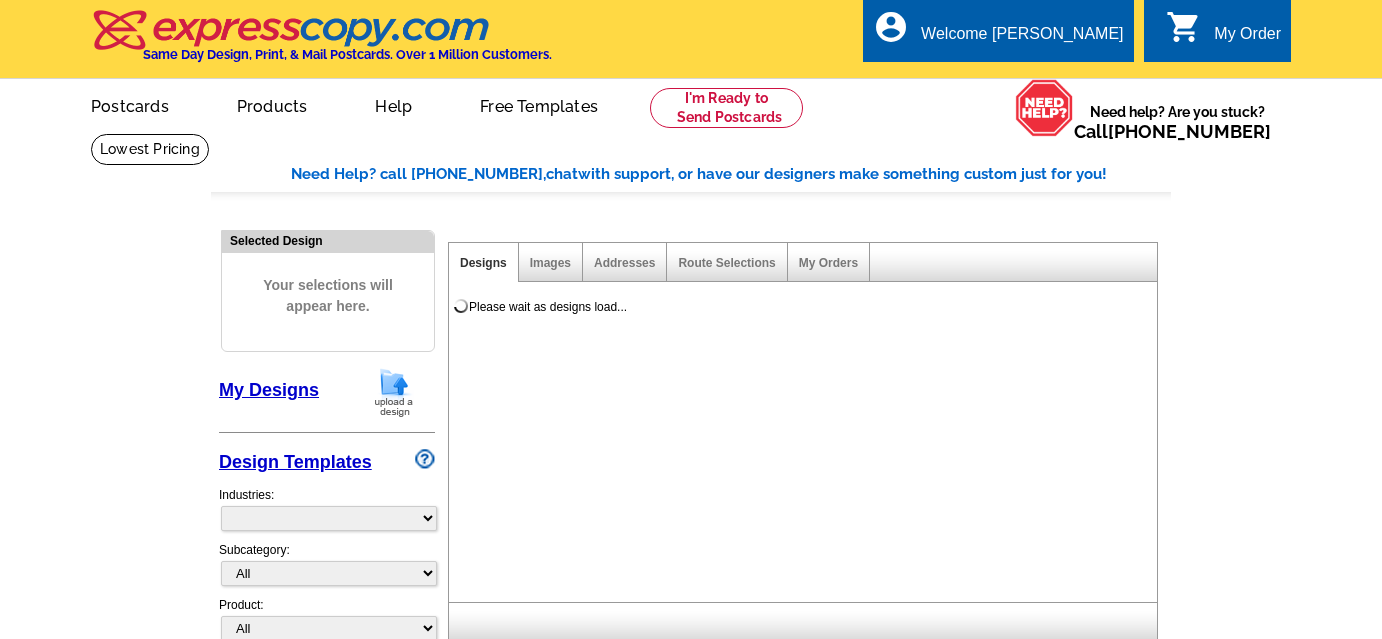 scroll, scrollTop: 0, scrollLeft: 0, axis: both 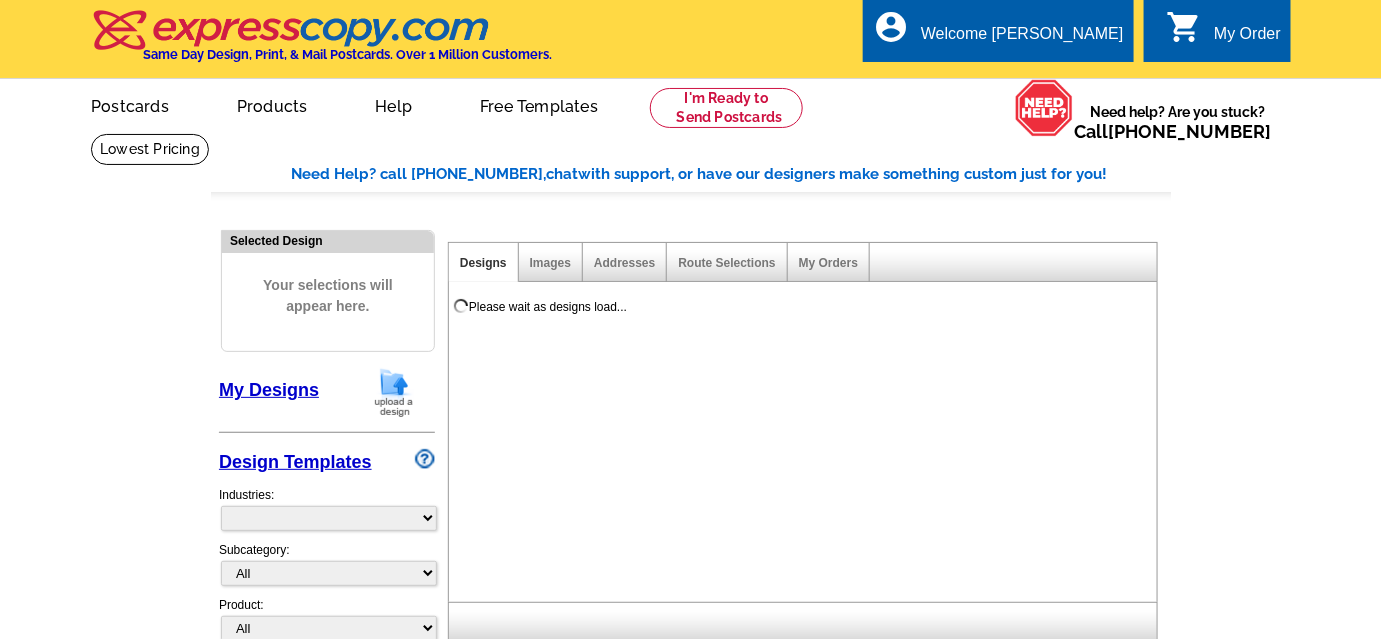select on "785" 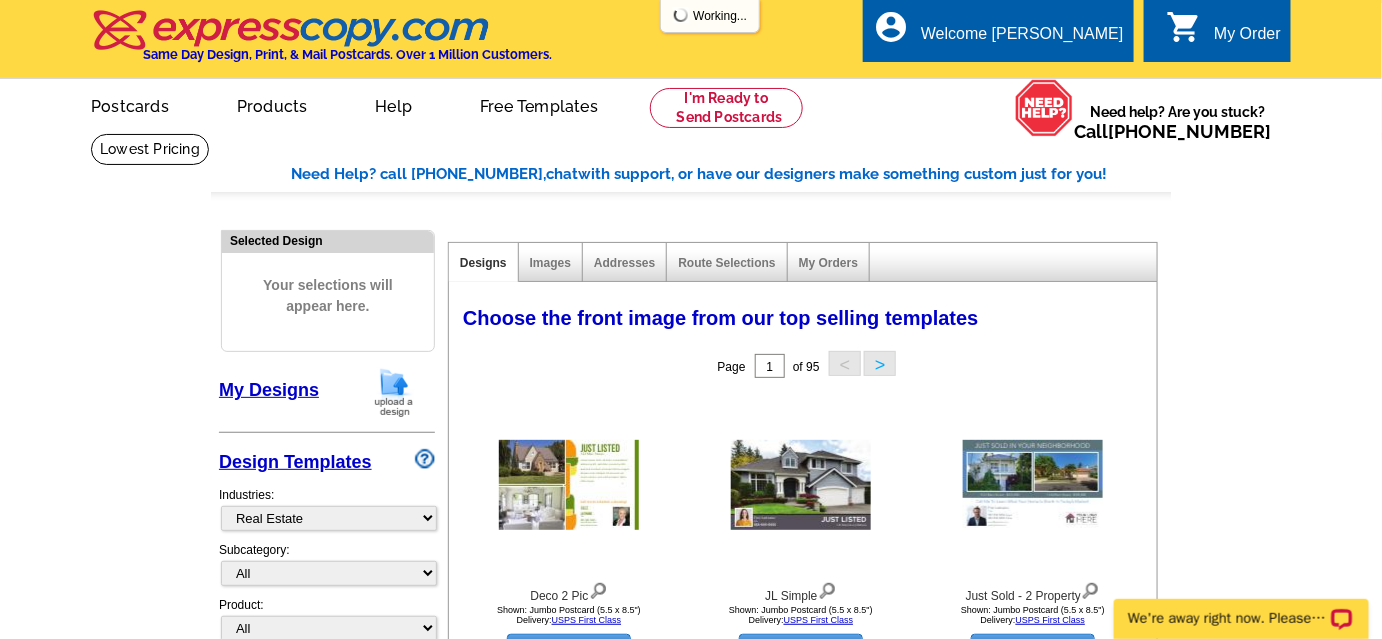 scroll, scrollTop: 0, scrollLeft: 0, axis: both 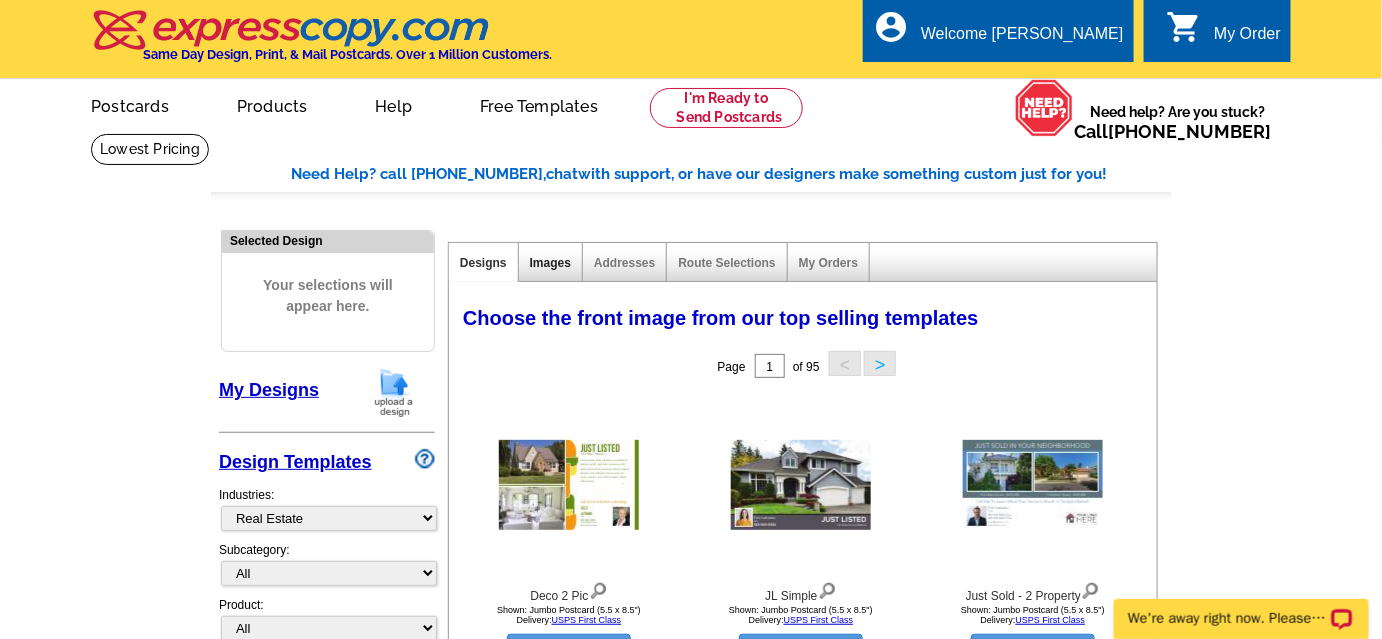 click on "Images" at bounding box center (550, 263) 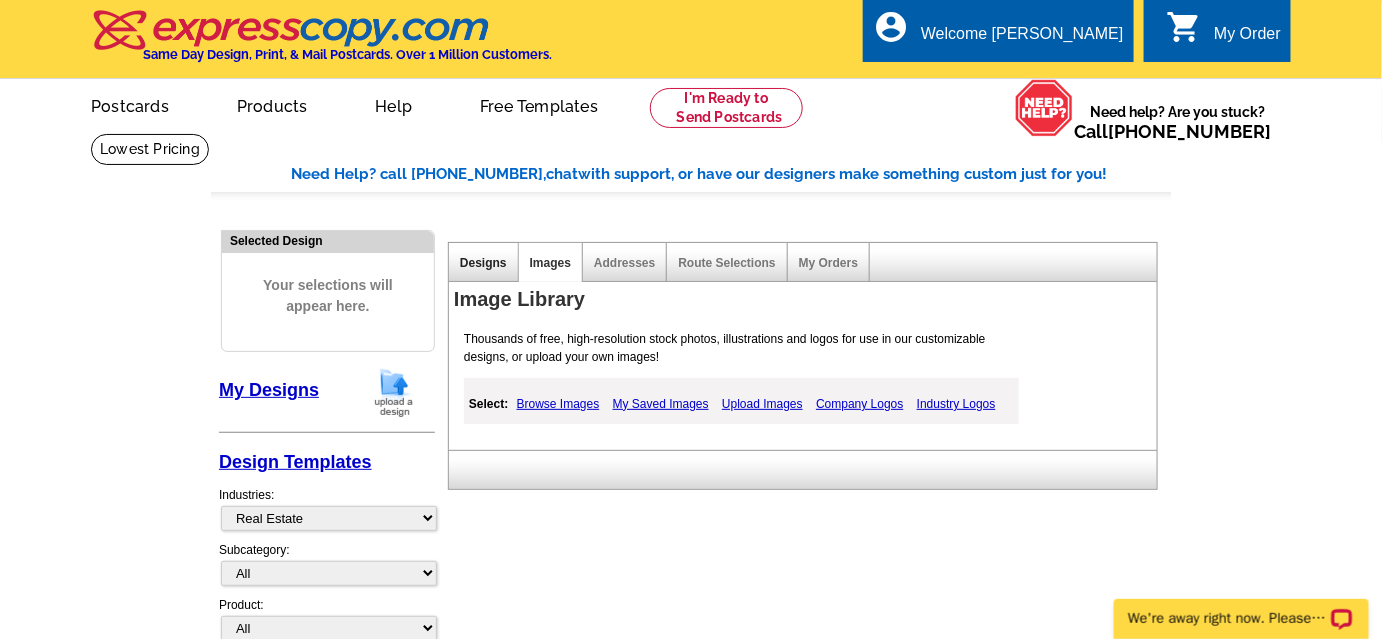 click on "Designs" at bounding box center (483, 263) 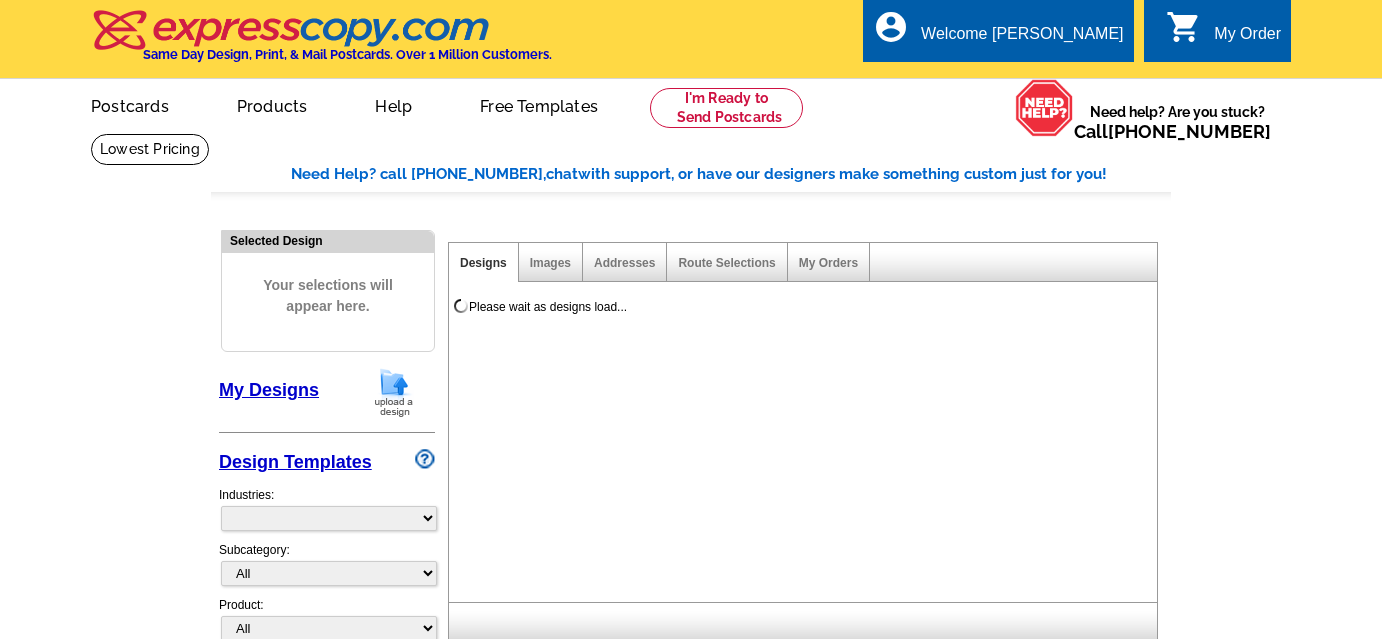 scroll, scrollTop: 0, scrollLeft: 0, axis: both 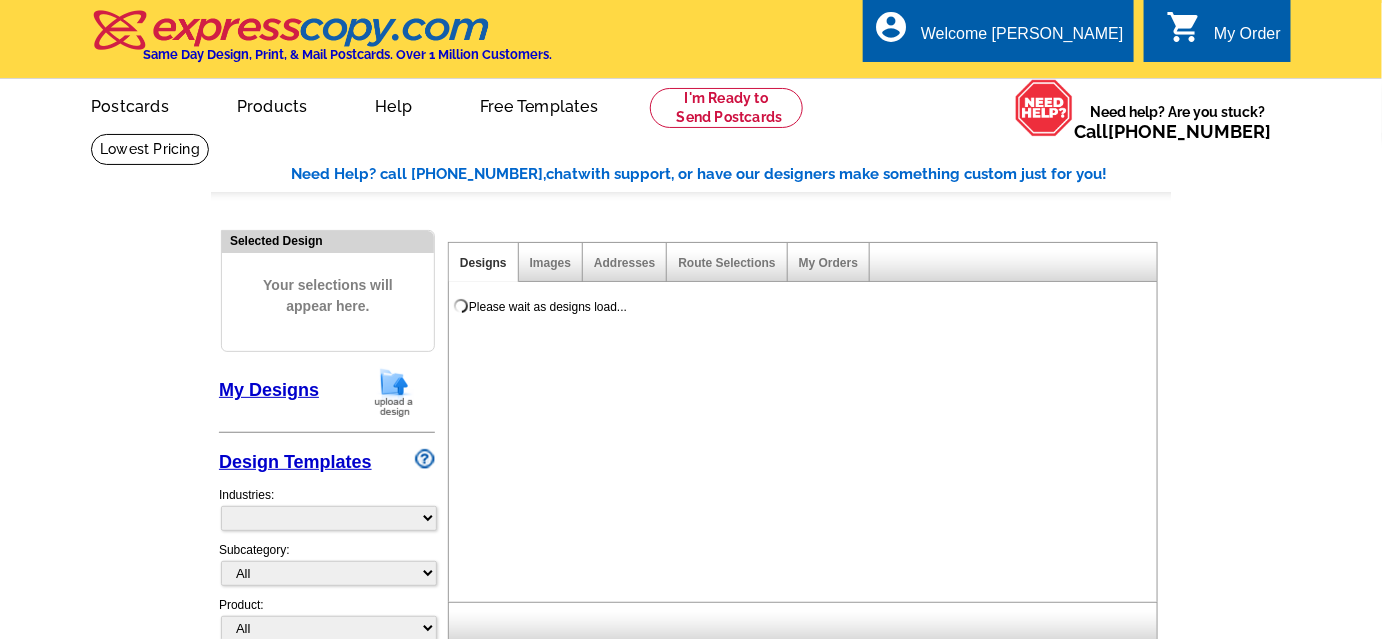 select on "785" 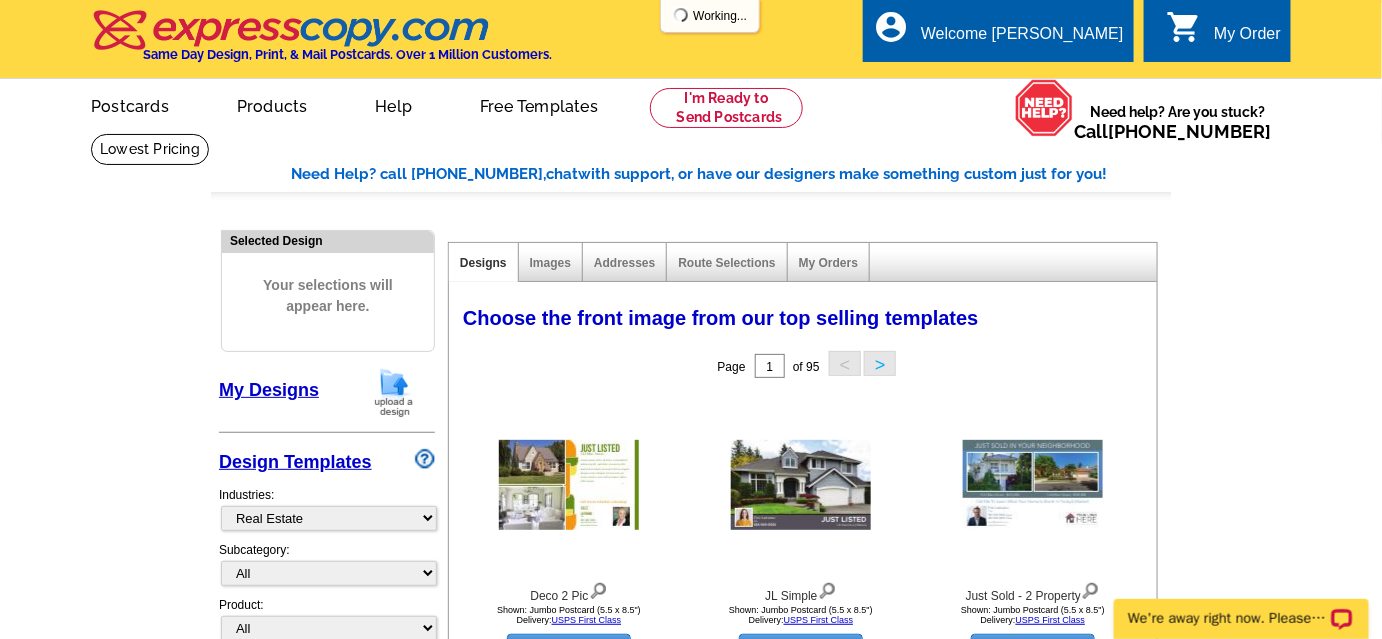scroll, scrollTop: 0, scrollLeft: 0, axis: both 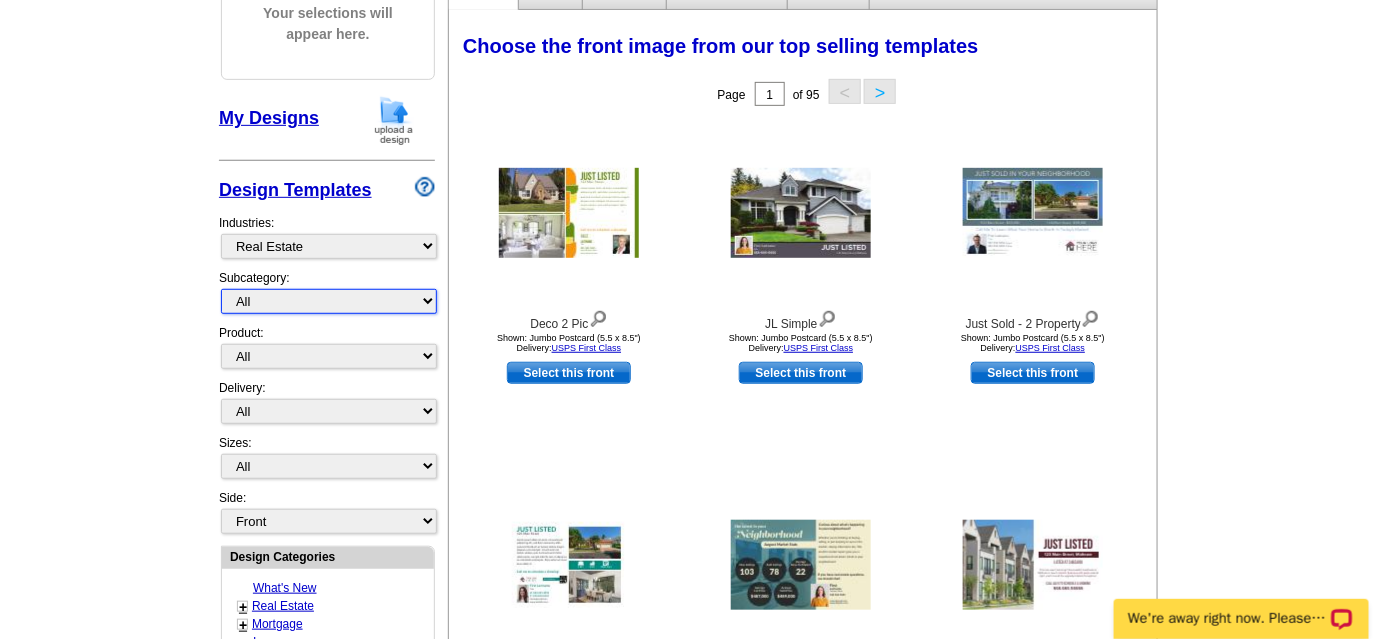 click on "All RE/MAX® Referrals [PERSON_NAME]® Berkshire Hathaway Home Services Century 21 Commercial Real Estate QR Code Cards 1st Time Home Buyer Distressed Homeowners Social Networking Farming Just Listed Just Sold Open House Market Report" at bounding box center [329, 301] 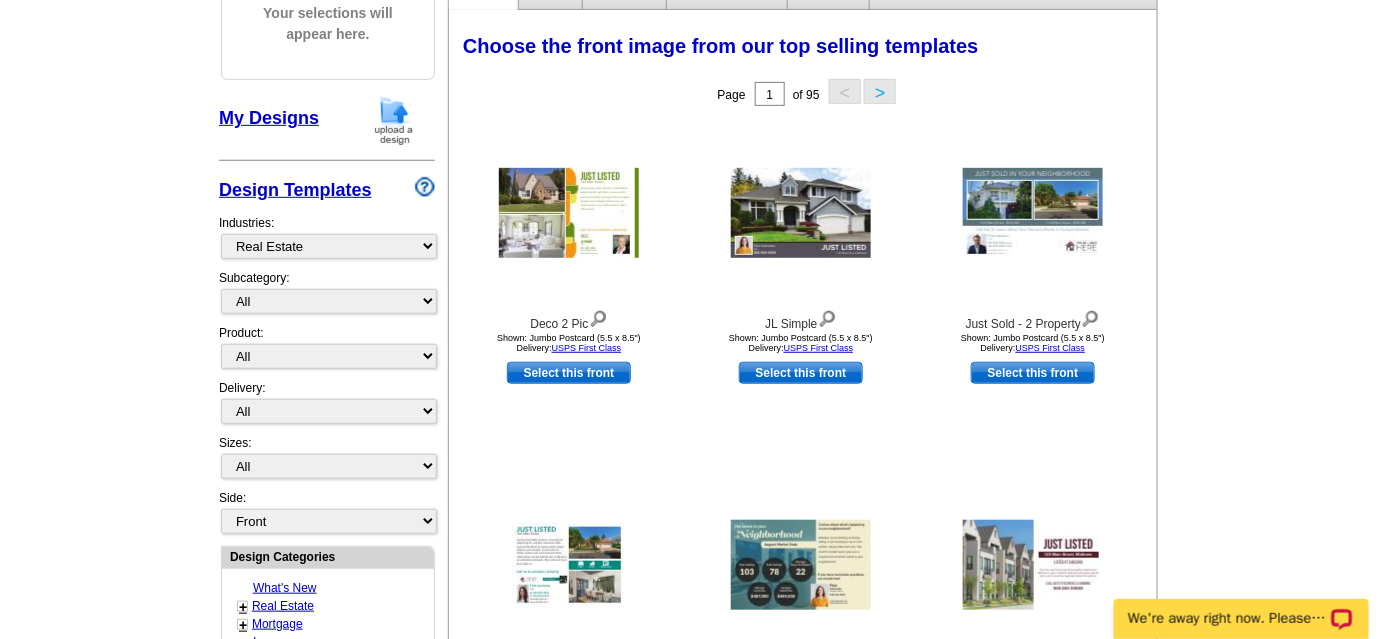 click on "Need Help? call [PHONE_NUMBER],  chat  with support, or have our designers make something custom just for you!
Got it, no need for the selection guide next time.
Show Results
Selected Design
Your selections will appear here.
My Designs
Design Templates
Industries:
What's New Real Estate Mortgage Insurance HVAC Dental Solar EDDM - NEW! Calendar Postcards Arts & Entertainment Assisted Living Automotive All" at bounding box center [691, 604] 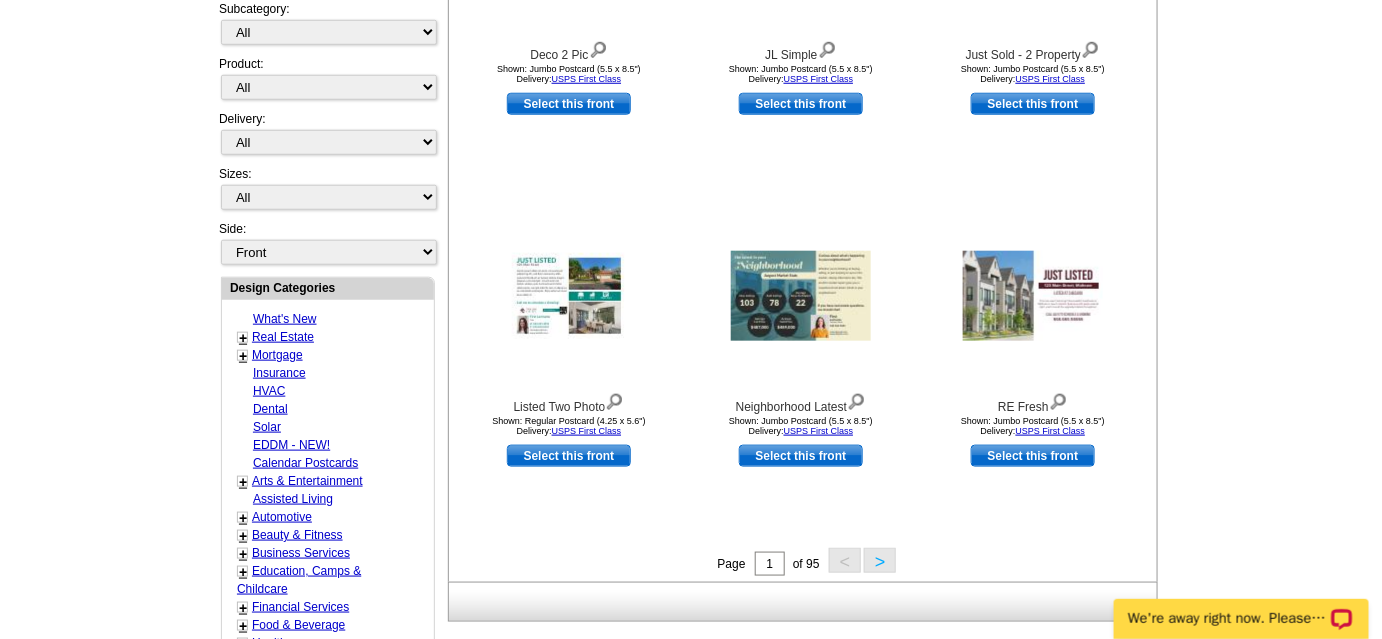 scroll, scrollTop: 545, scrollLeft: 0, axis: vertical 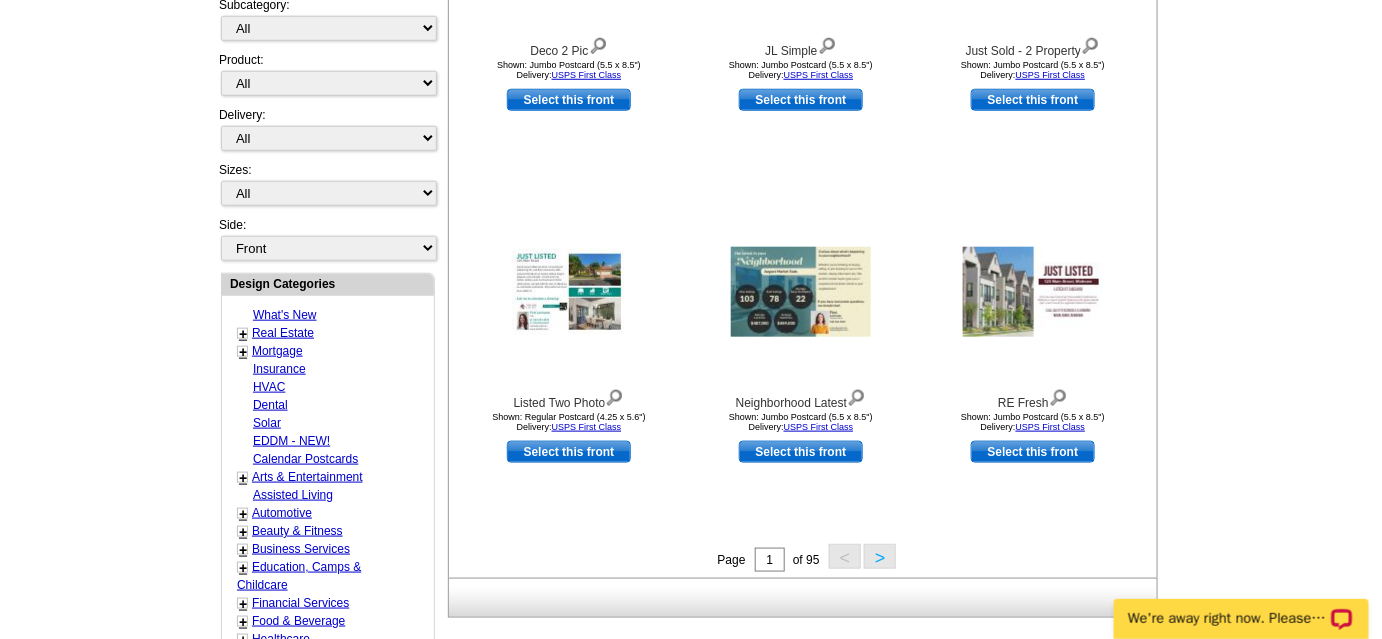 click on "+" at bounding box center [243, 334] 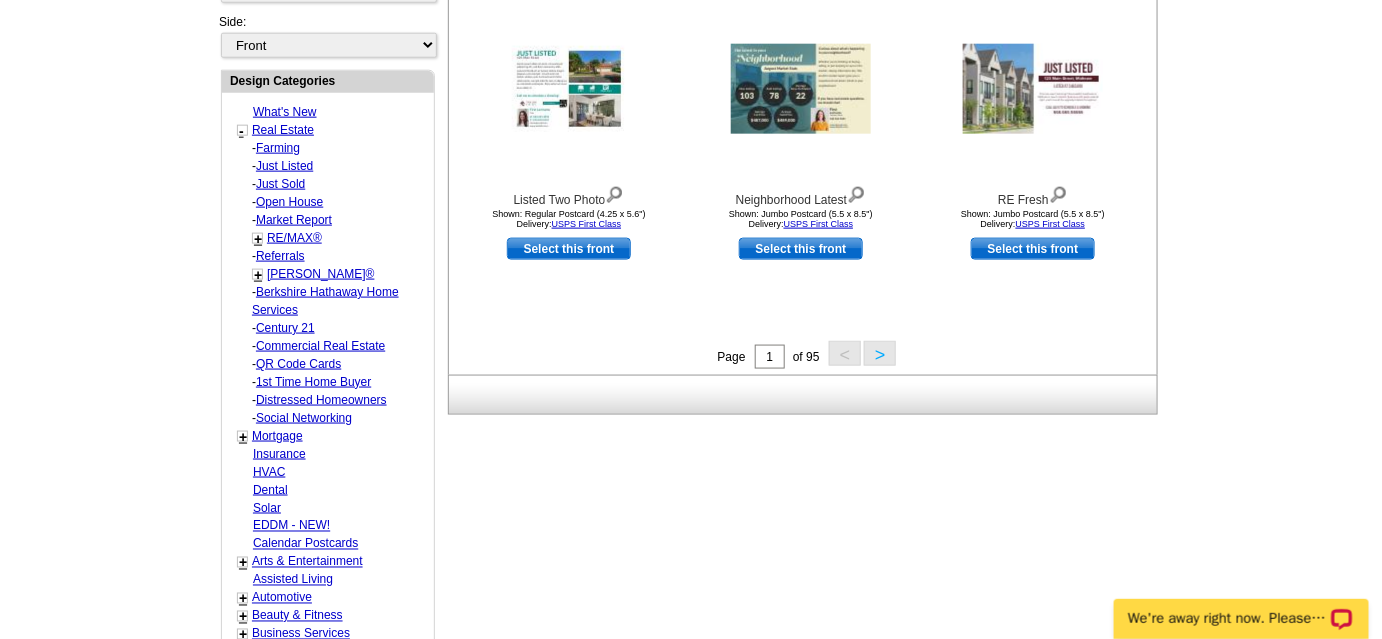 scroll, scrollTop: 750, scrollLeft: 0, axis: vertical 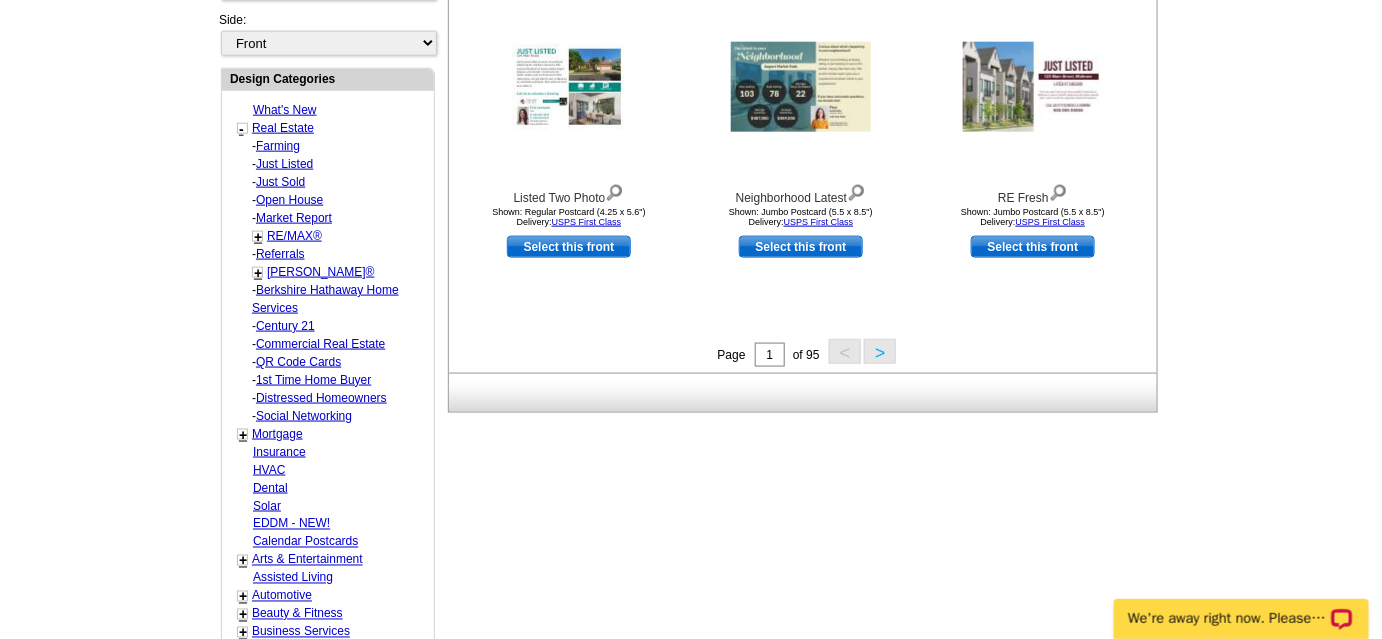 click on ">" at bounding box center [880, 351] 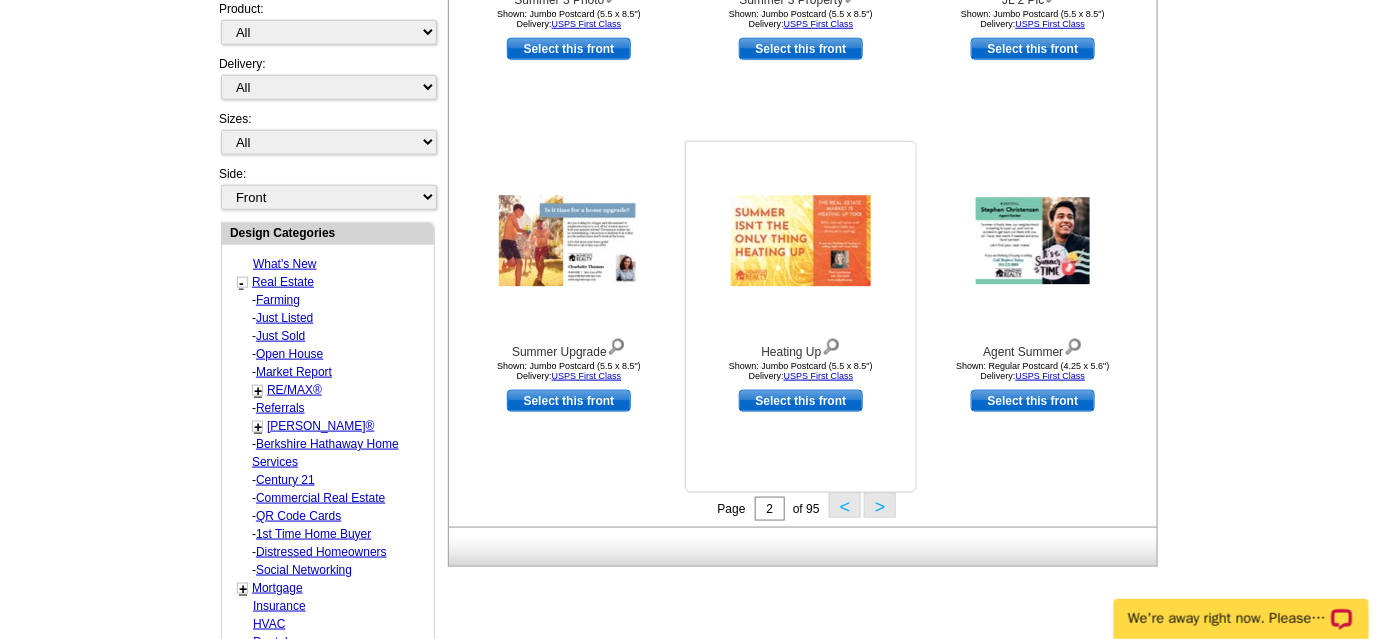 scroll, scrollTop: 636, scrollLeft: 0, axis: vertical 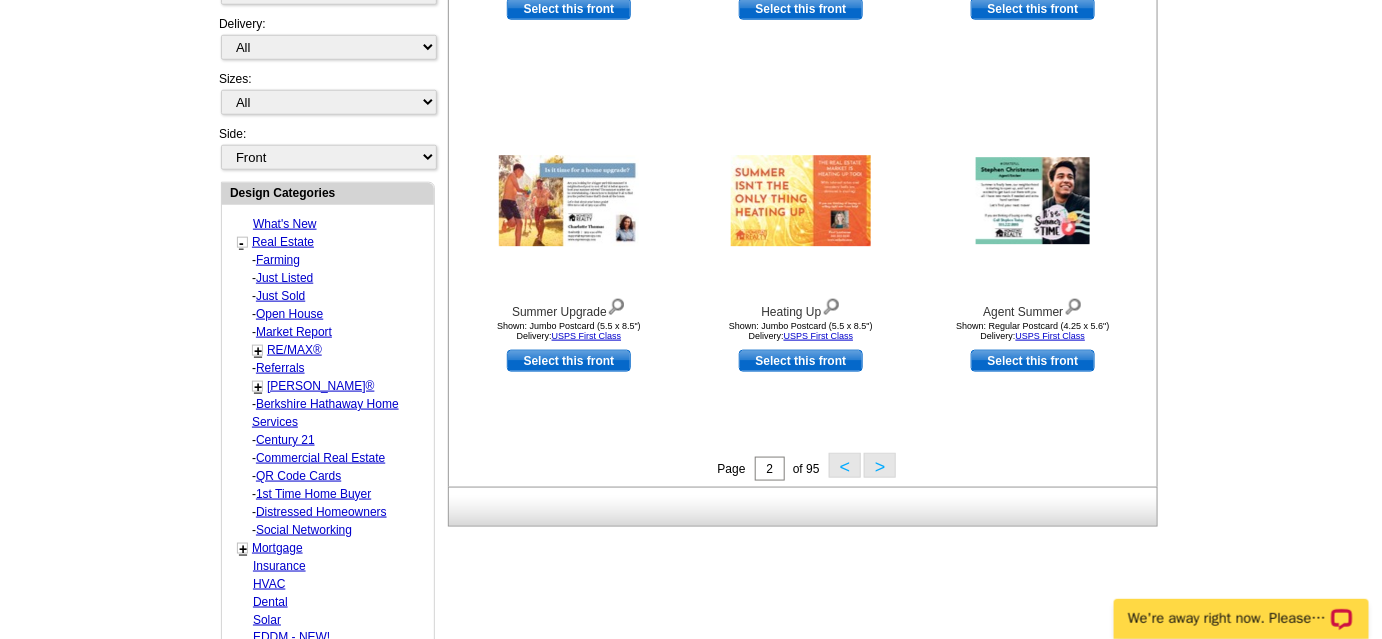 click on ">" at bounding box center [880, 465] 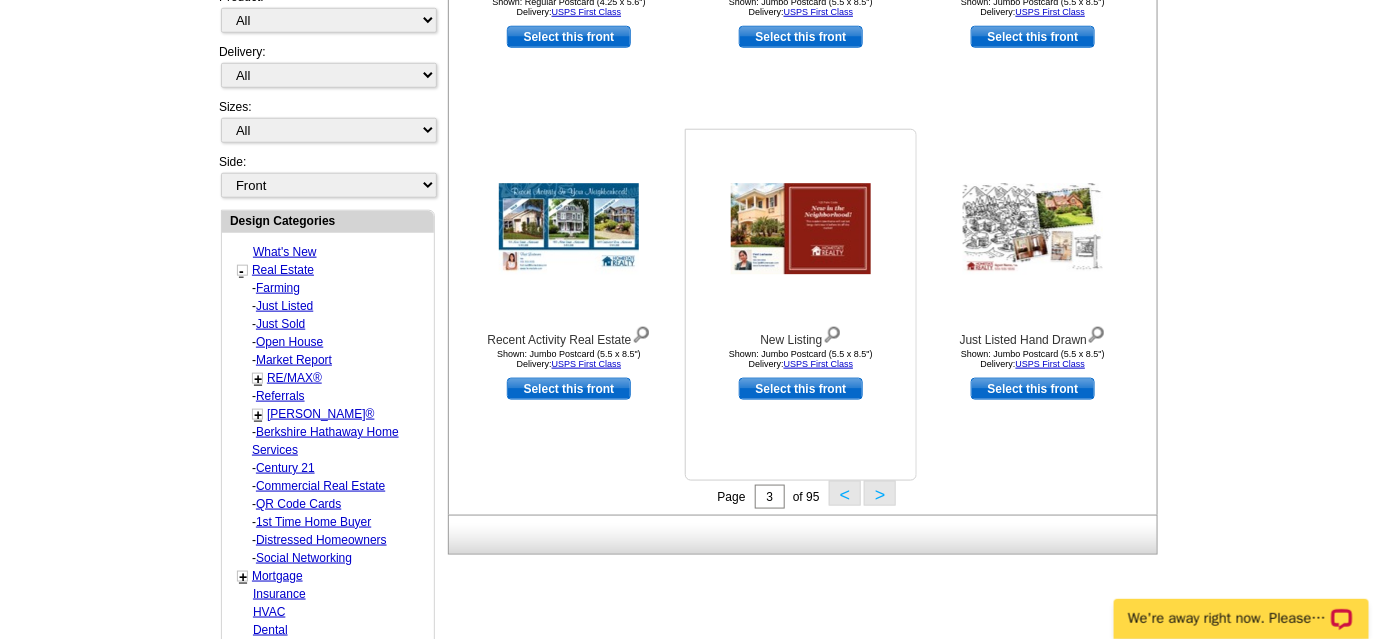 scroll, scrollTop: 613, scrollLeft: 0, axis: vertical 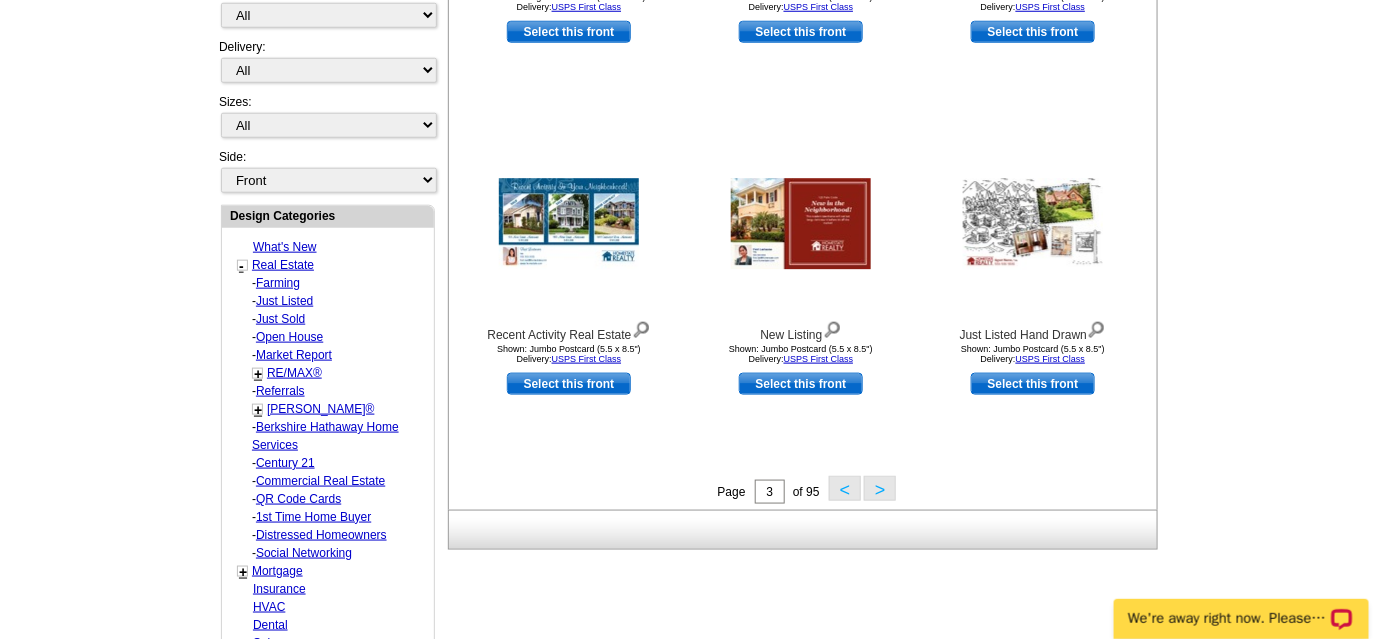 click on ">" at bounding box center (880, 488) 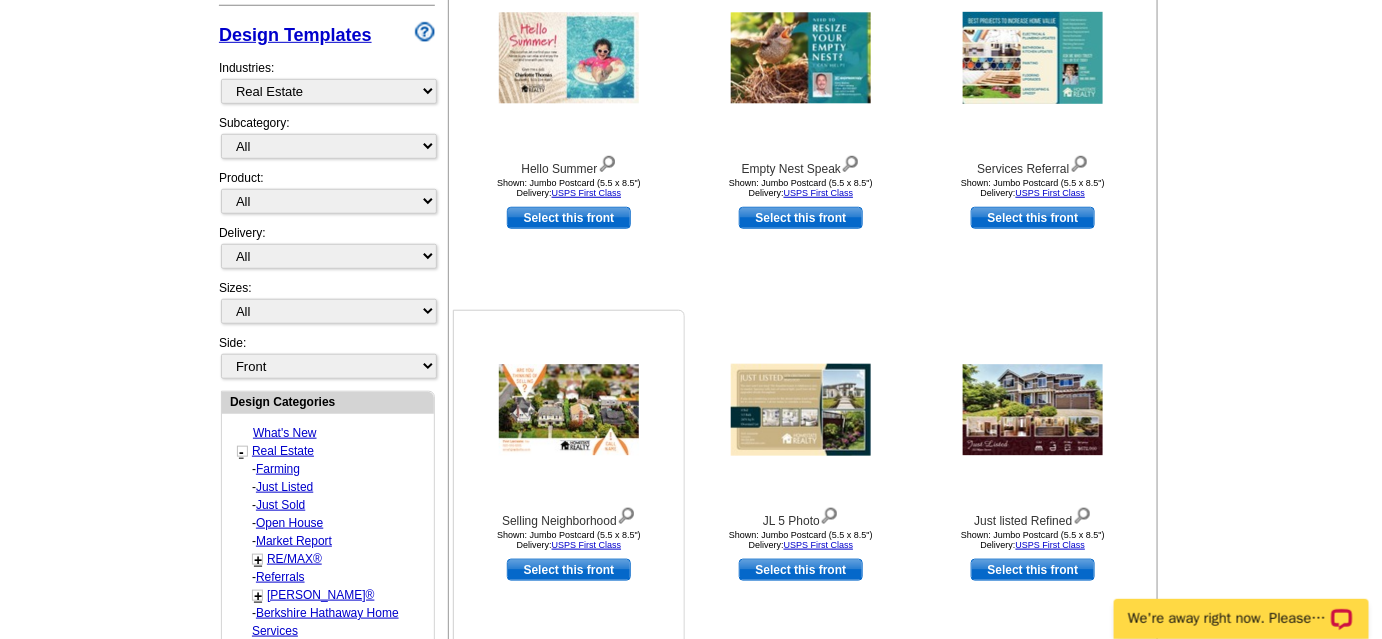 scroll, scrollTop: 432, scrollLeft: 0, axis: vertical 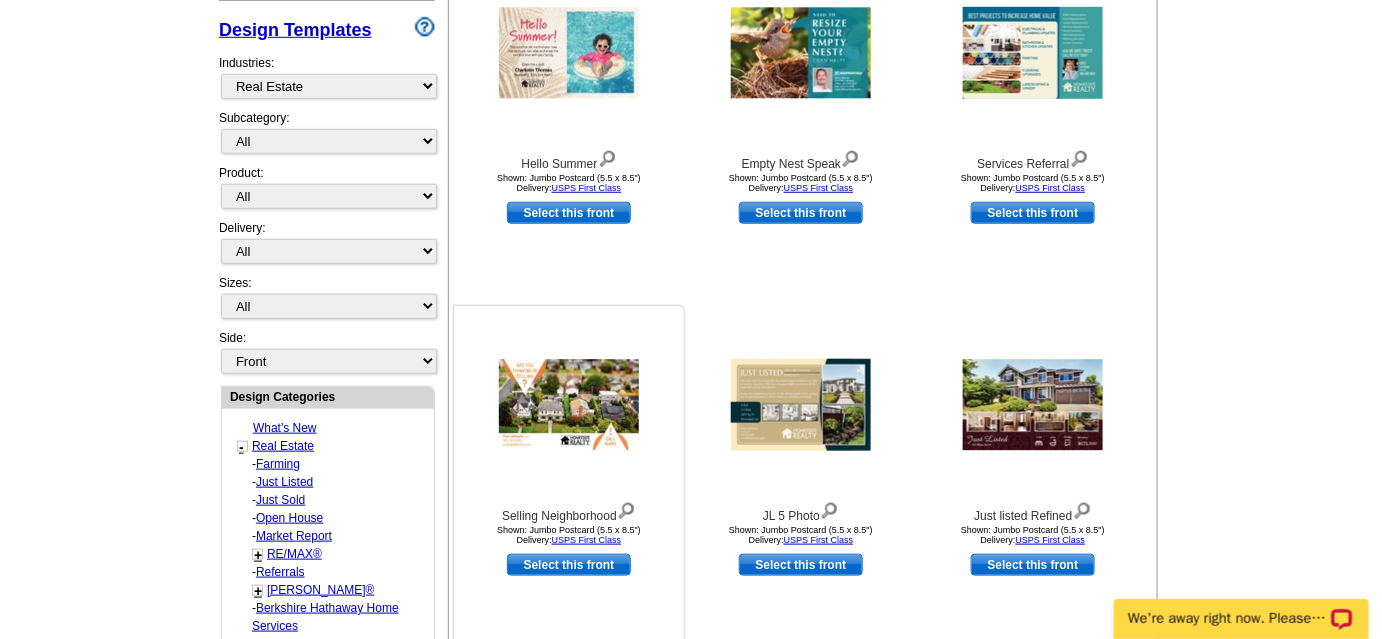 click on "Select this front" at bounding box center [569, 565] 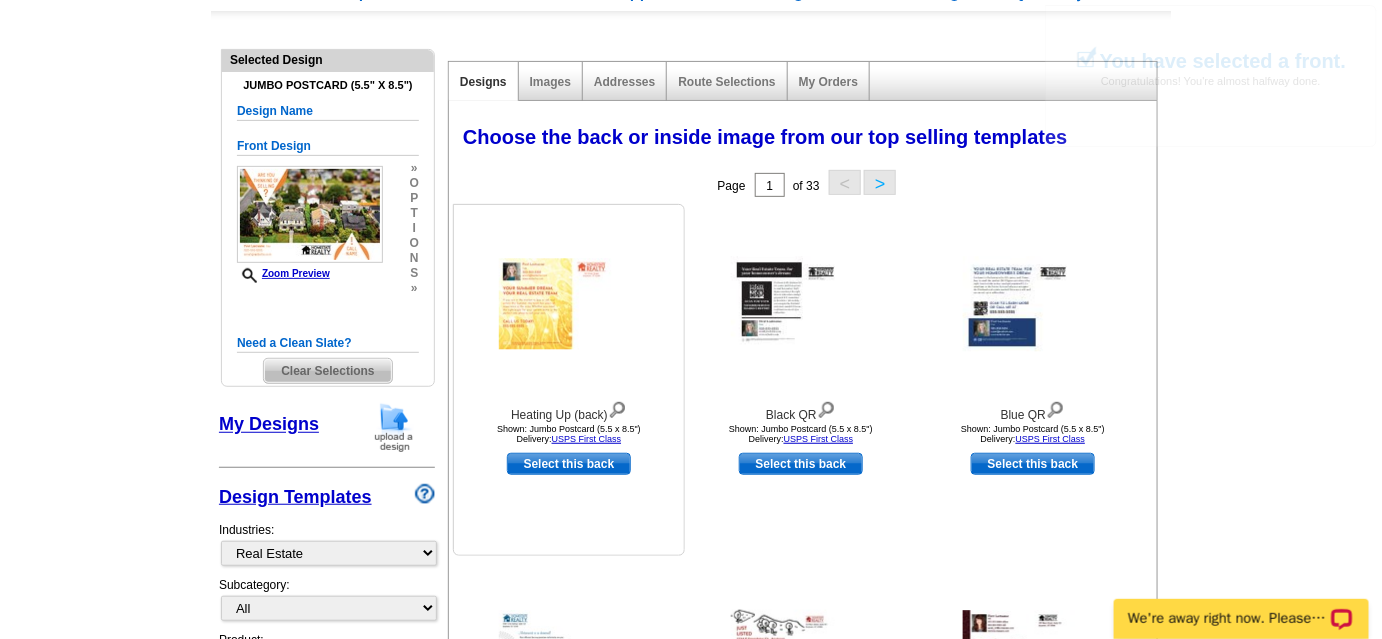 scroll, scrollTop: 181, scrollLeft: 0, axis: vertical 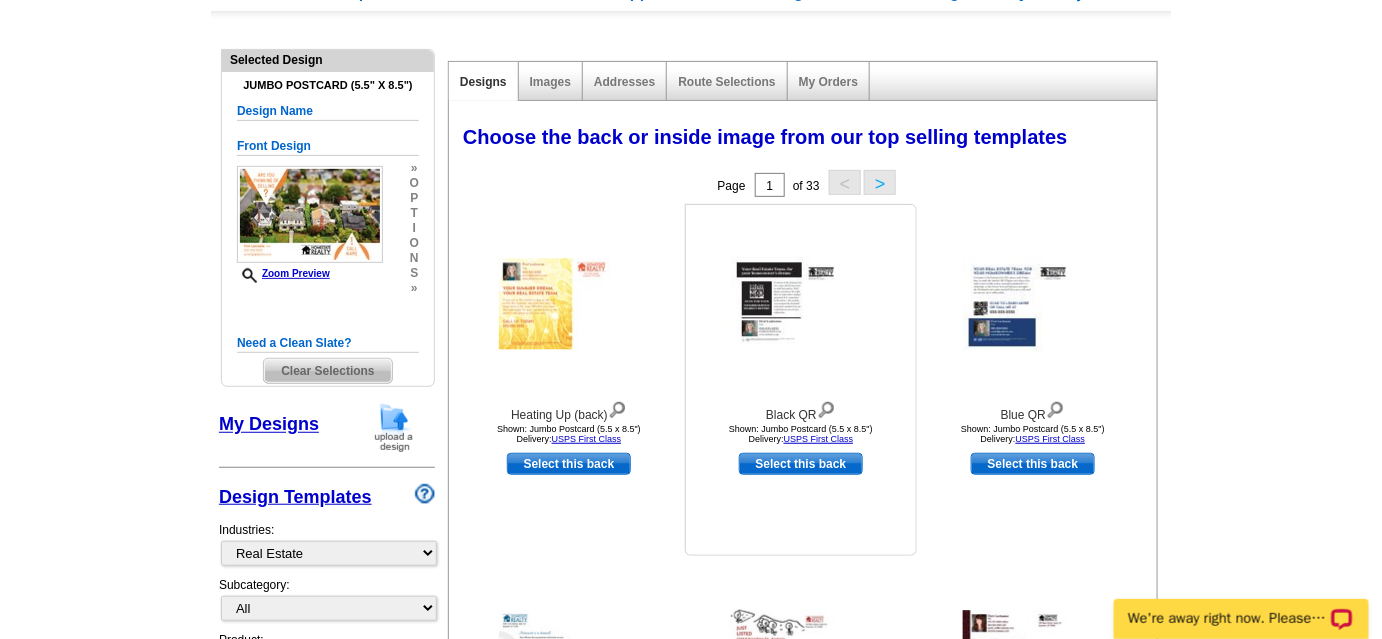click at bounding box center [801, 304] 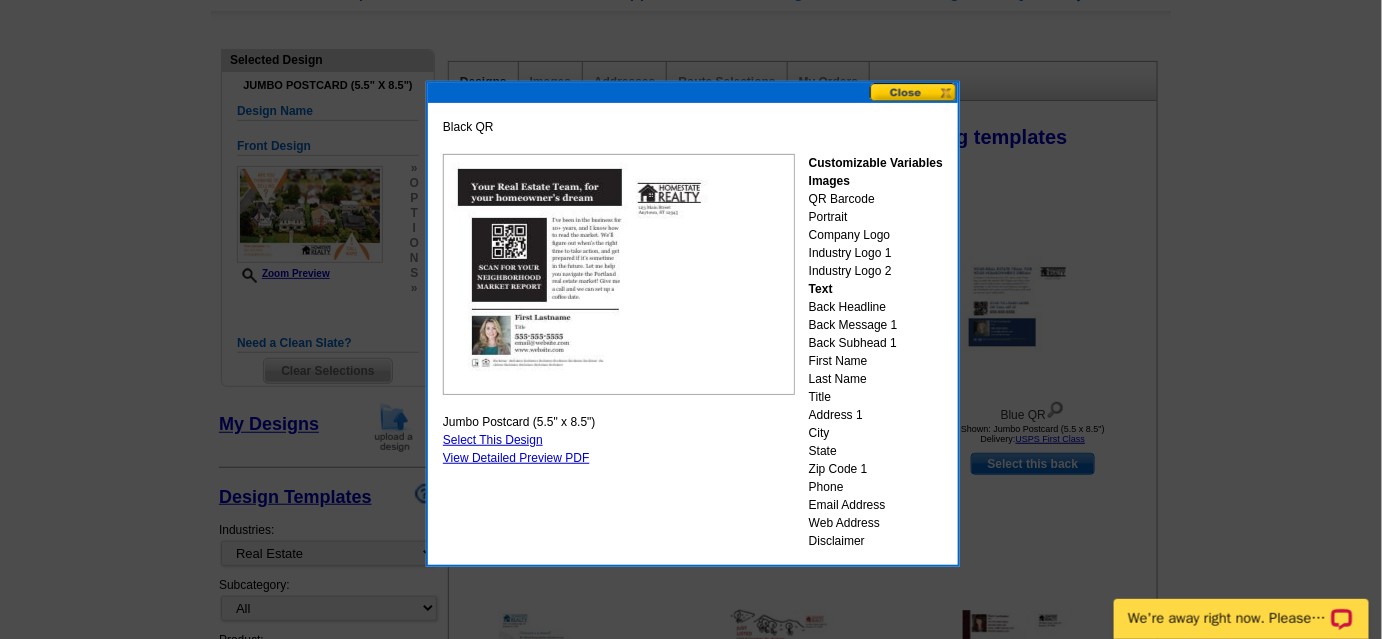 click at bounding box center [914, 92] 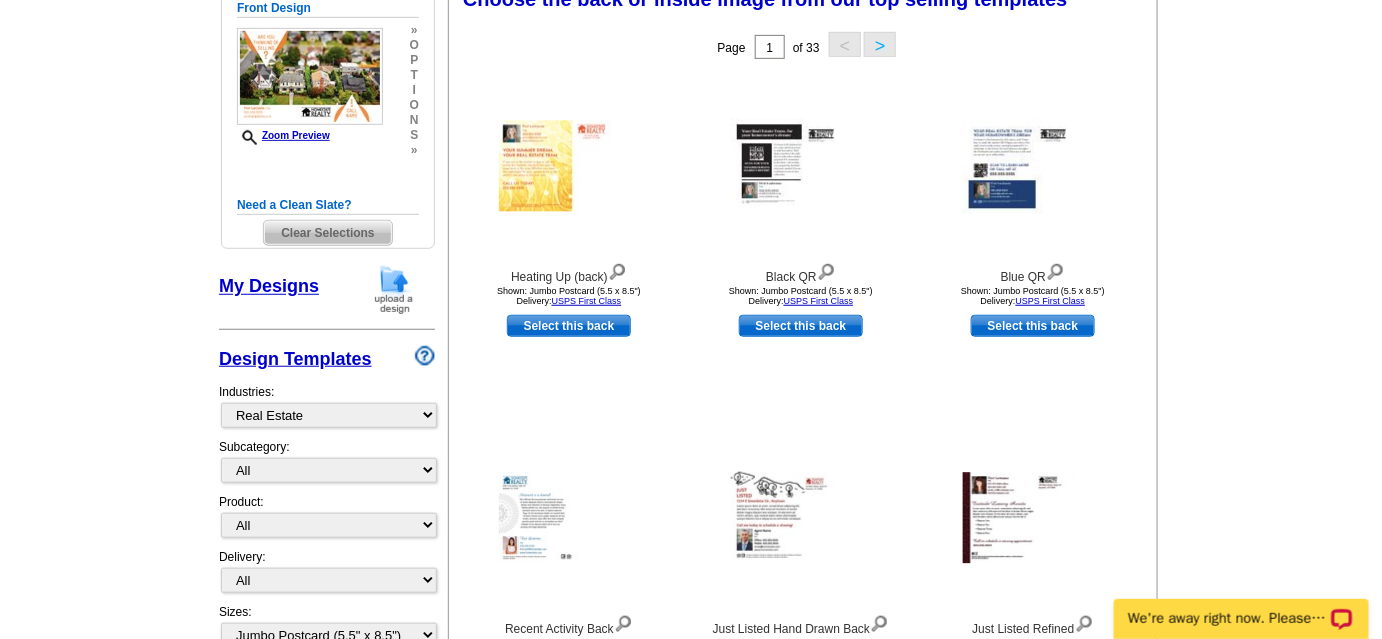 scroll, scrollTop: 318, scrollLeft: 0, axis: vertical 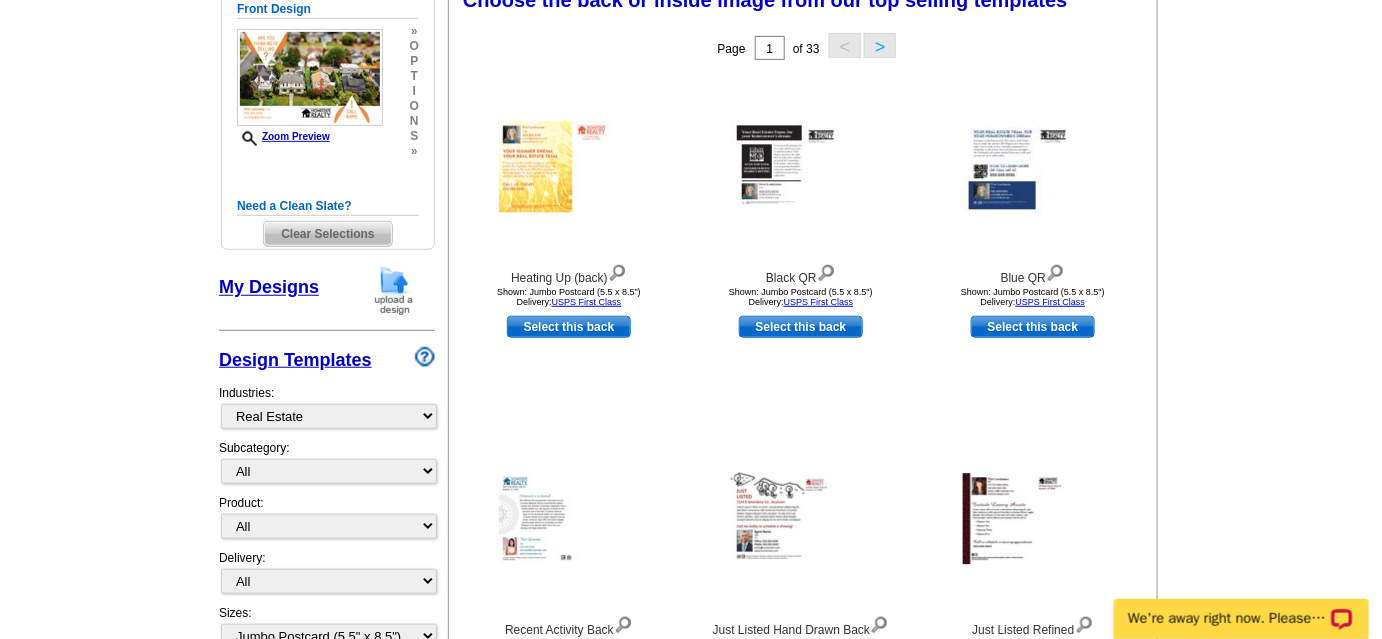 click on "Clear Selections" at bounding box center (327, 234) 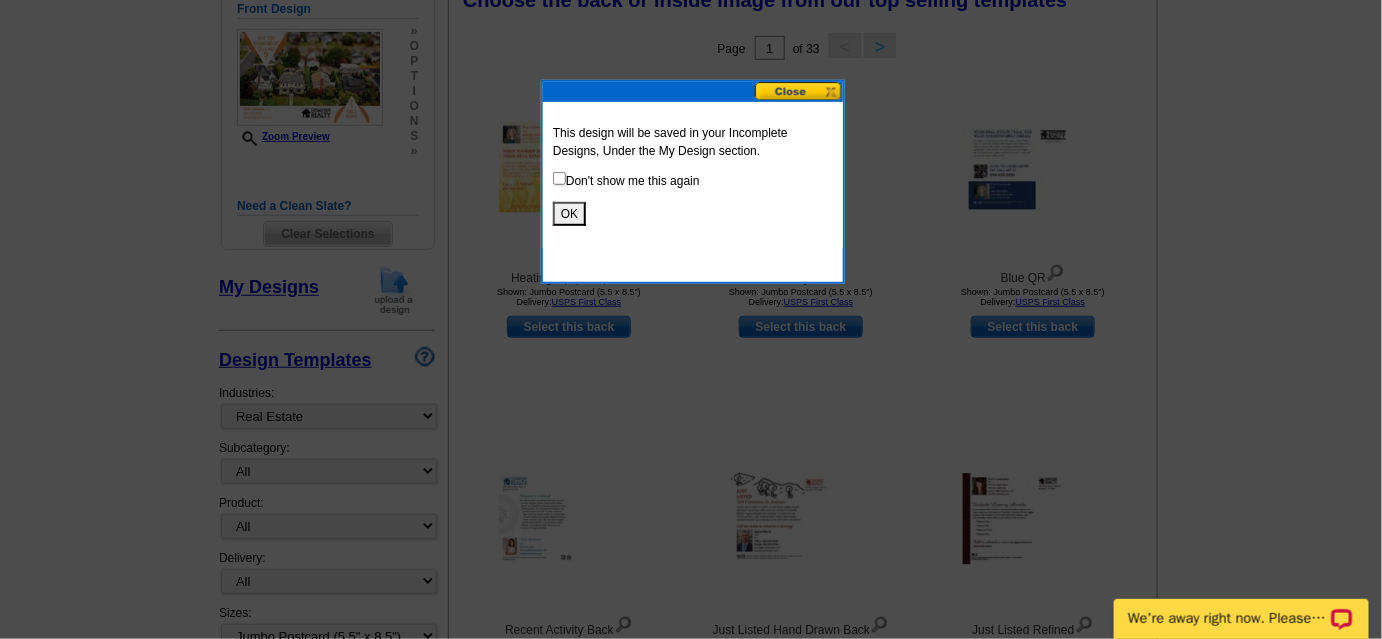 click on "OK" at bounding box center (569, 214) 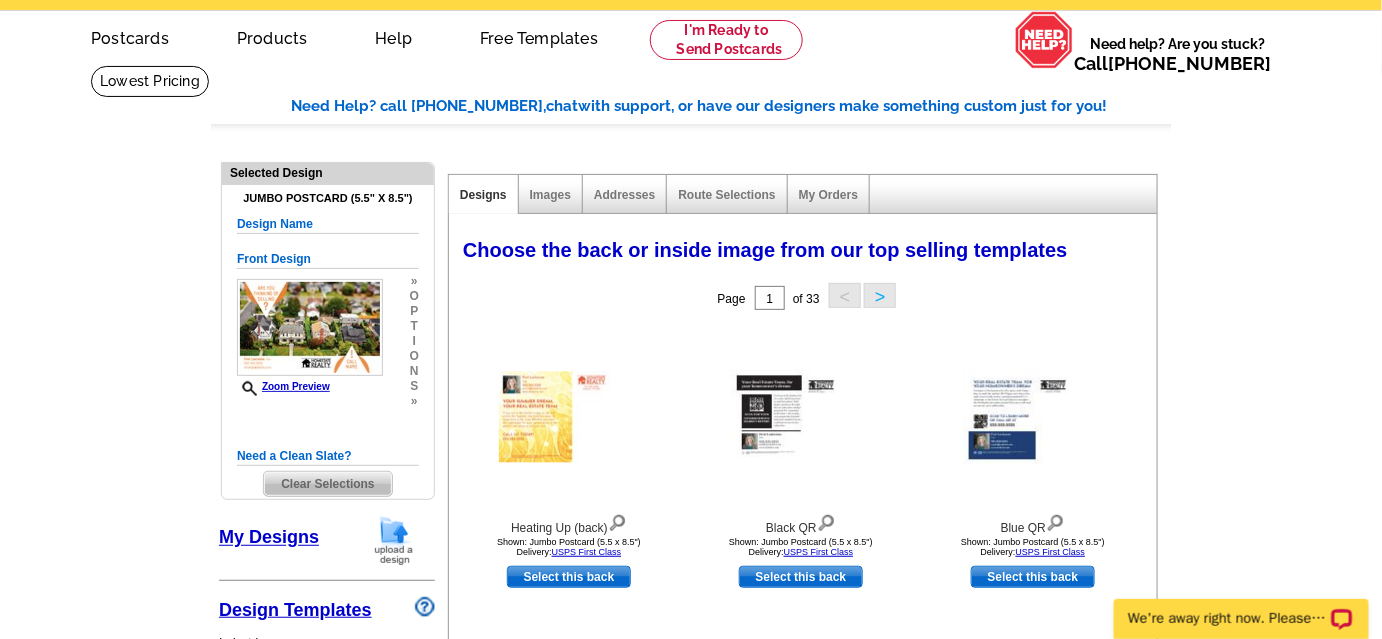 scroll, scrollTop: 68, scrollLeft: 0, axis: vertical 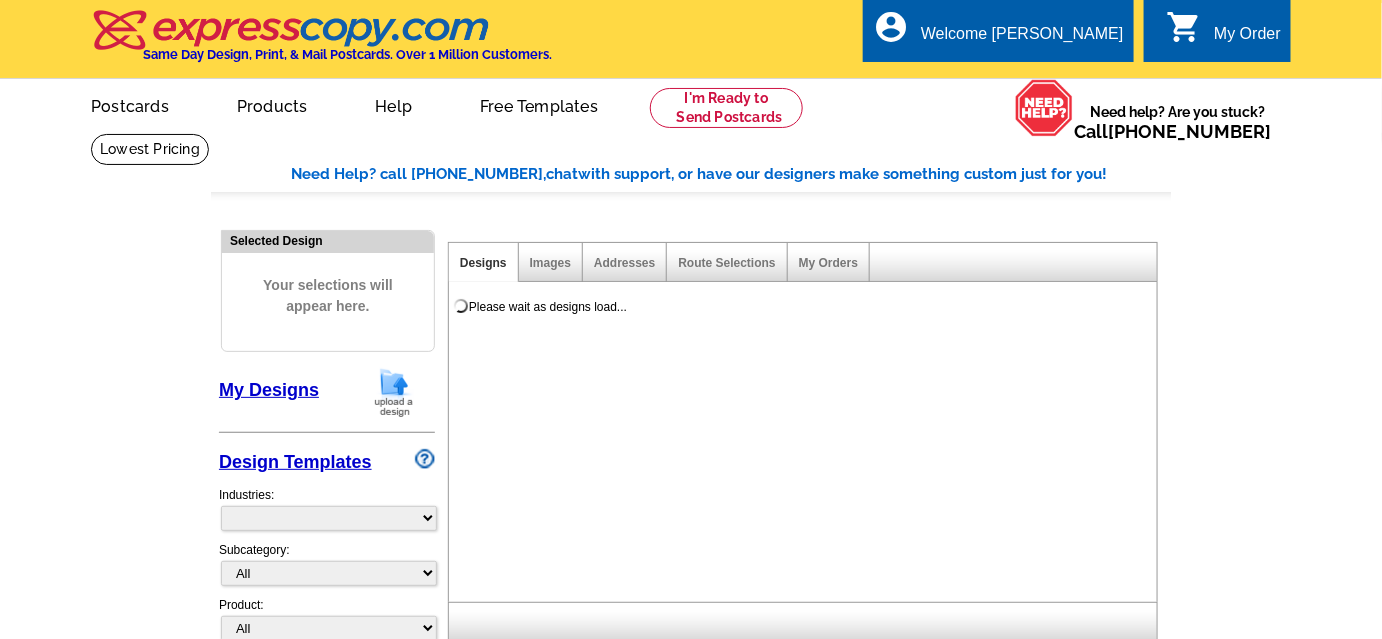 select on "785" 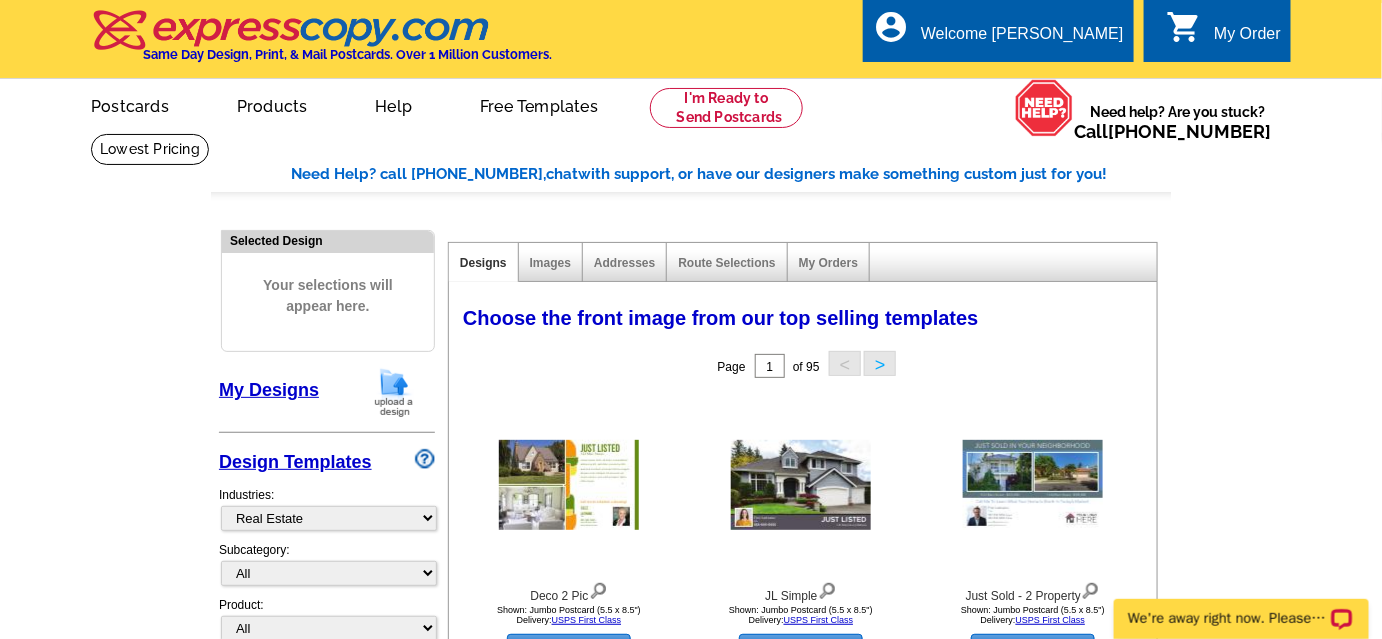 scroll, scrollTop: 0, scrollLeft: 0, axis: both 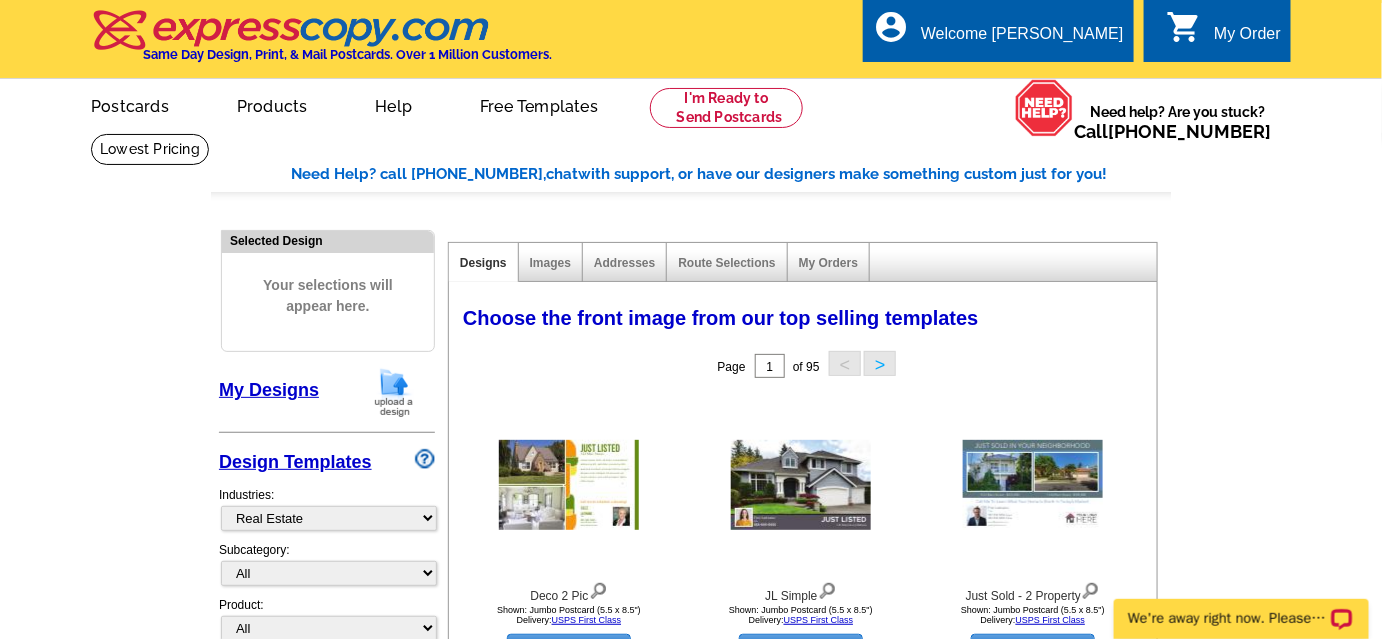 click on "My Designs" at bounding box center (269, 390) 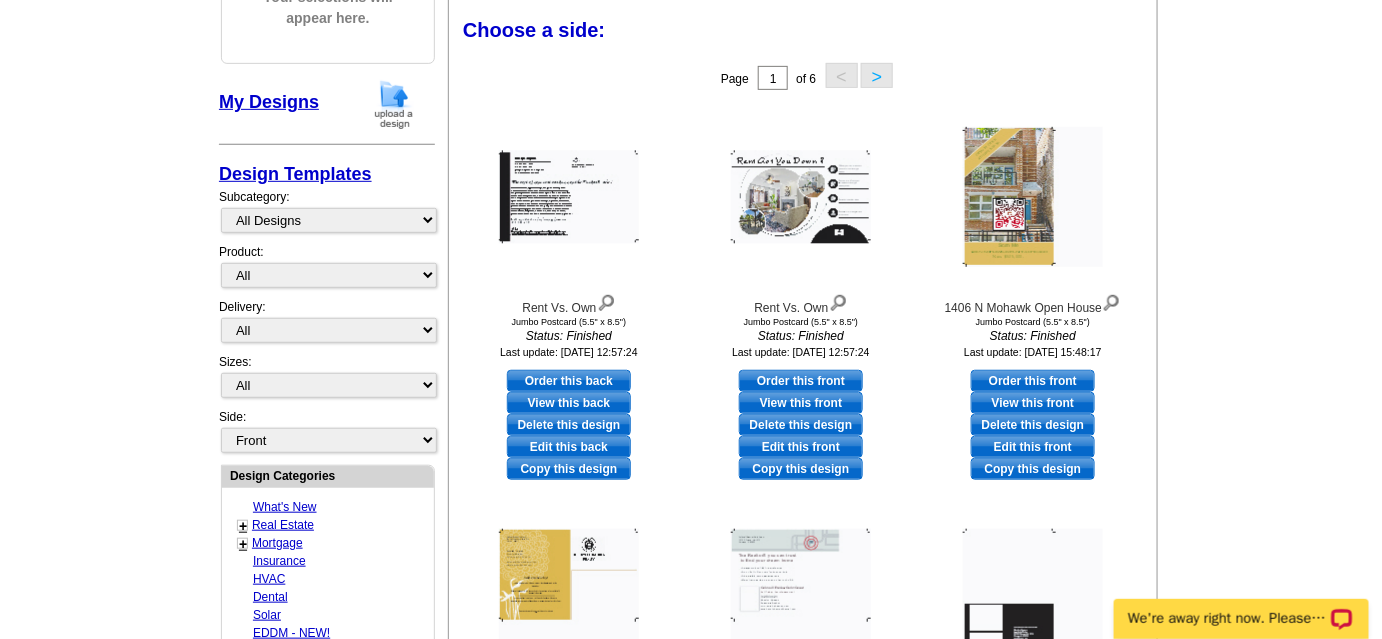 scroll, scrollTop: 295, scrollLeft: 0, axis: vertical 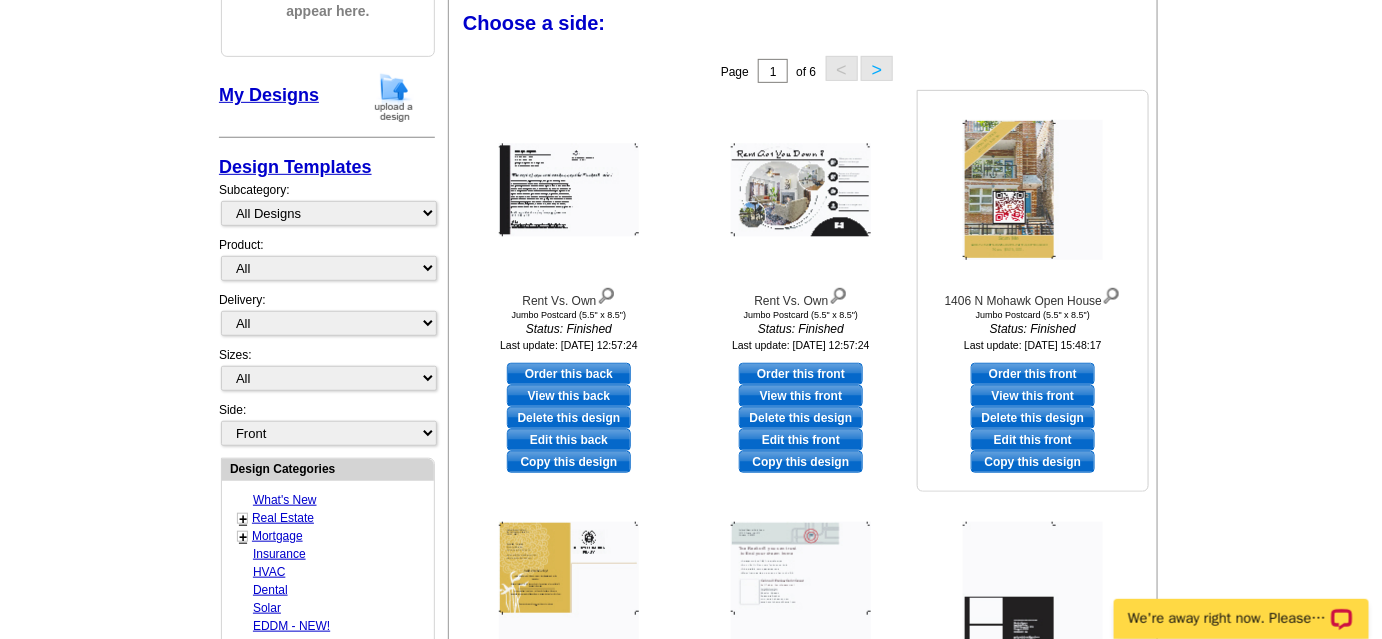 click on "Delete this design" at bounding box center [1033, 418] 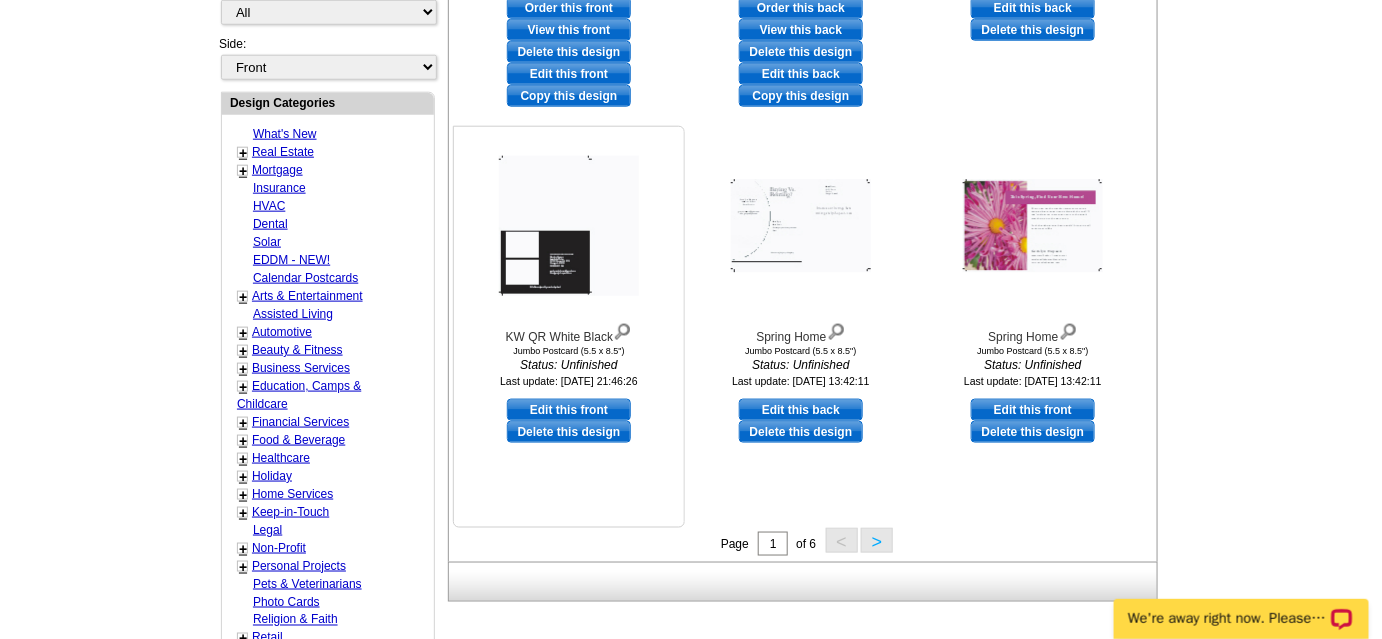 scroll, scrollTop: 681, scrollLeft: 0, axis: vertical 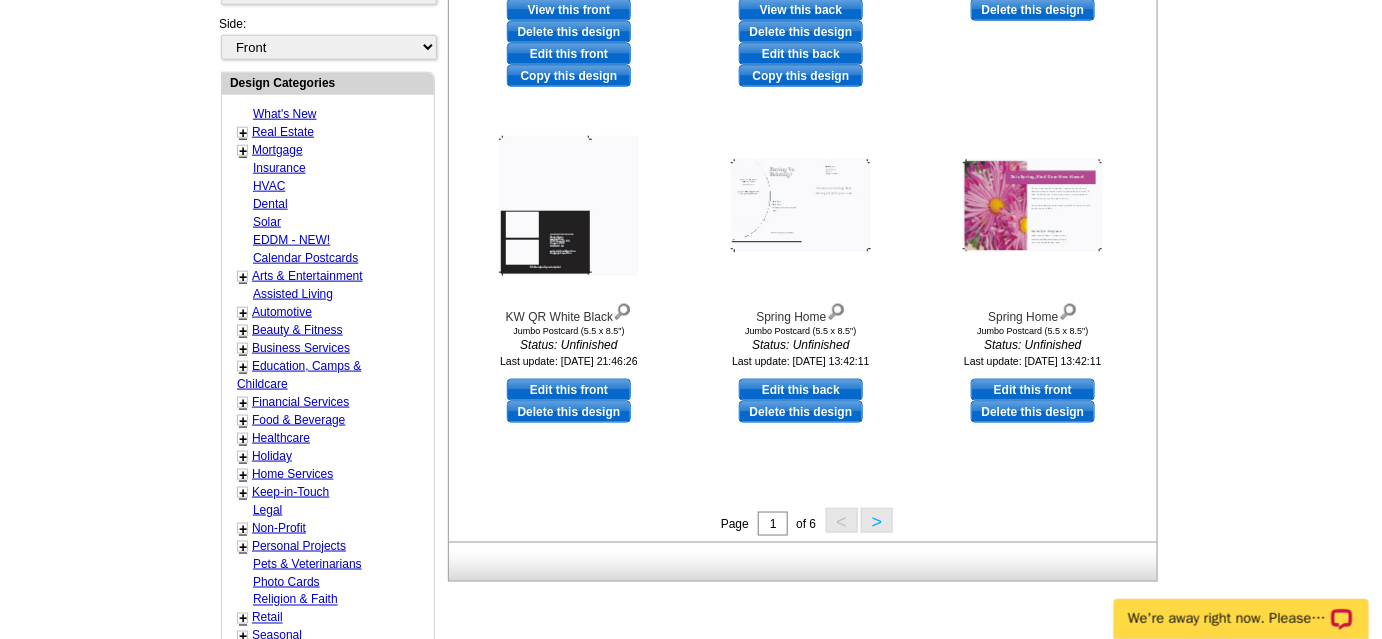 click on ">" at bounding box center (877, 520) 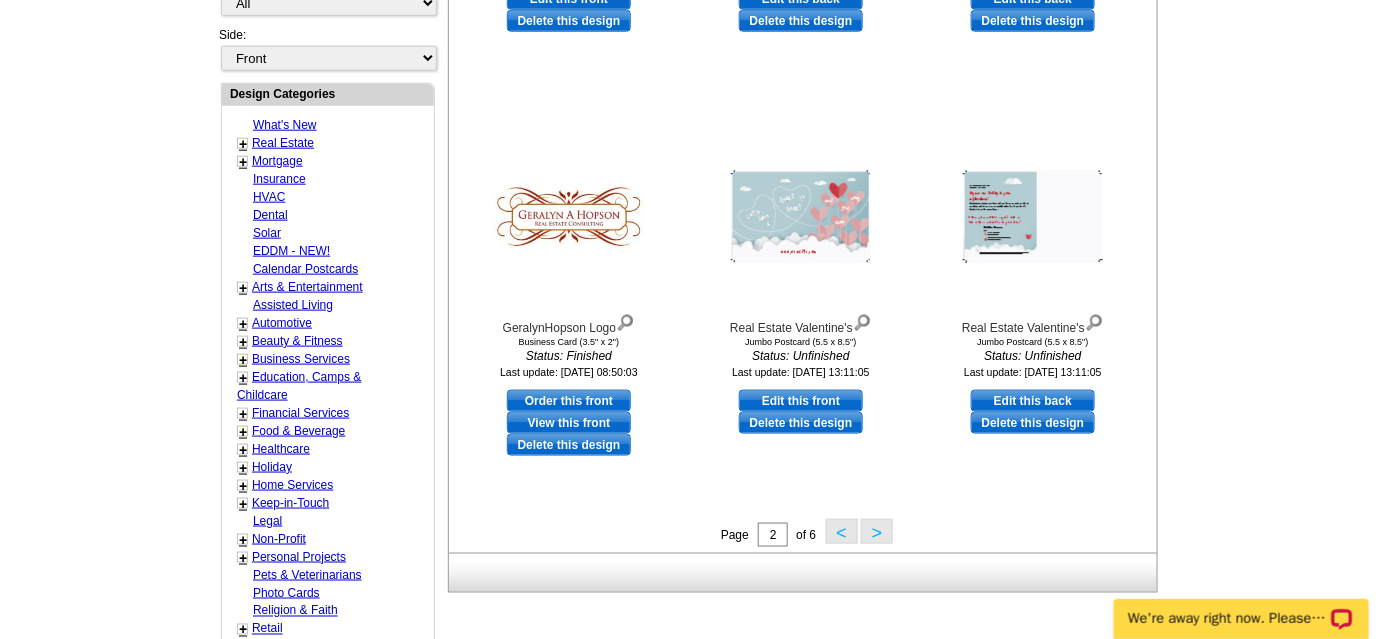 scroll, scrollTop: 682, scrollLeft: 0, axis: vertical 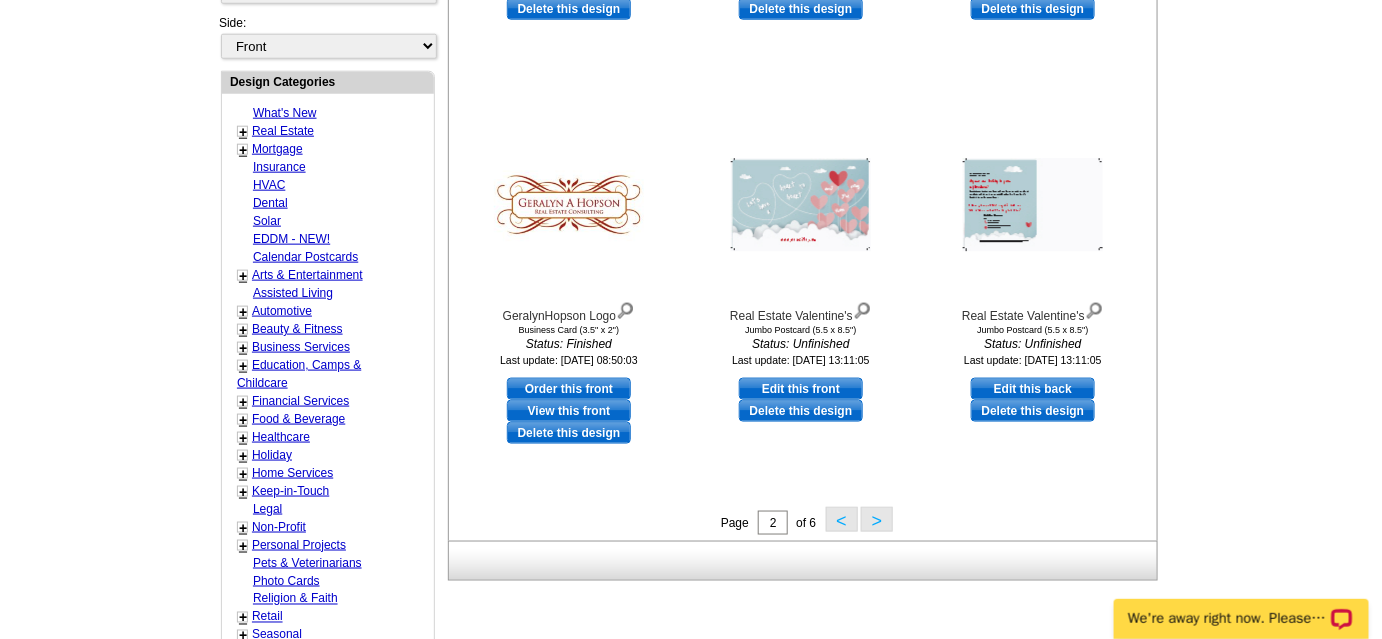 click on ">" at bounding box center (877, 519) 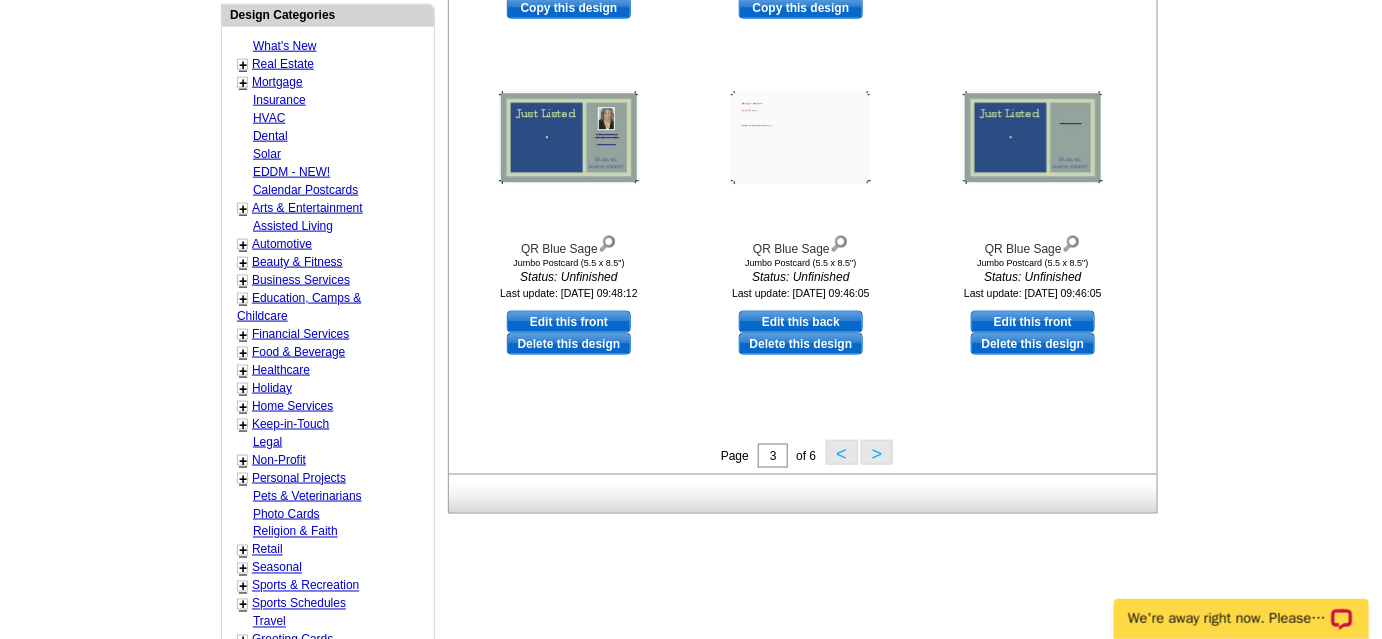scroll, scrollTop: 750, scrollLeft: 0, axis: vertical 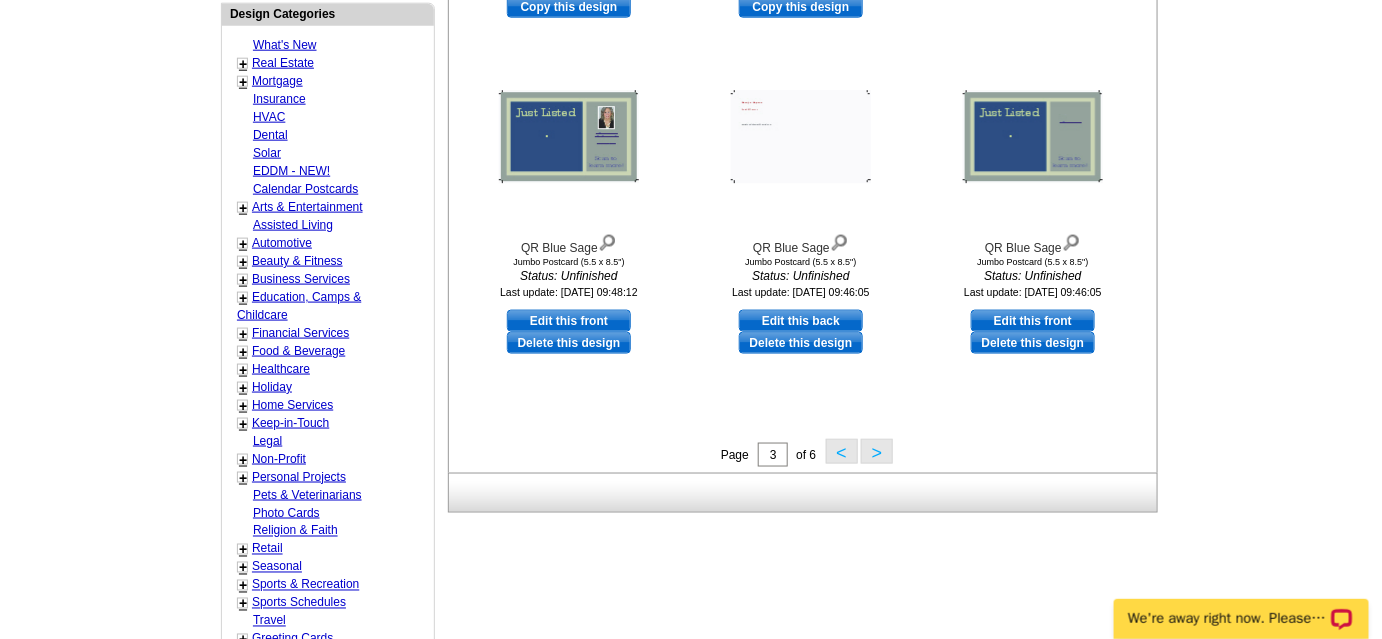 click on ">" at bounding box center (877, 451) 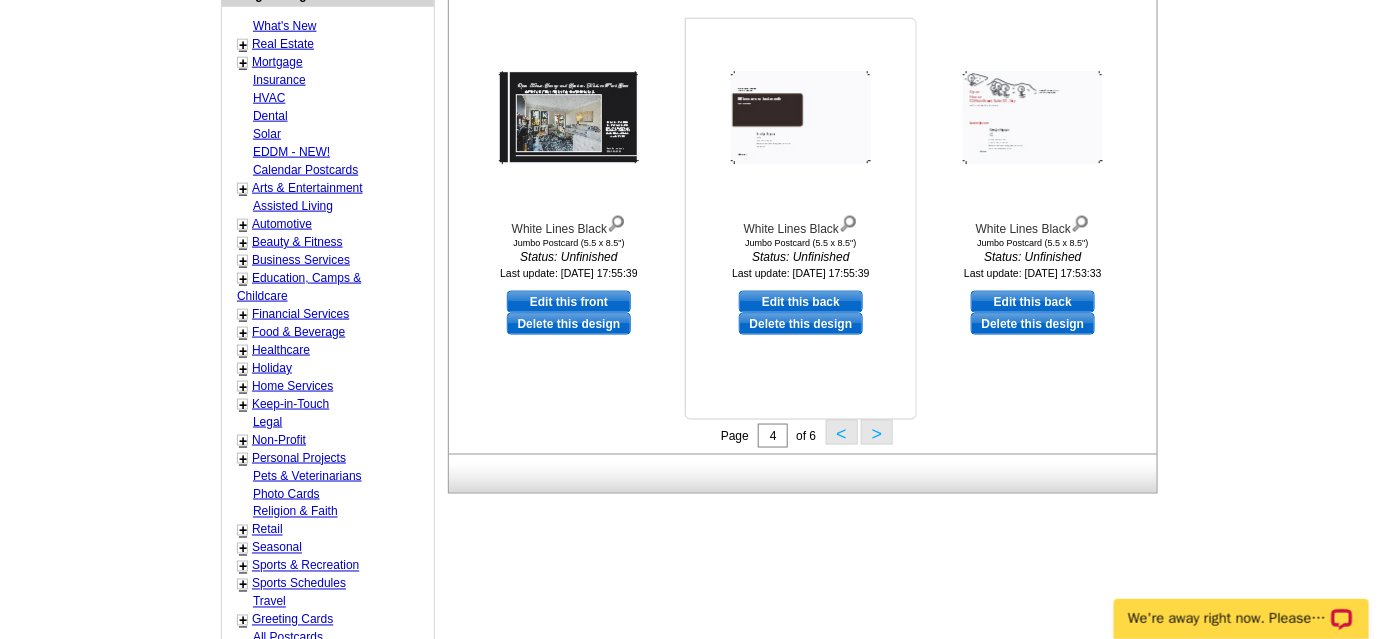 scroll, scrollTop: 772, scrollLeft: 0, axis: vertical 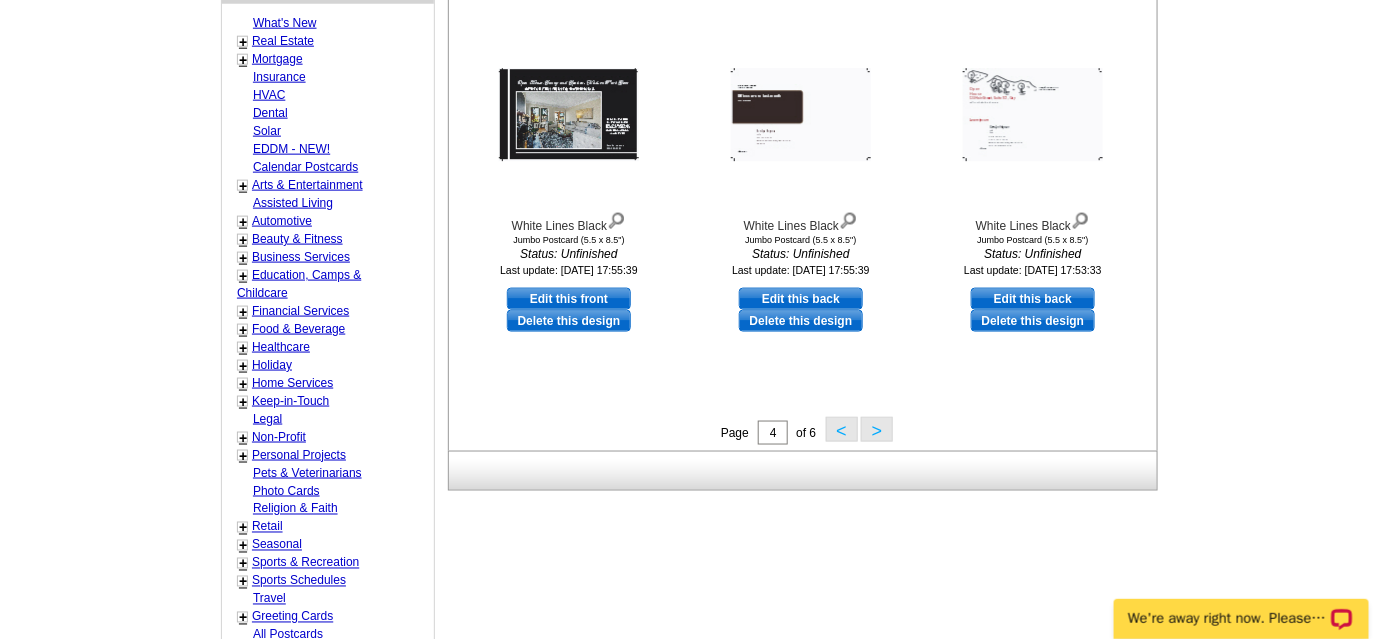 click on ">" at bounding box center (877, 429) 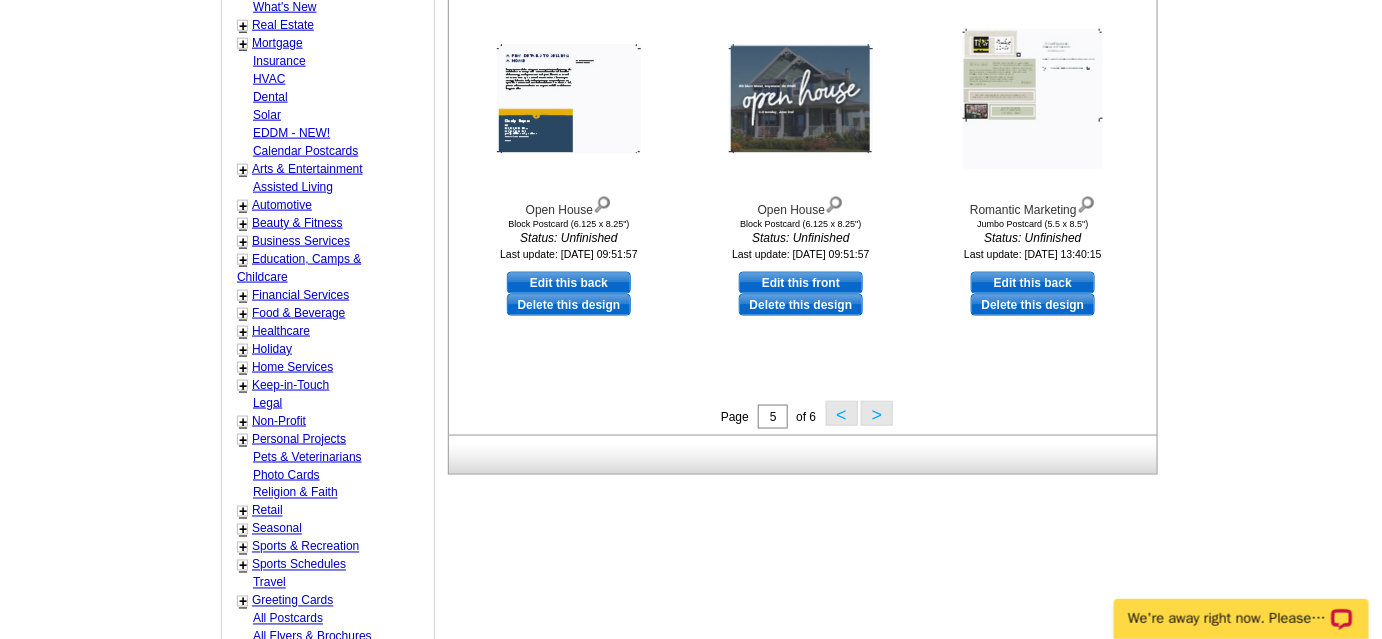scroll, scrollTop: 795, scrollLeft: 0, axis: vertical 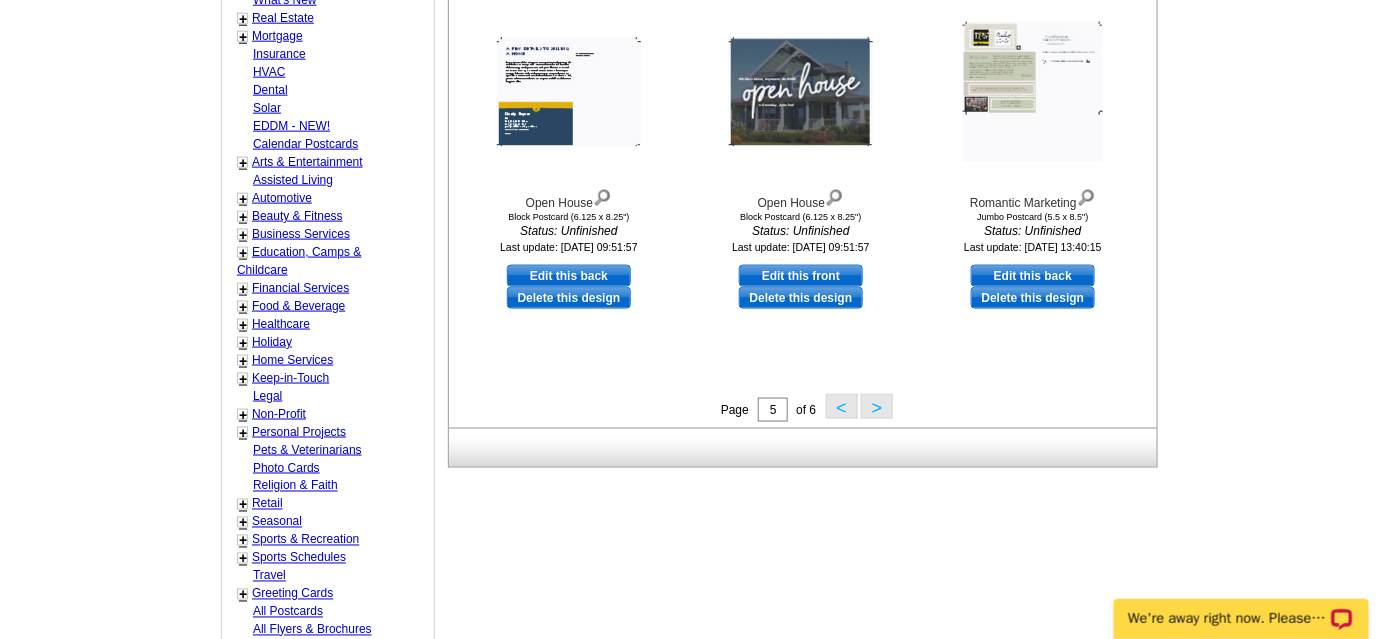 click on ">" at bounding box center (877, 406) 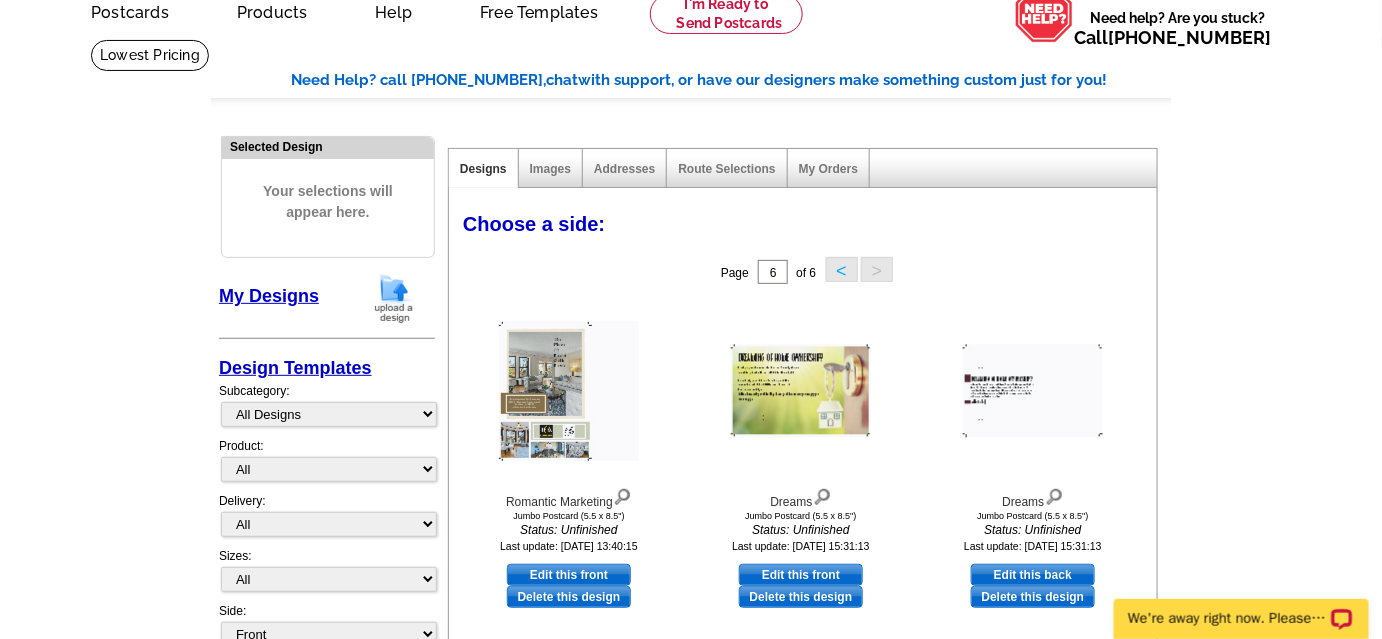 scroll, scrollTop: 68, scrollLeft: 0, axis: vertical 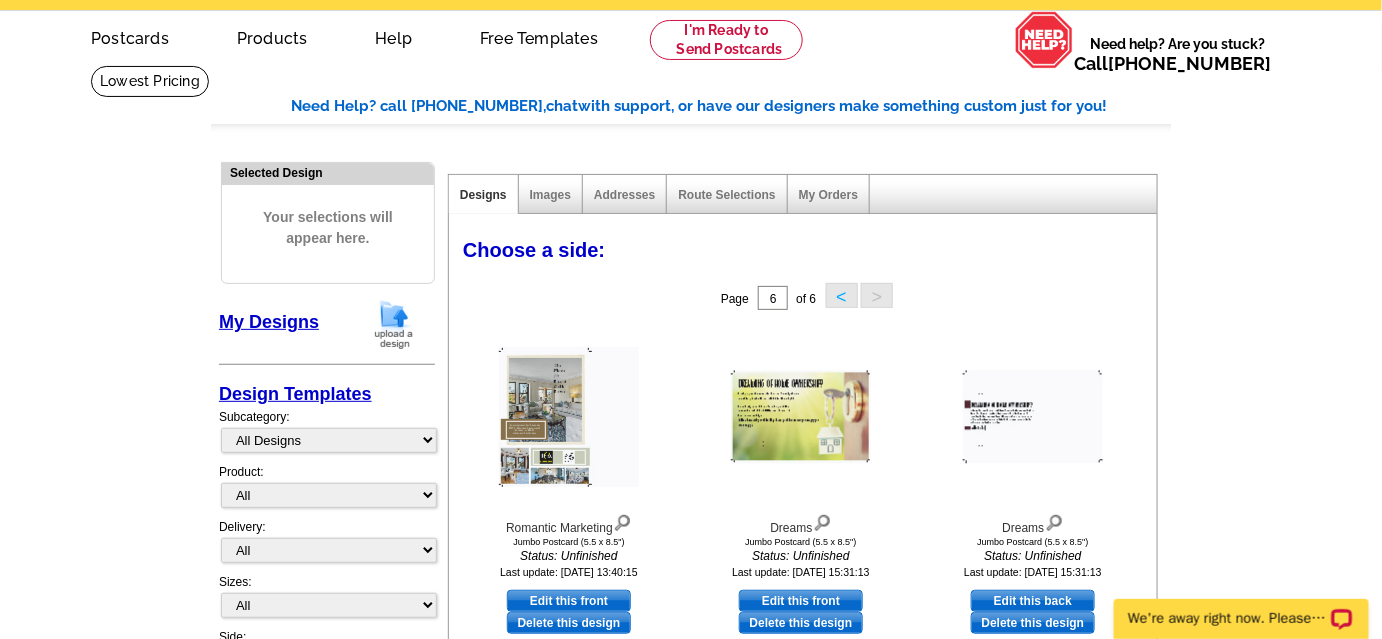 click on "<" at bounding box center [842, 295] 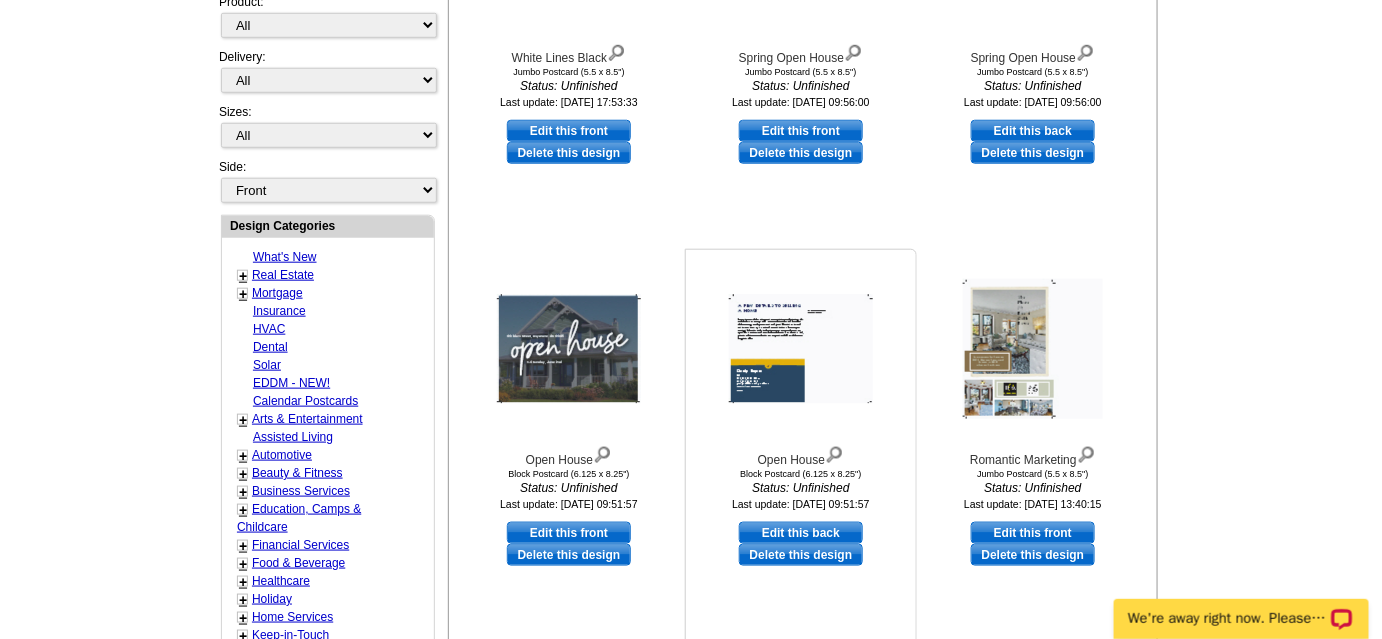 scroll, scrollTop: 545, scrollLeft: 0, axis: vertical 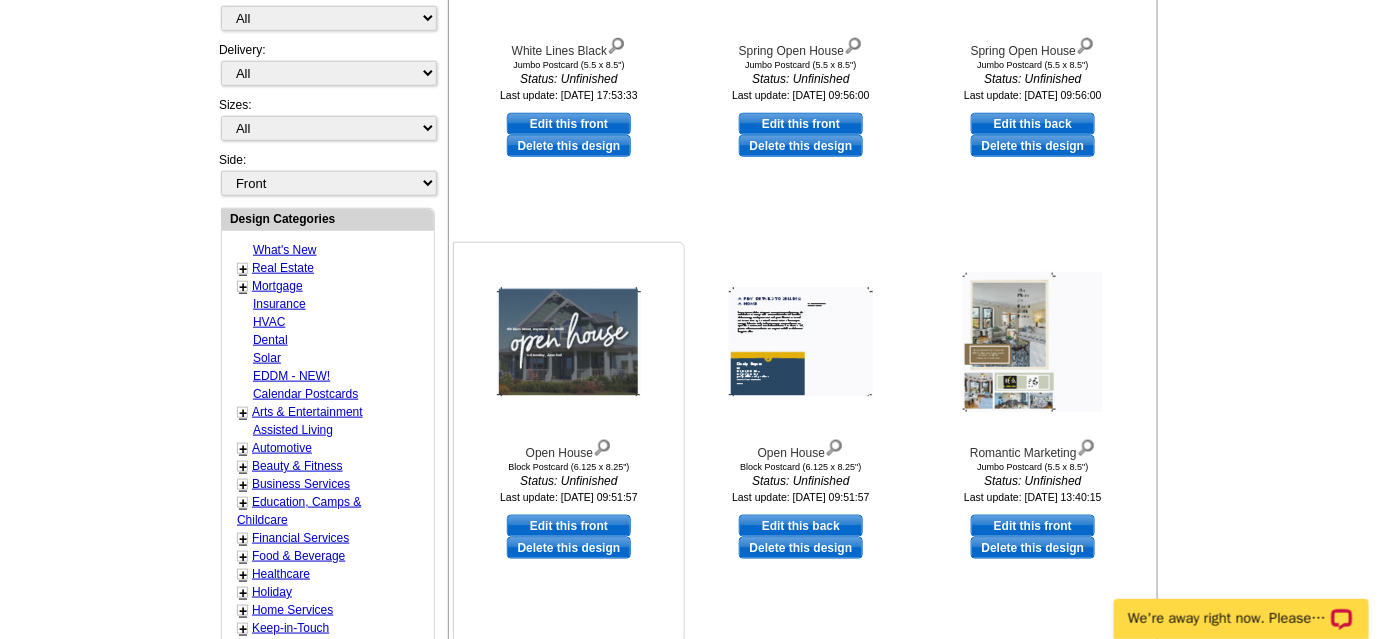 click at bounding box center (569, 342) 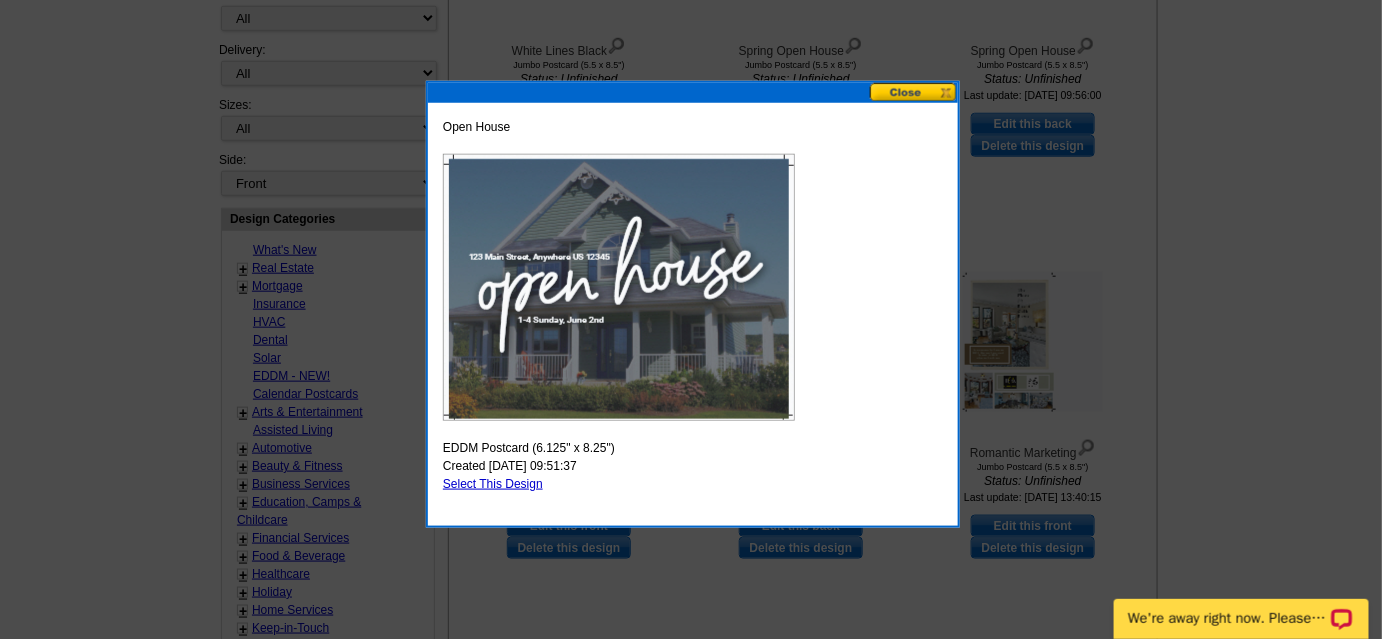click on "Select This Design" at bounding box center (493, 484) 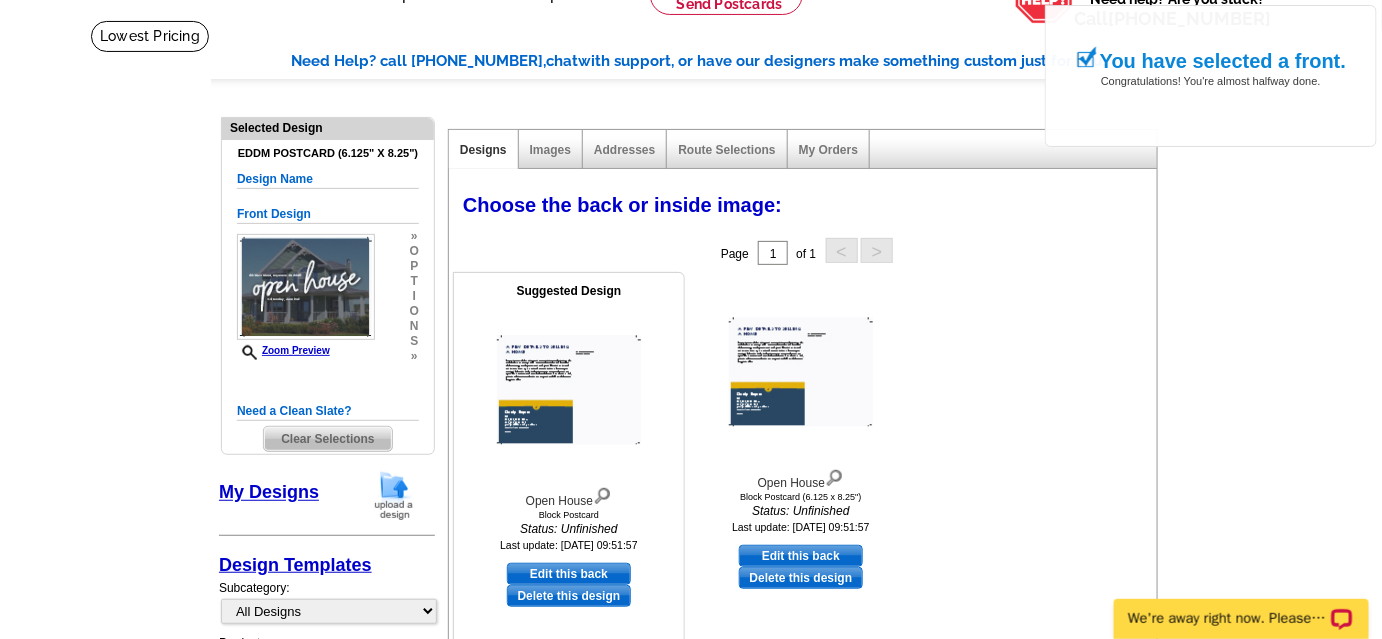 scroll, scrollTop: 113, scrollLeft: 0, axis: vertical 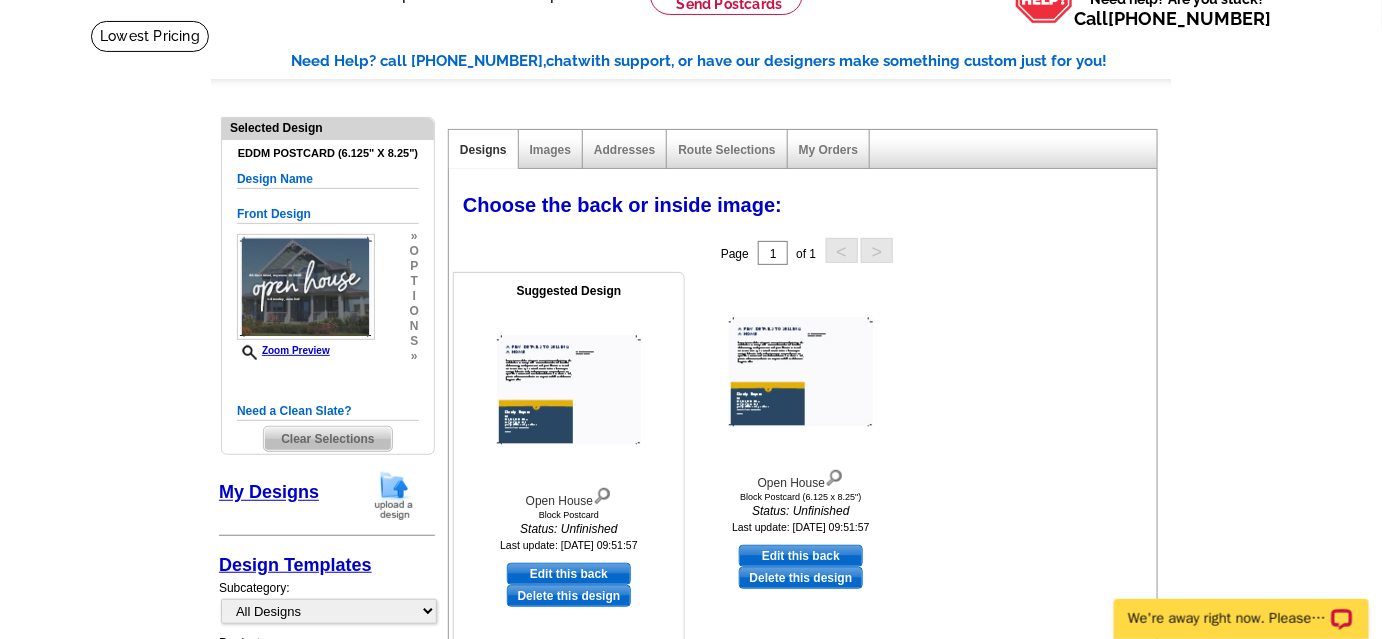 click at bounding box center [569, 390] 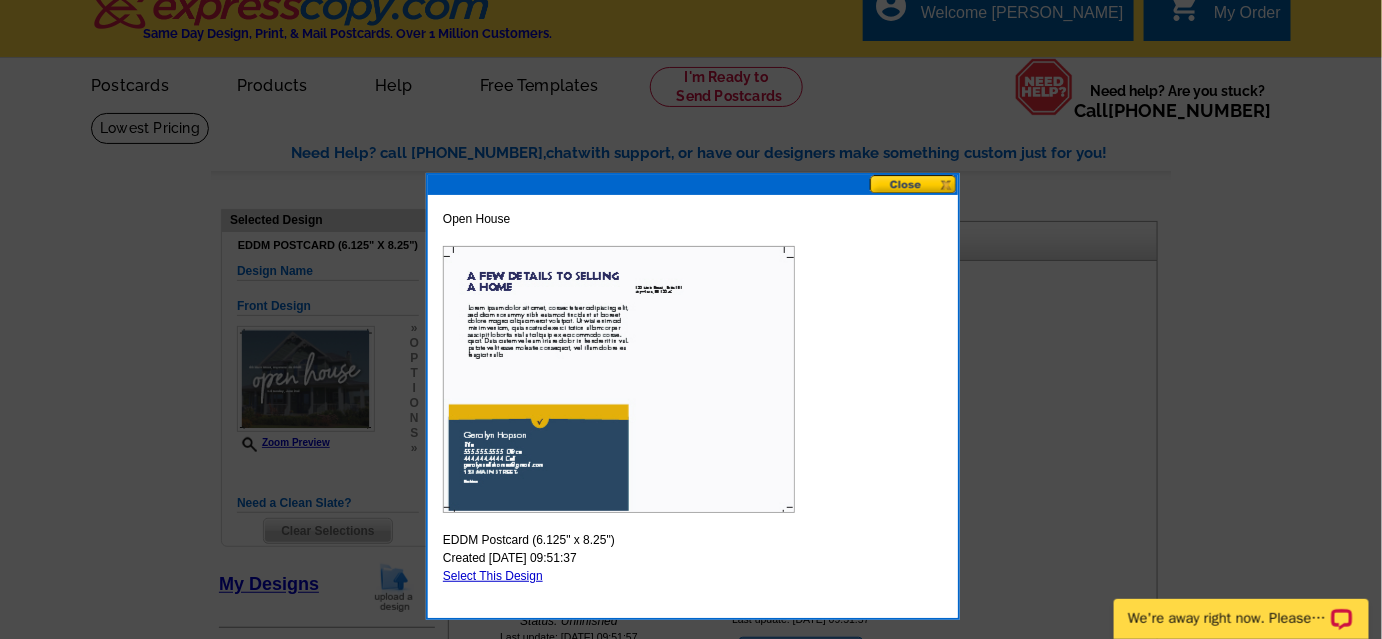 scroll, scrollTop: 0, scrollLeft: 0, axis: both 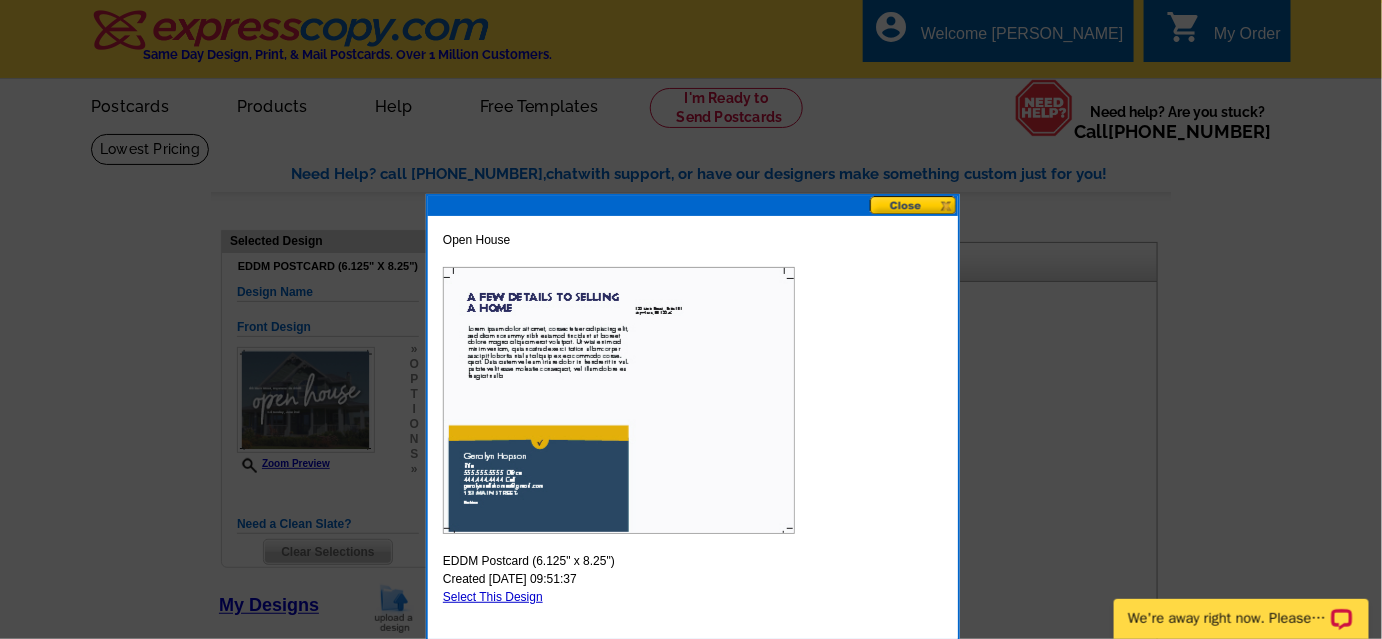 click at bounding box center (914, 205) 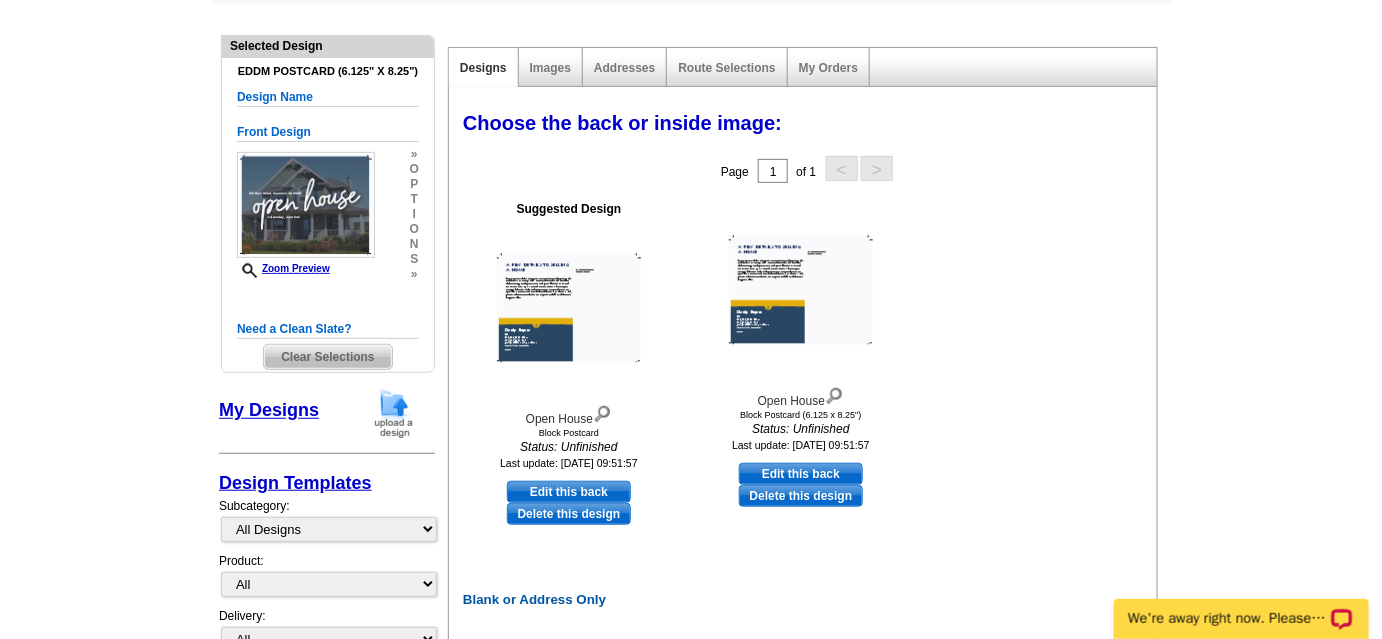 scroll, scrollTop: 181, scrollLeft: 0, axis: vertical 